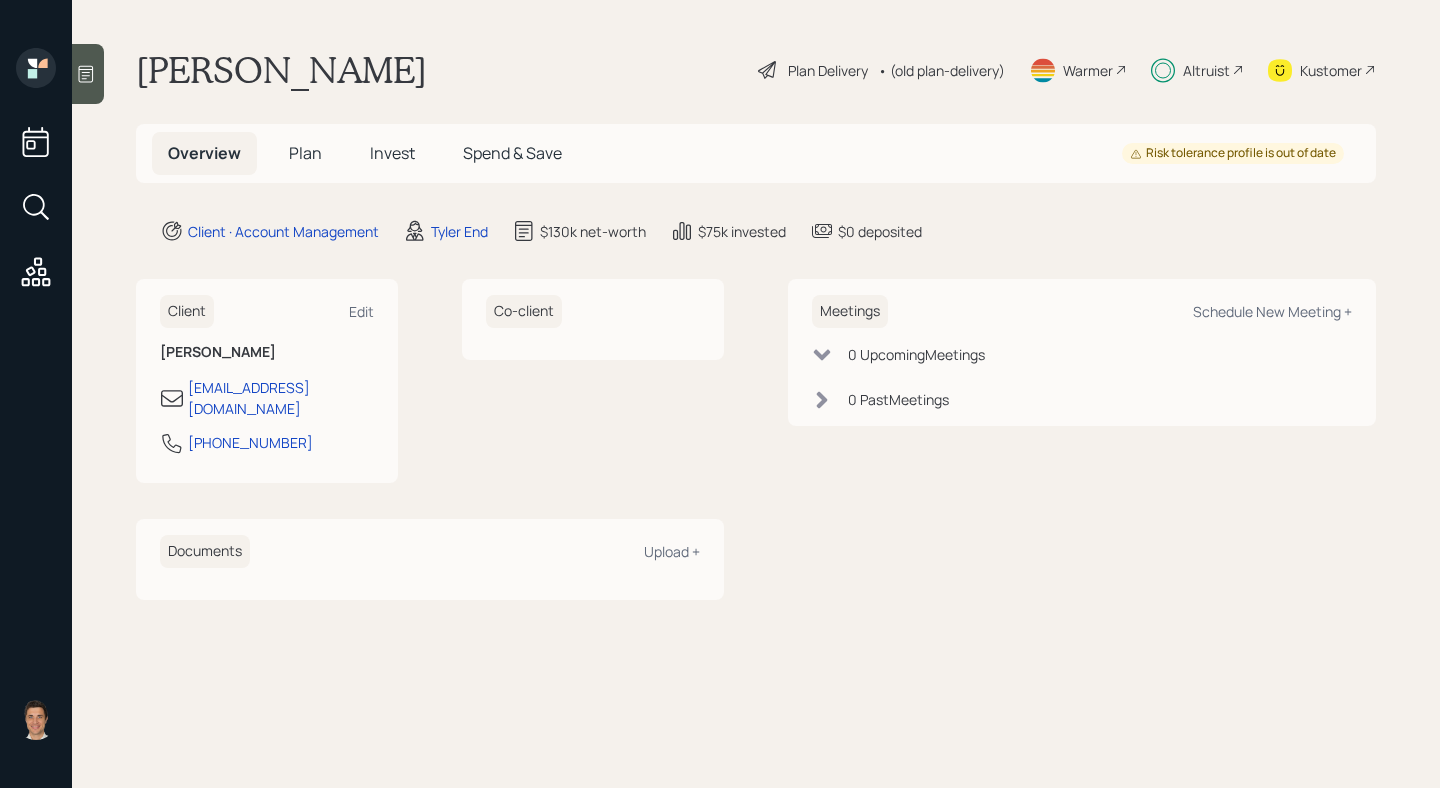 scroll, scrollTop: 0, scrollLeft: 0, axis: both 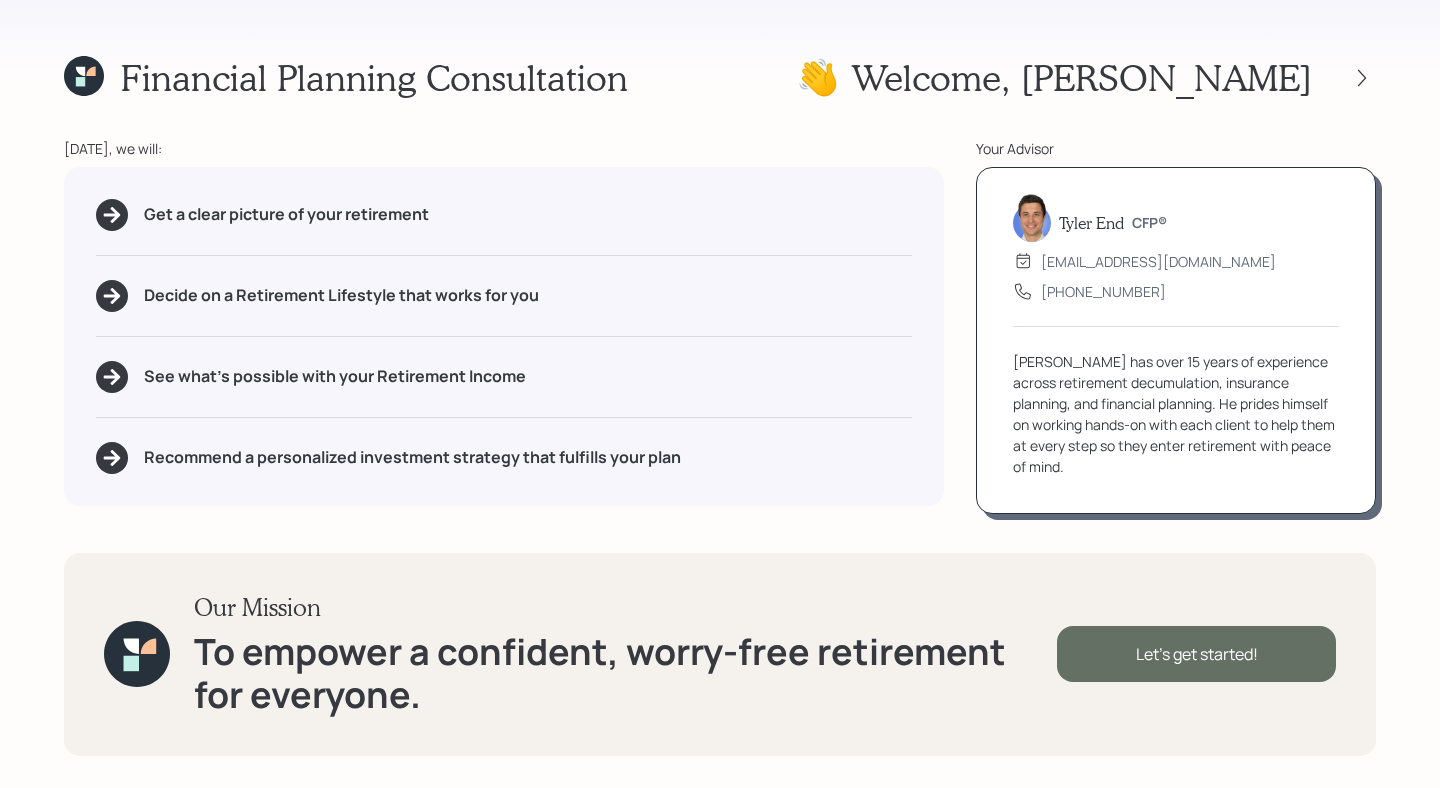 click on "Let's get started!" at bounding box center [1196, 654] 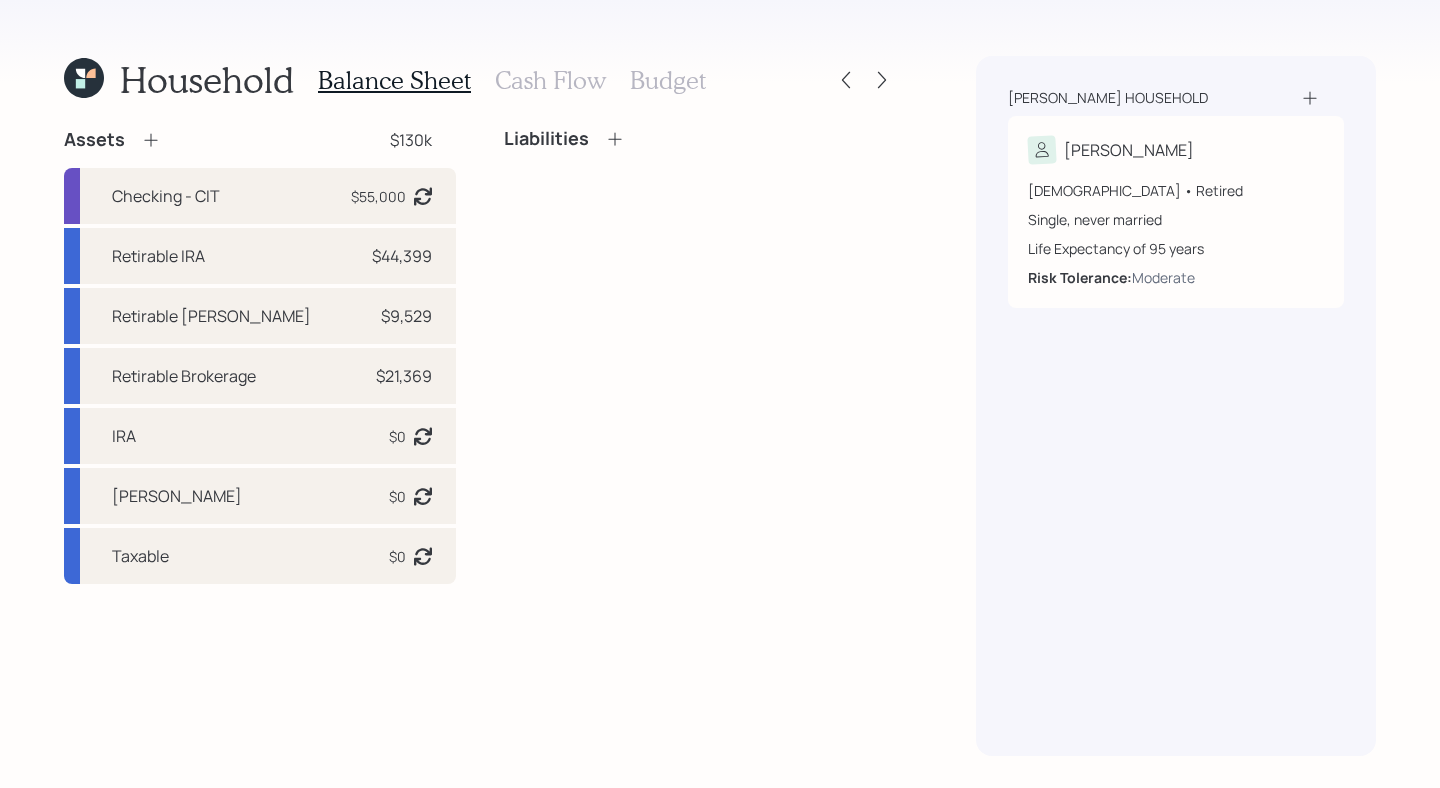 click on "Cash Flow" at bounding box center (550, 80) 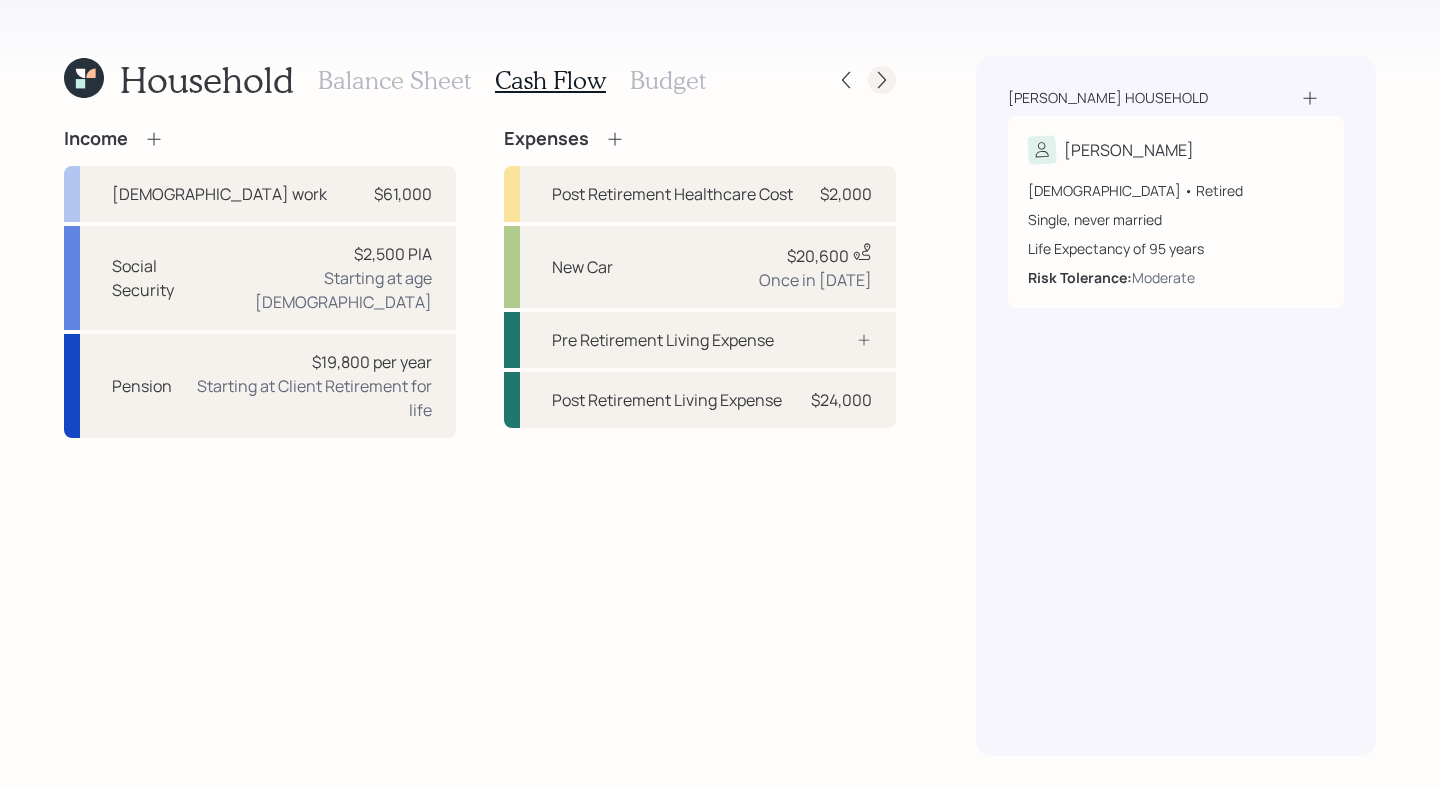 click 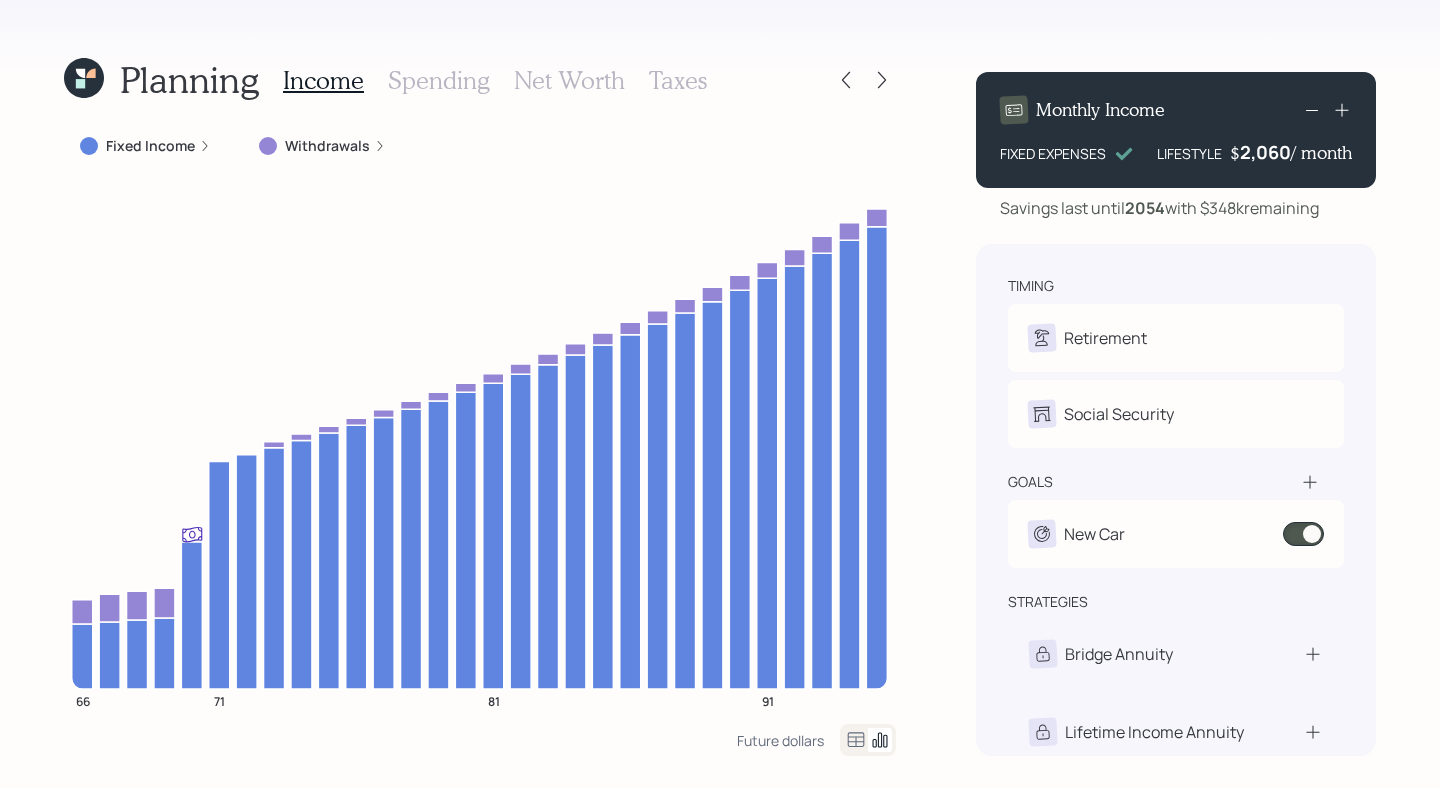 click on "Planning Income Spending Net Worth Taxes Fixed Income Withdrawals 66 71 81 91 Future dollars Monthly Income FIXED EXPENSES LIFESTYLE $ 2,060  / month Savings last until  2054  with   $348k  remaining timing Retirement J Retired Social Security J Elect at 70y 6m goals New Car $20,600 • Once • In 2030 strategies Bridge Annuity Lifetime Income Annuity" at bounding box center [720, 394] 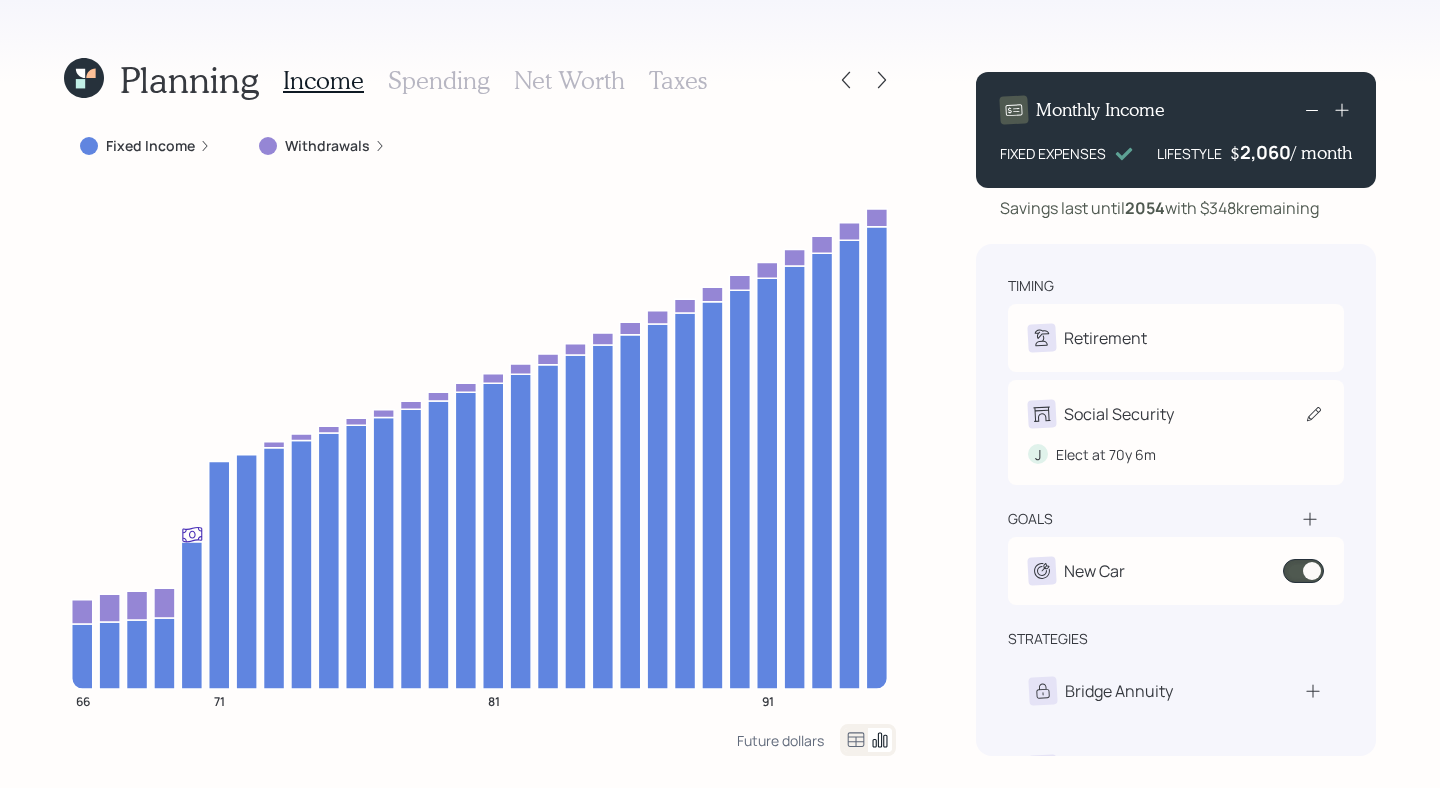 click on "Social Security J Elect at 70y 6m" at bounding box center [1176, 432] 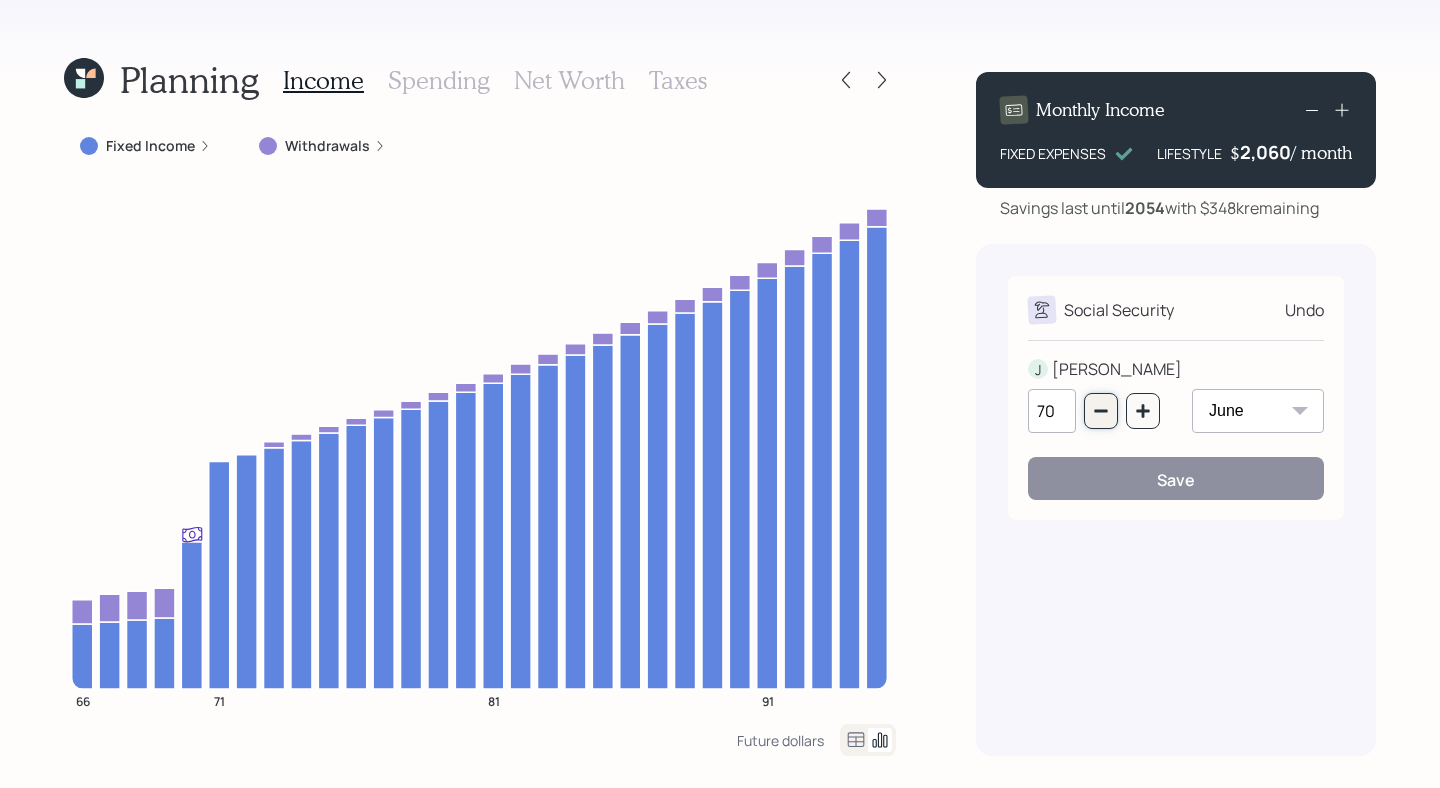 click 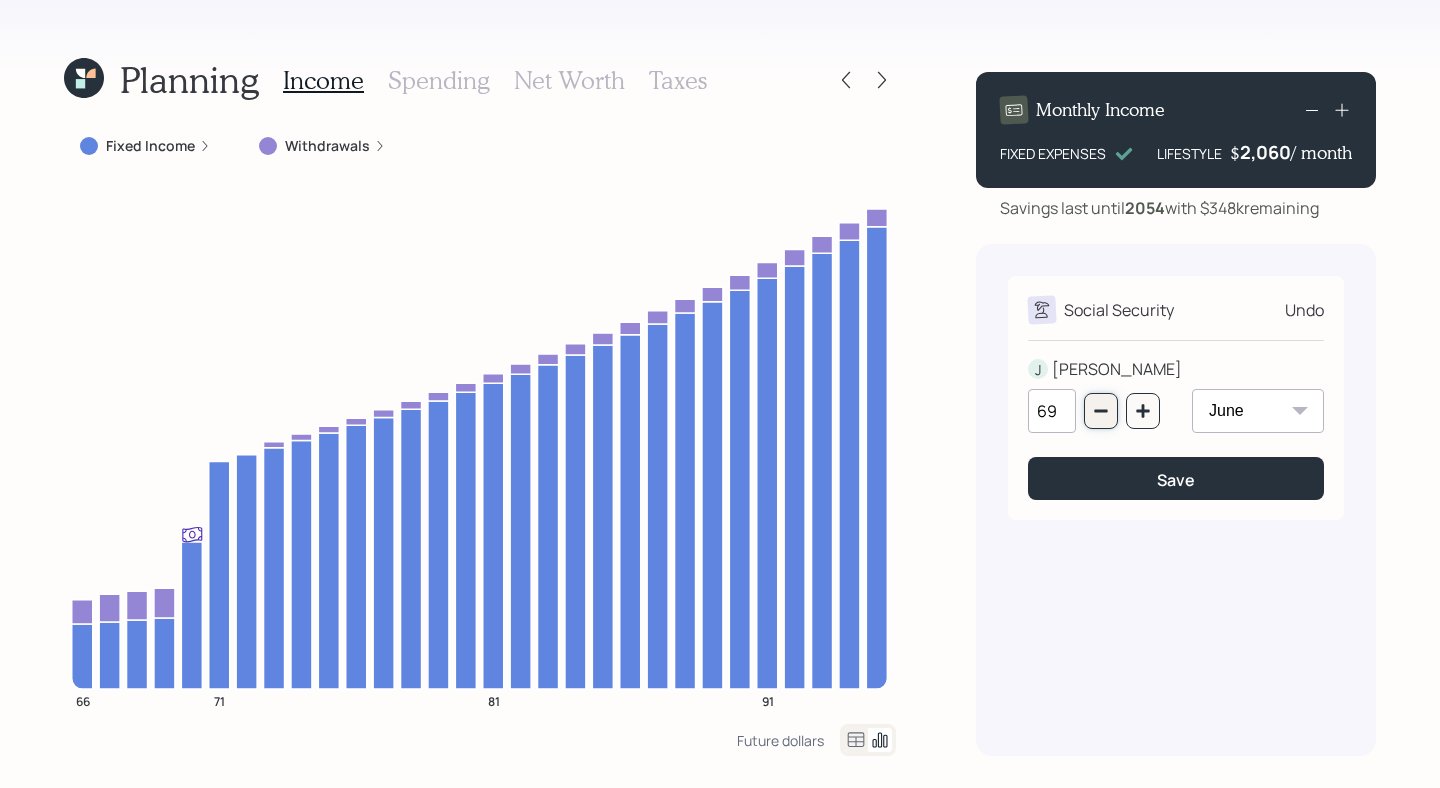 click 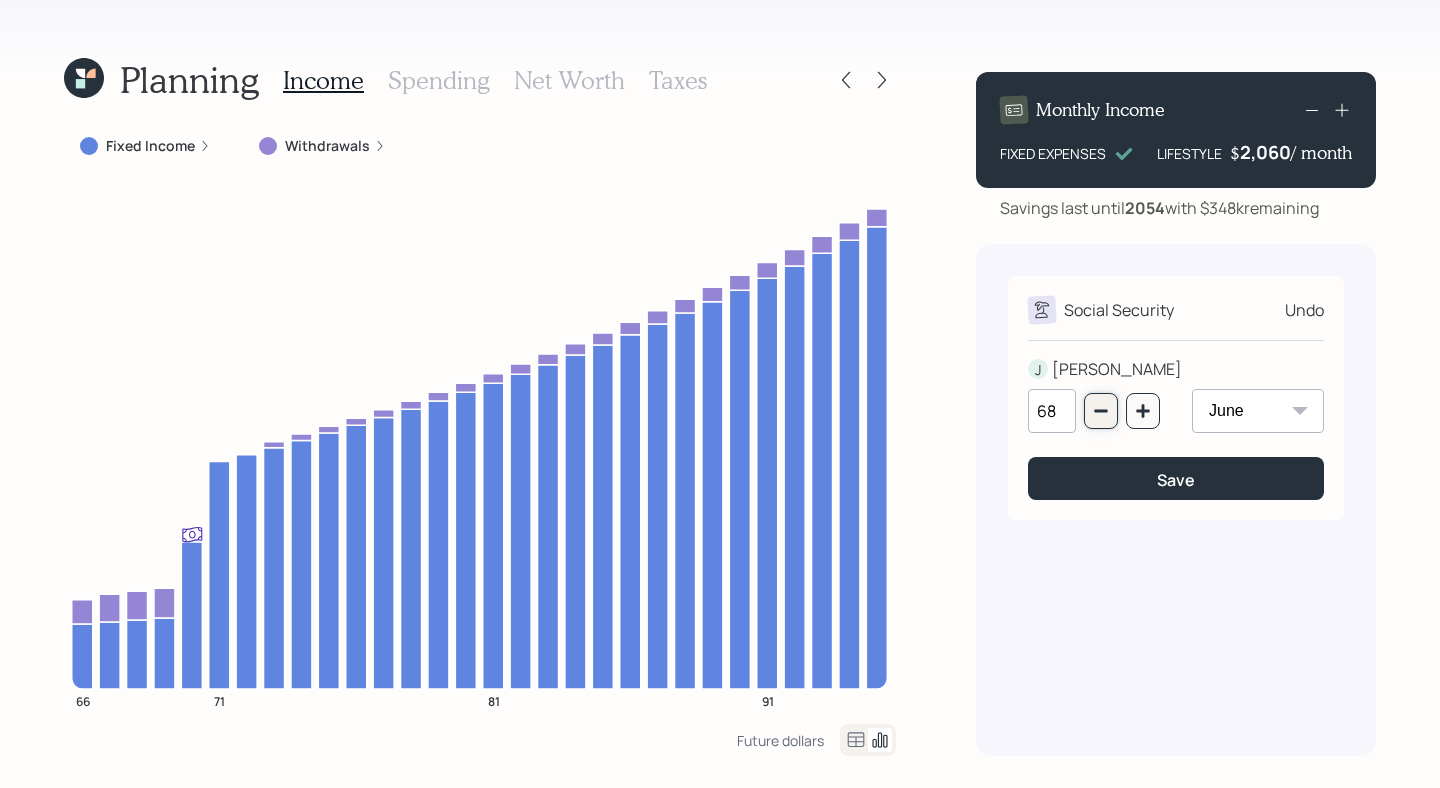 click 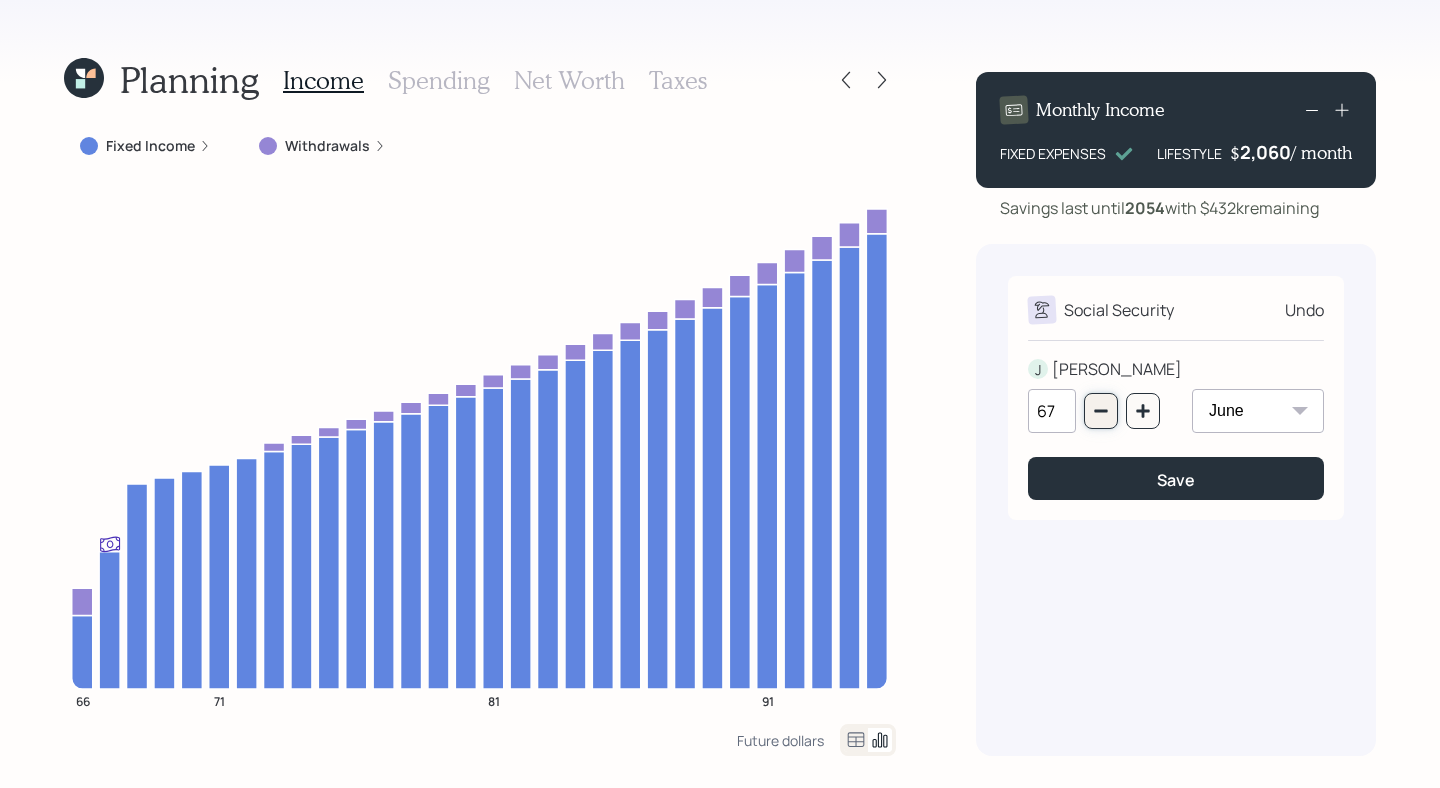 click 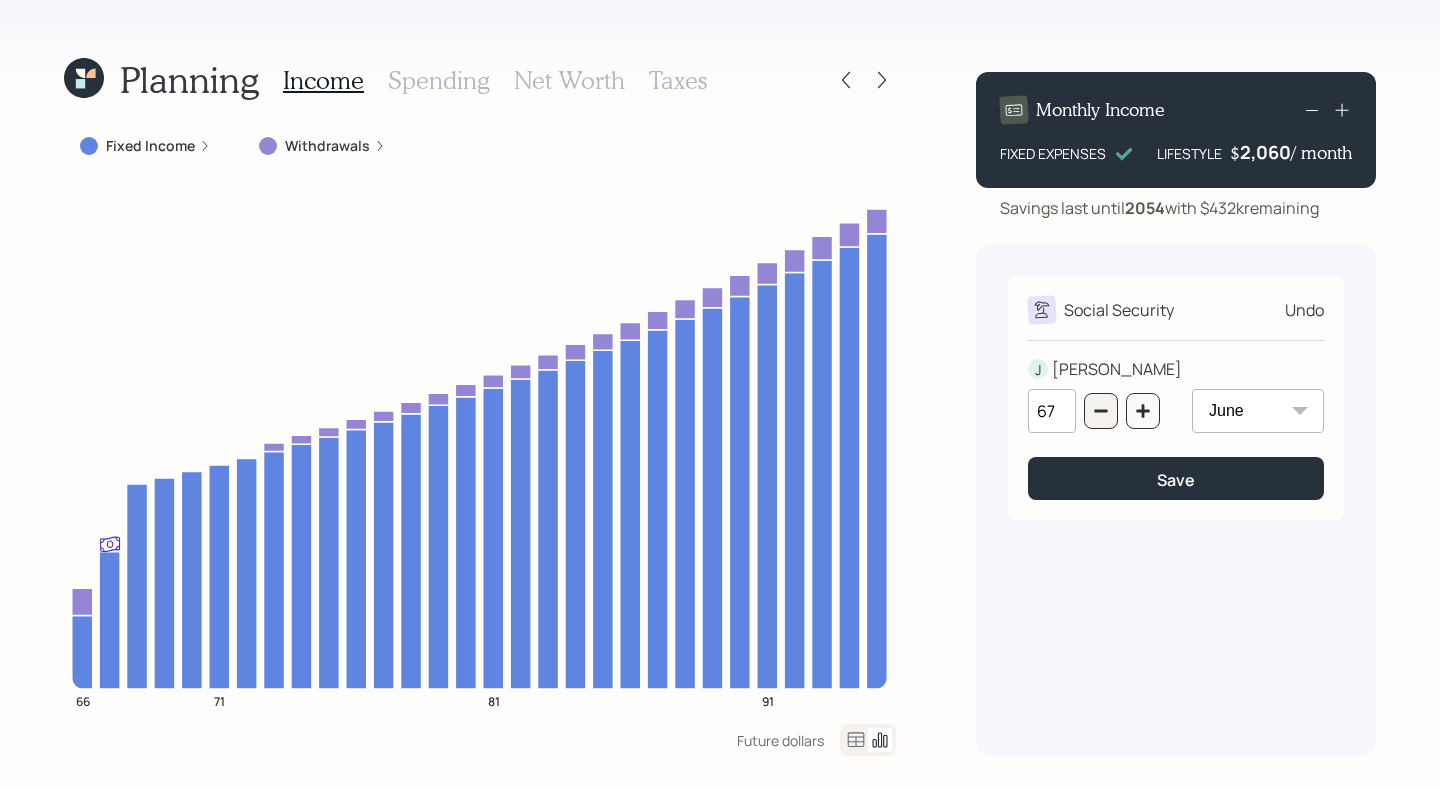 type on "66" 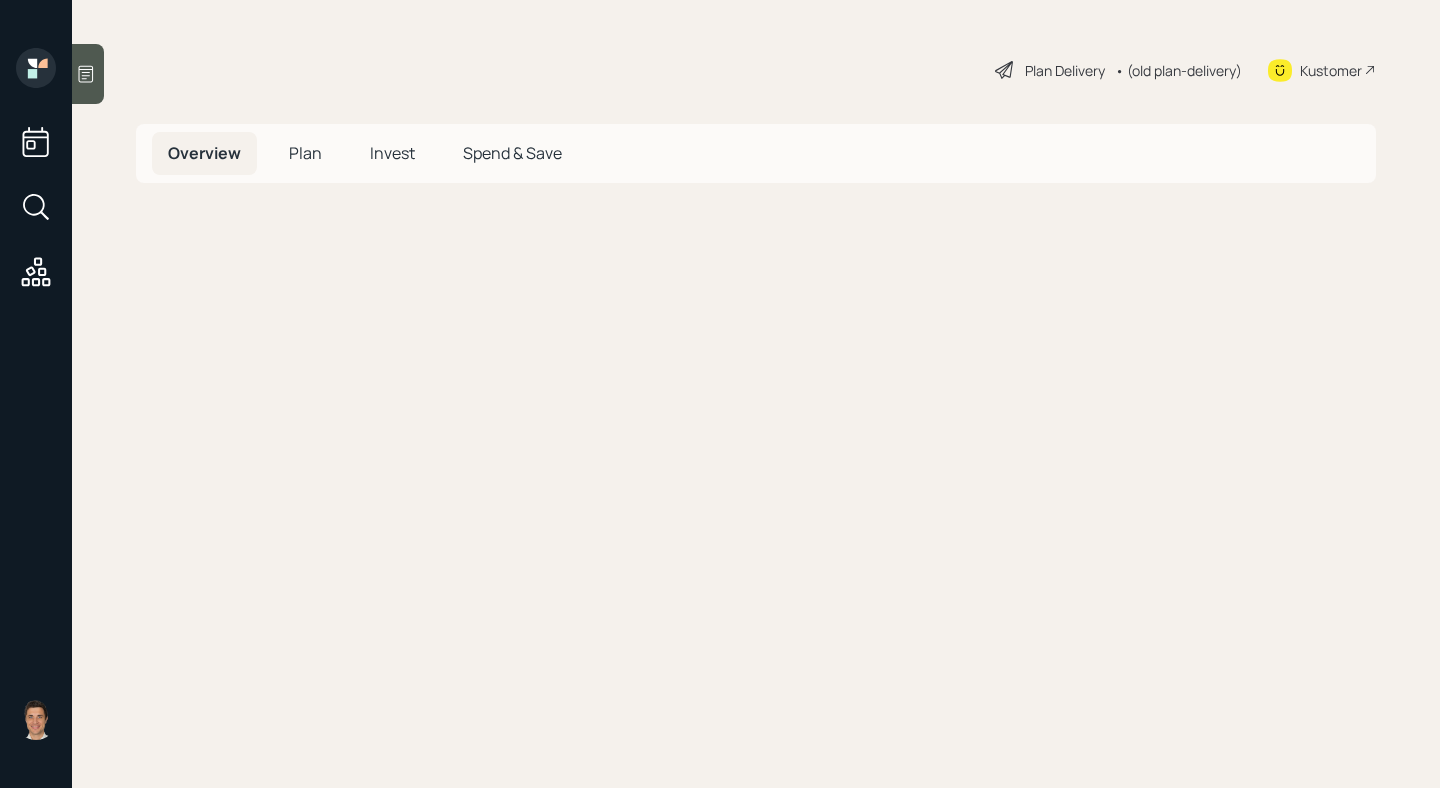 scroll, scrollTop: 0, scrollLeft: 0, axis: both 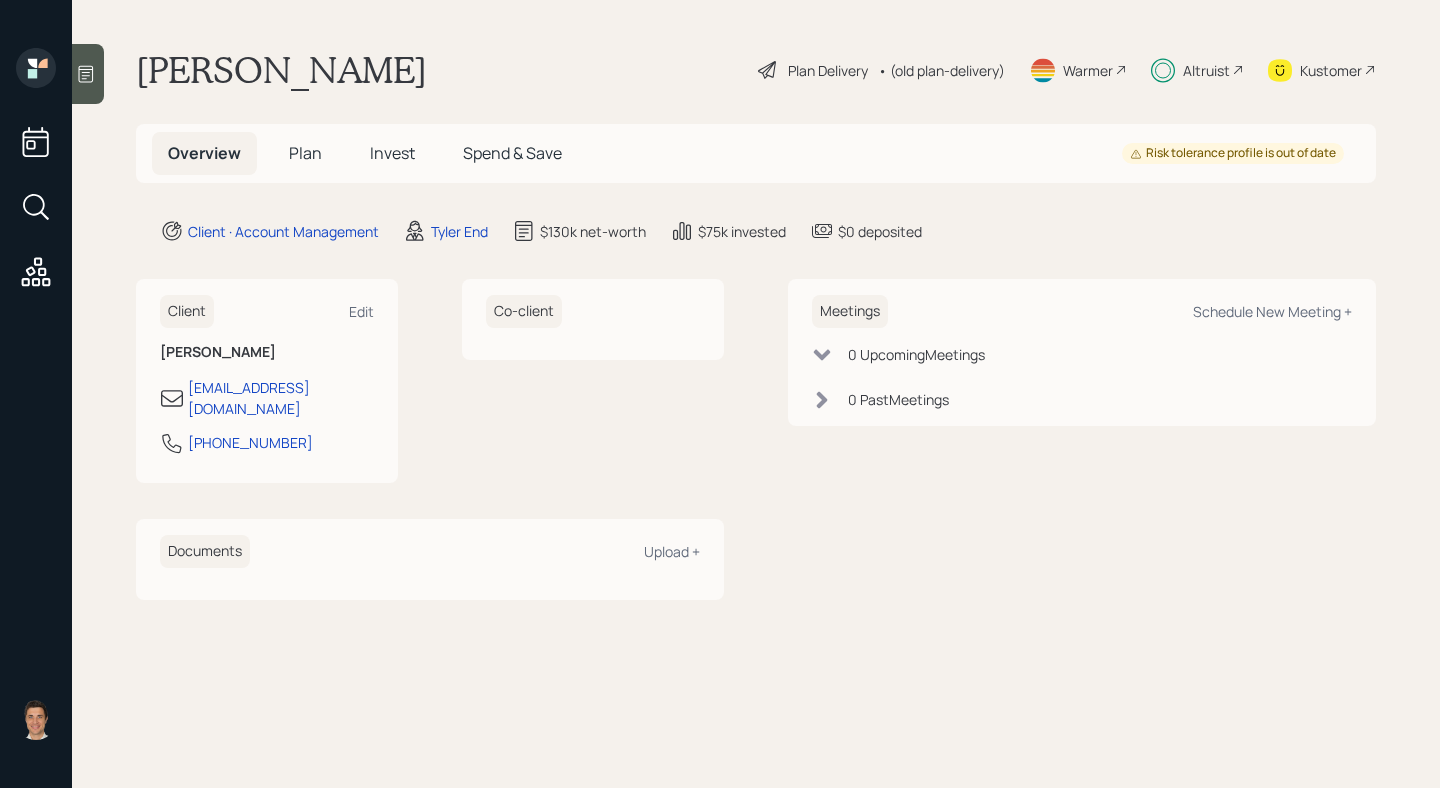 click on "Altruist" at bounding box center (1206, 70) 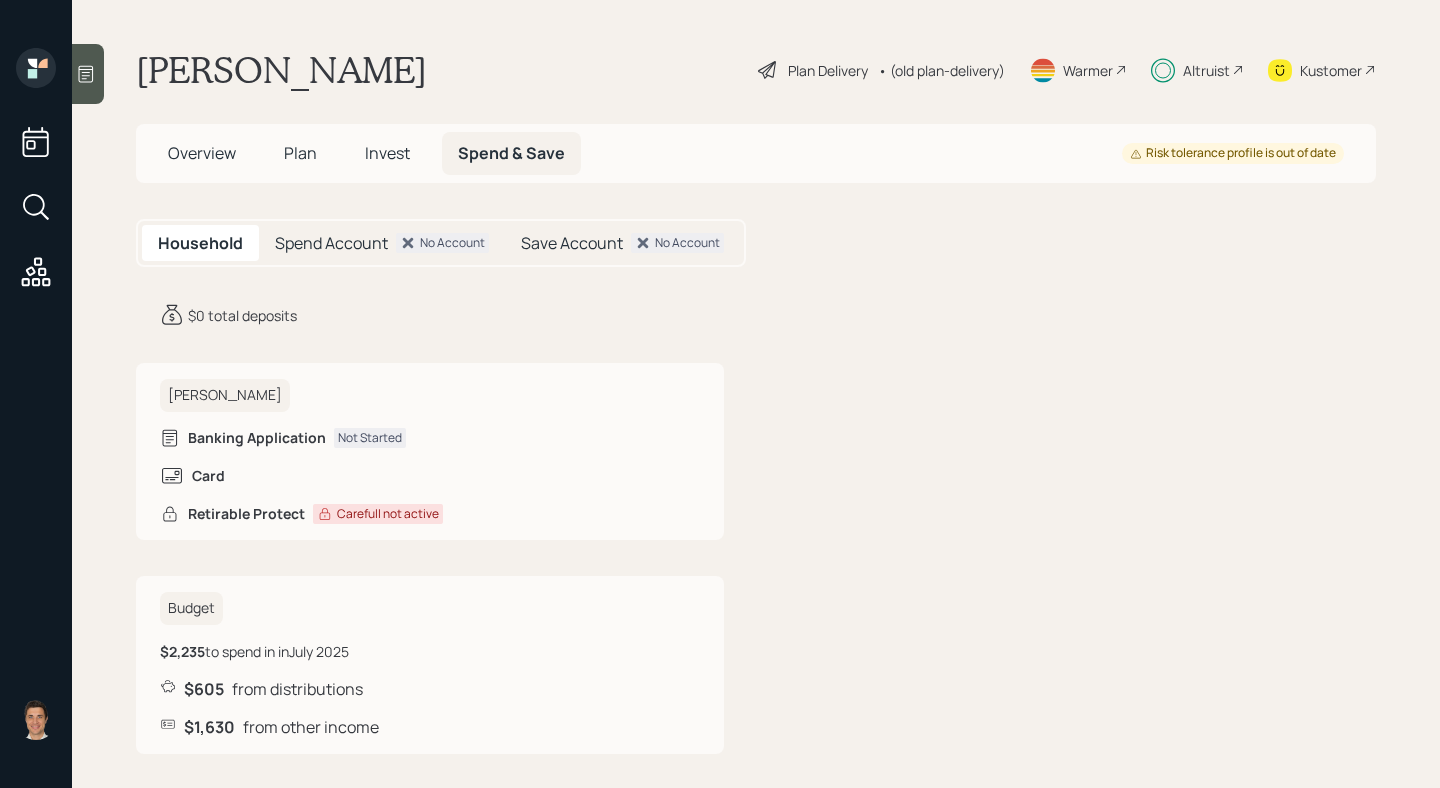 scroll, scrollTop: 14, scrollLeft: 0, axis: vertical 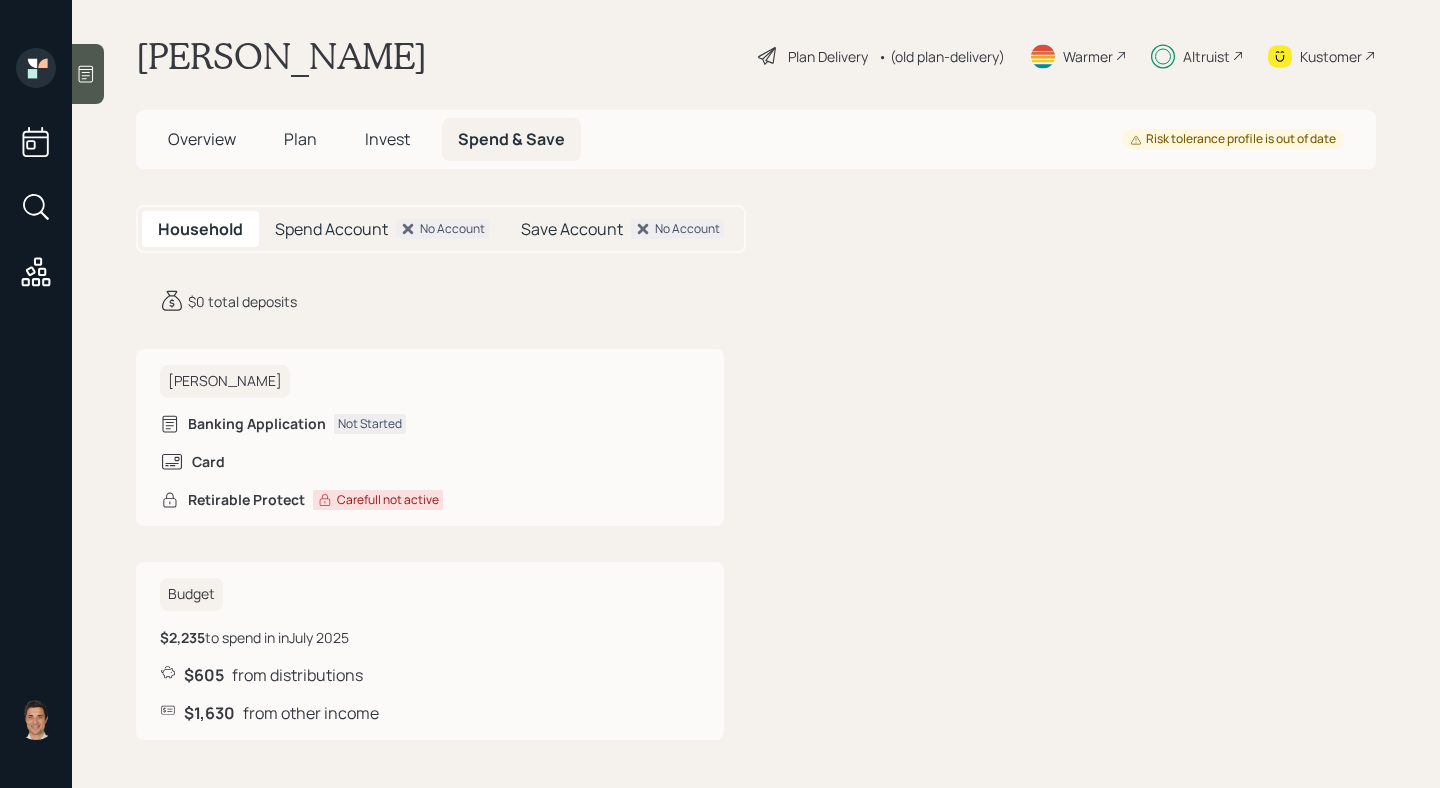 click on "Plan" at bounding box center [300, 139] 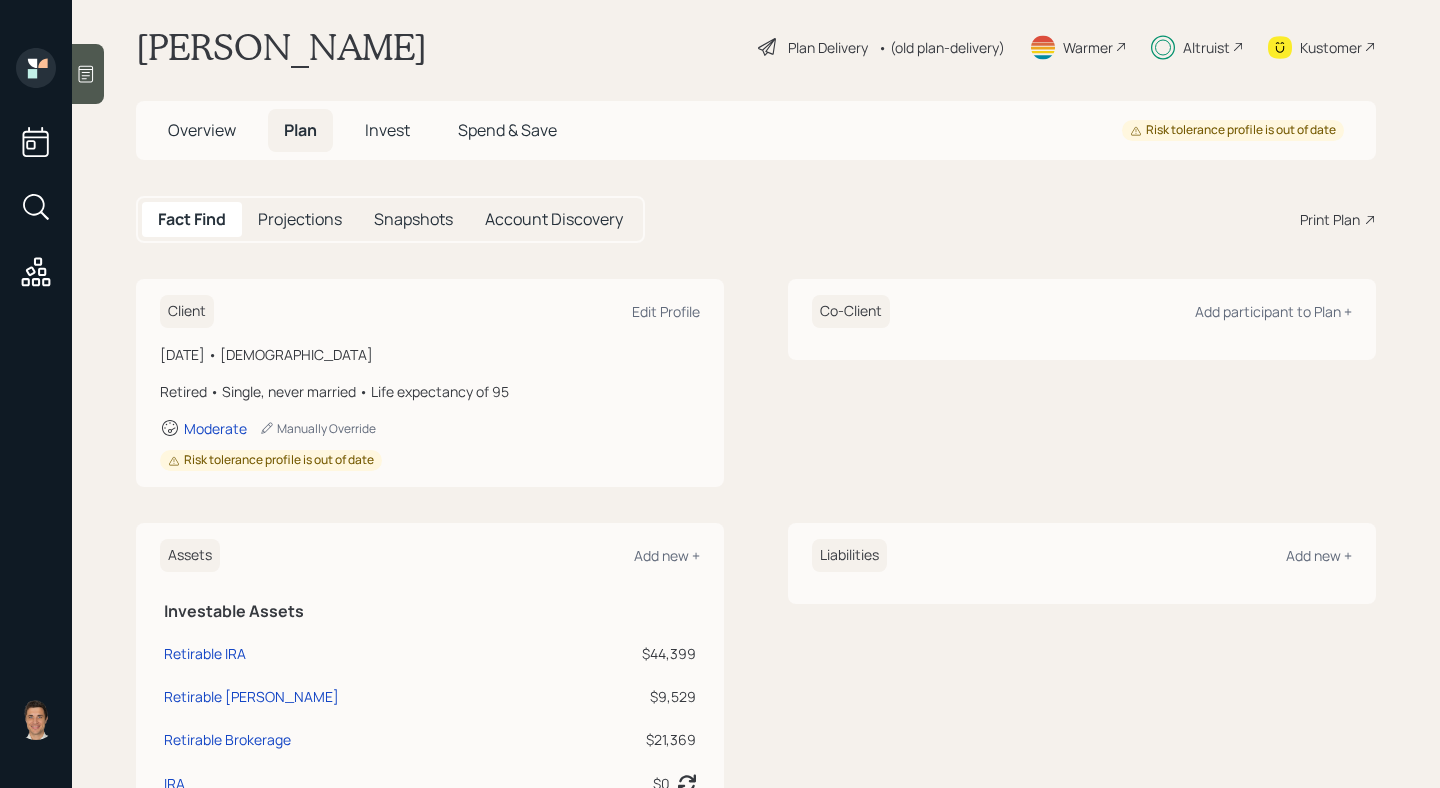 scroll, scrollTop: 0, scrollLeft: 0, axis: both 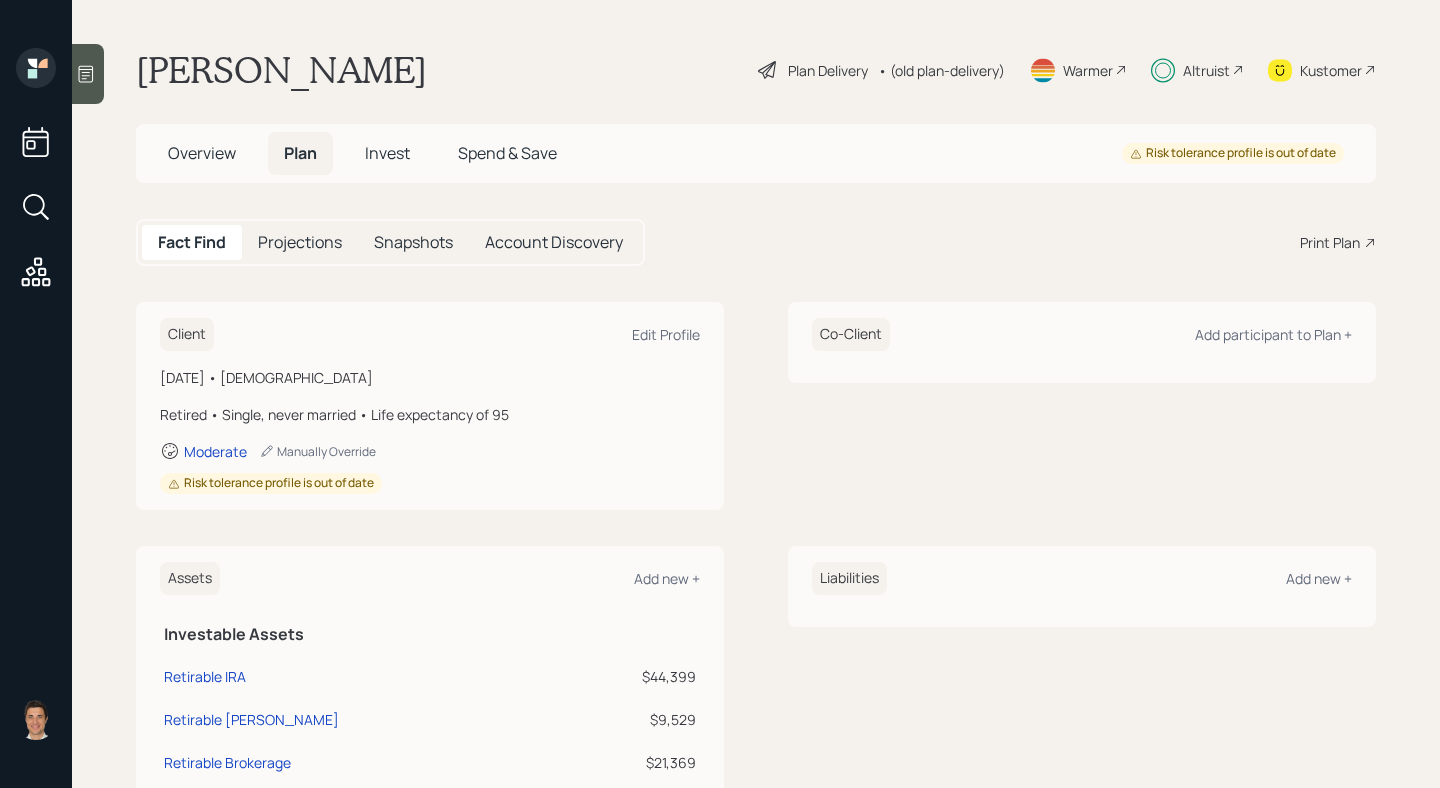 click on "Overview" at bounding box center (202, 153) 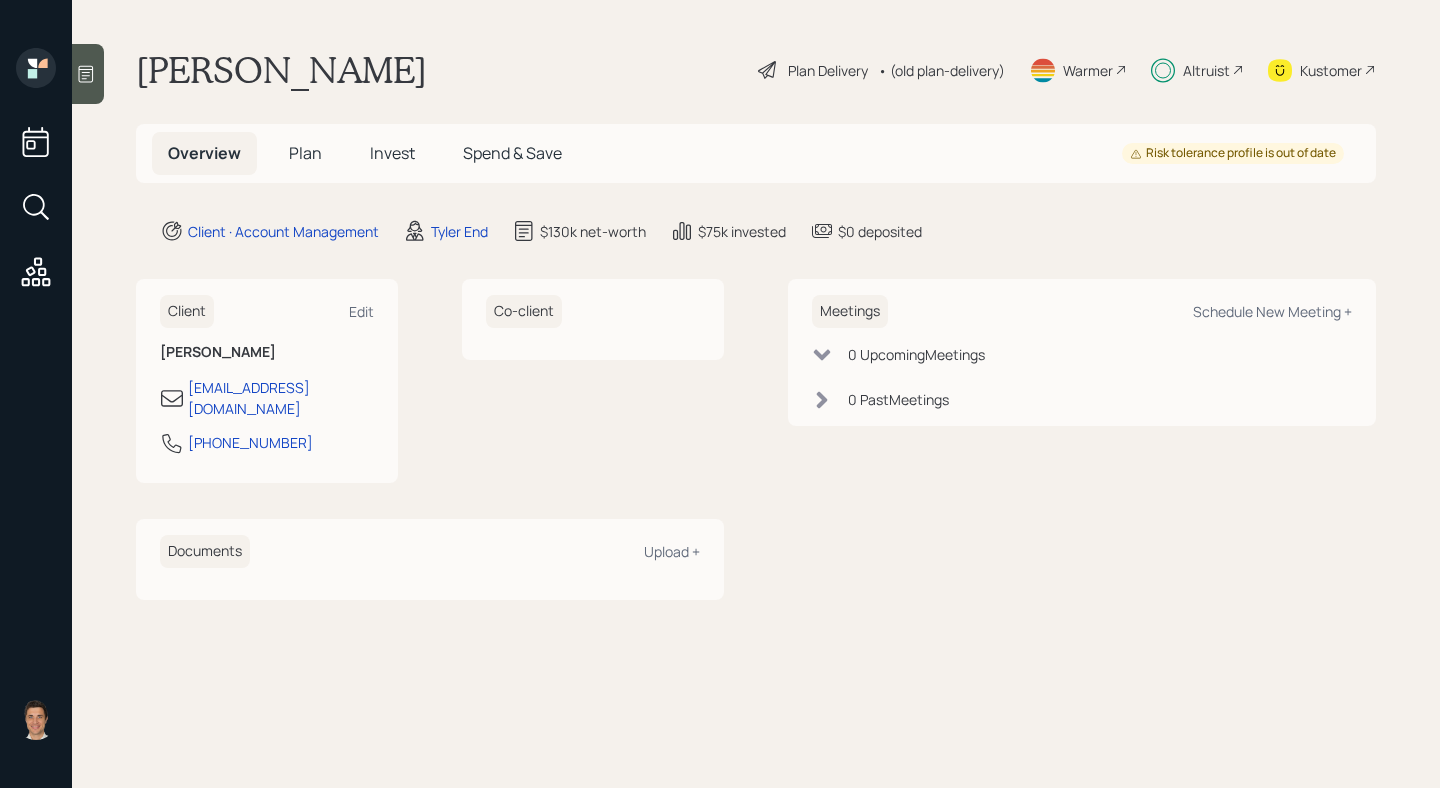 click on "Overview" at bounding box center (204, 153) 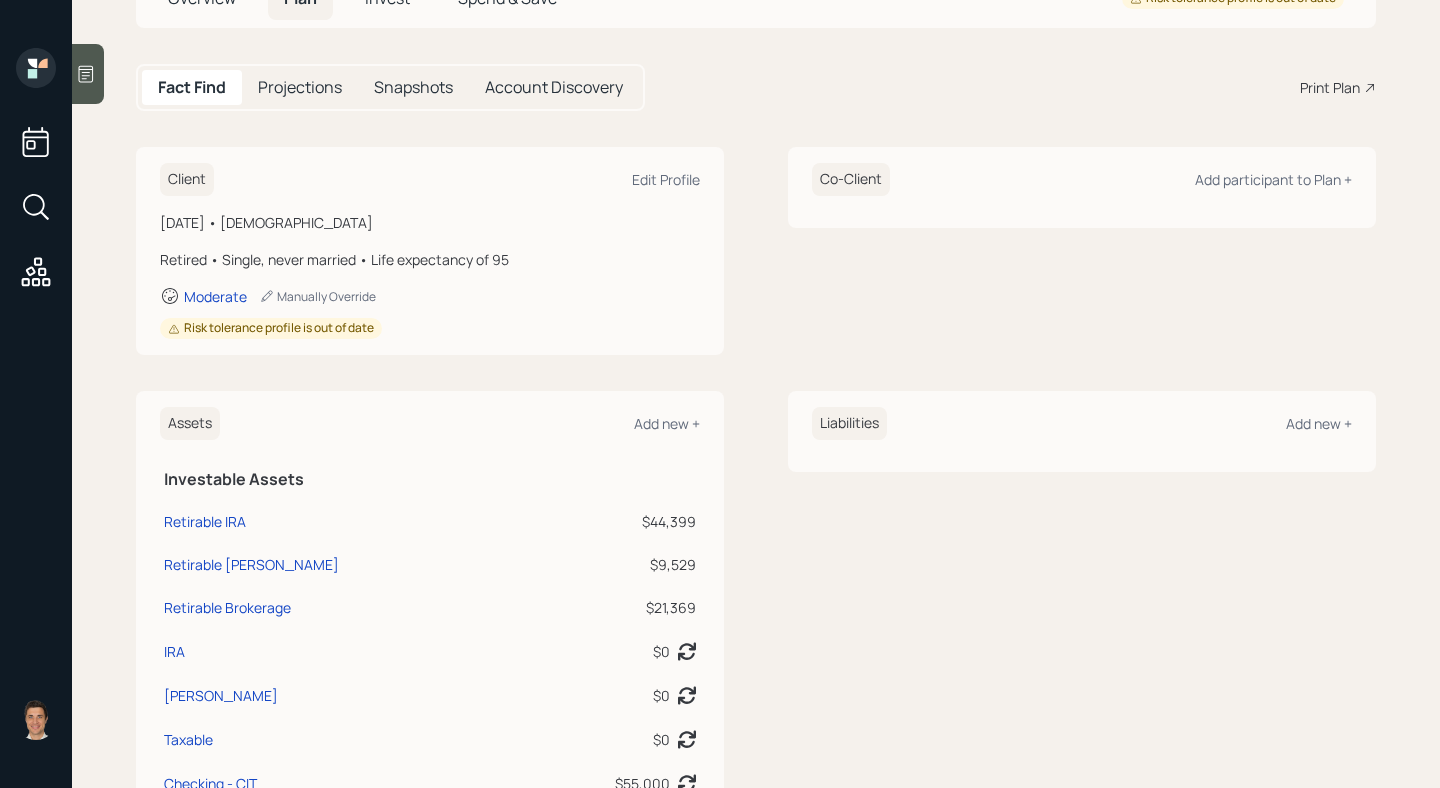 scroll, scrollTop: 53, scrollLeft: 0, axis: vertical 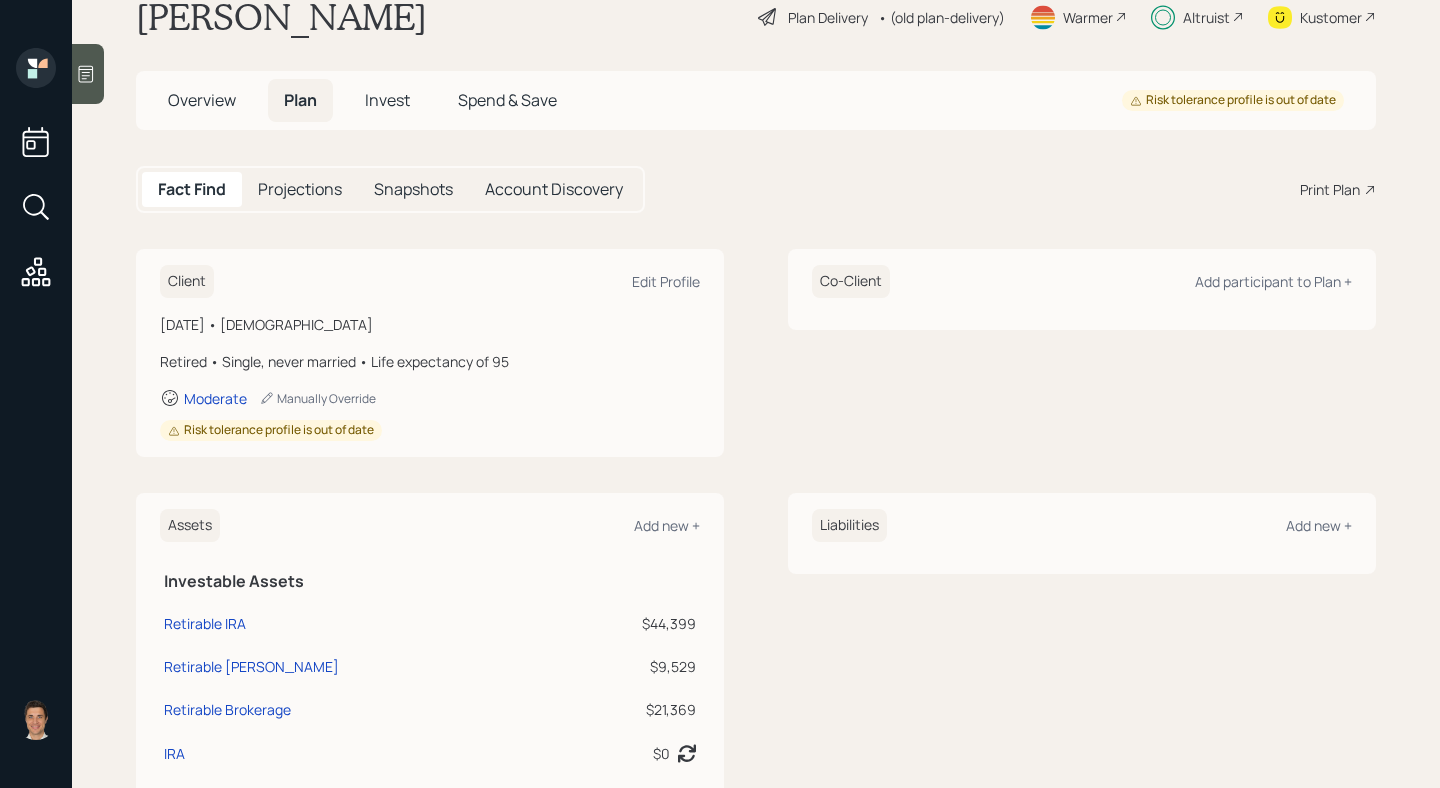 click on "Invest" at bounding box center [387, 100] 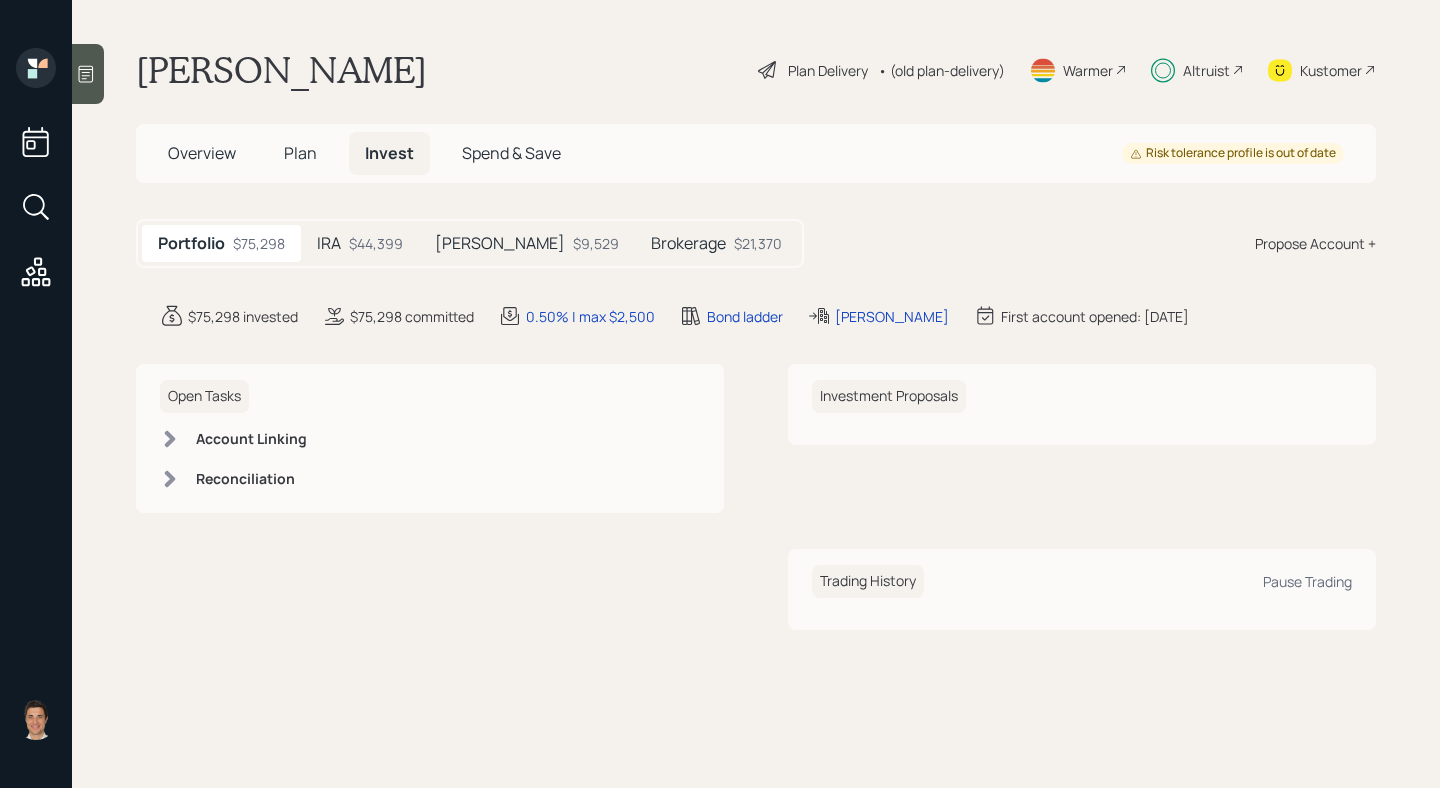 click on "Overview Plan Invest Spend & Save Risk tolerance profile is out of date" at bounding box center [756, 153] 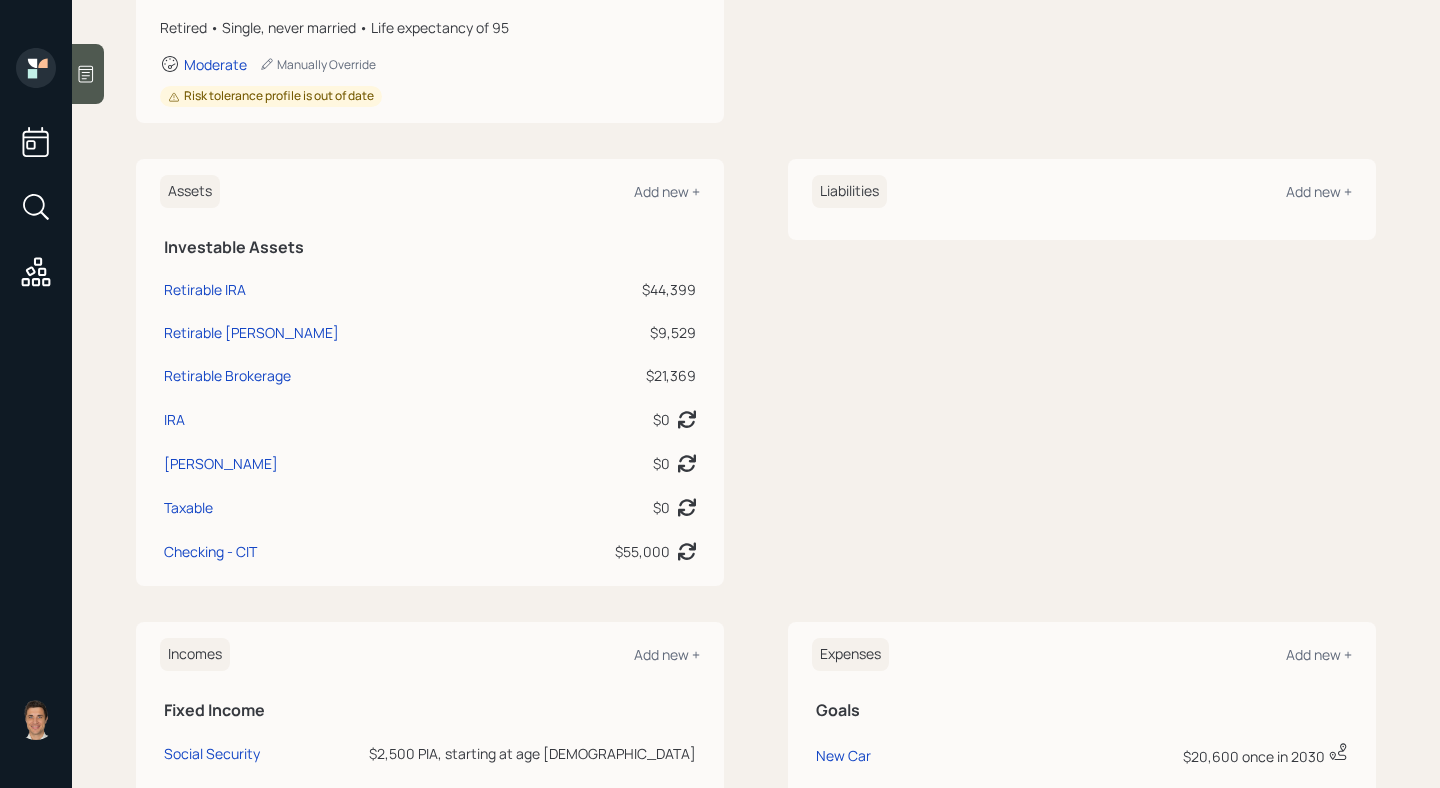 scroll, scrollTop: 640, scrollLeft: 0, axis: vertical 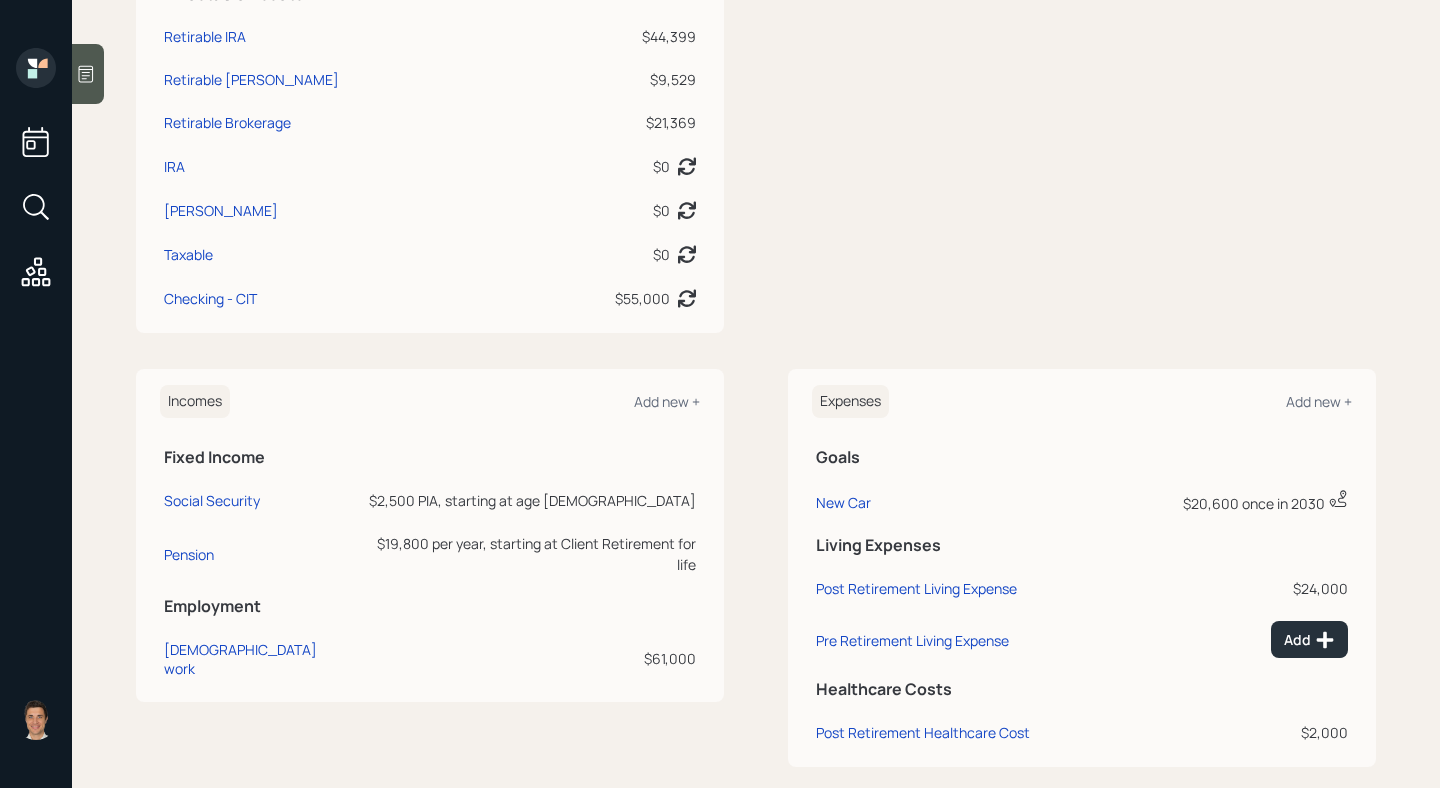 click on "$2,500 PIA, starting at age [DEMOGRAPHIC_DATA]" at bounding box center (527, 500) 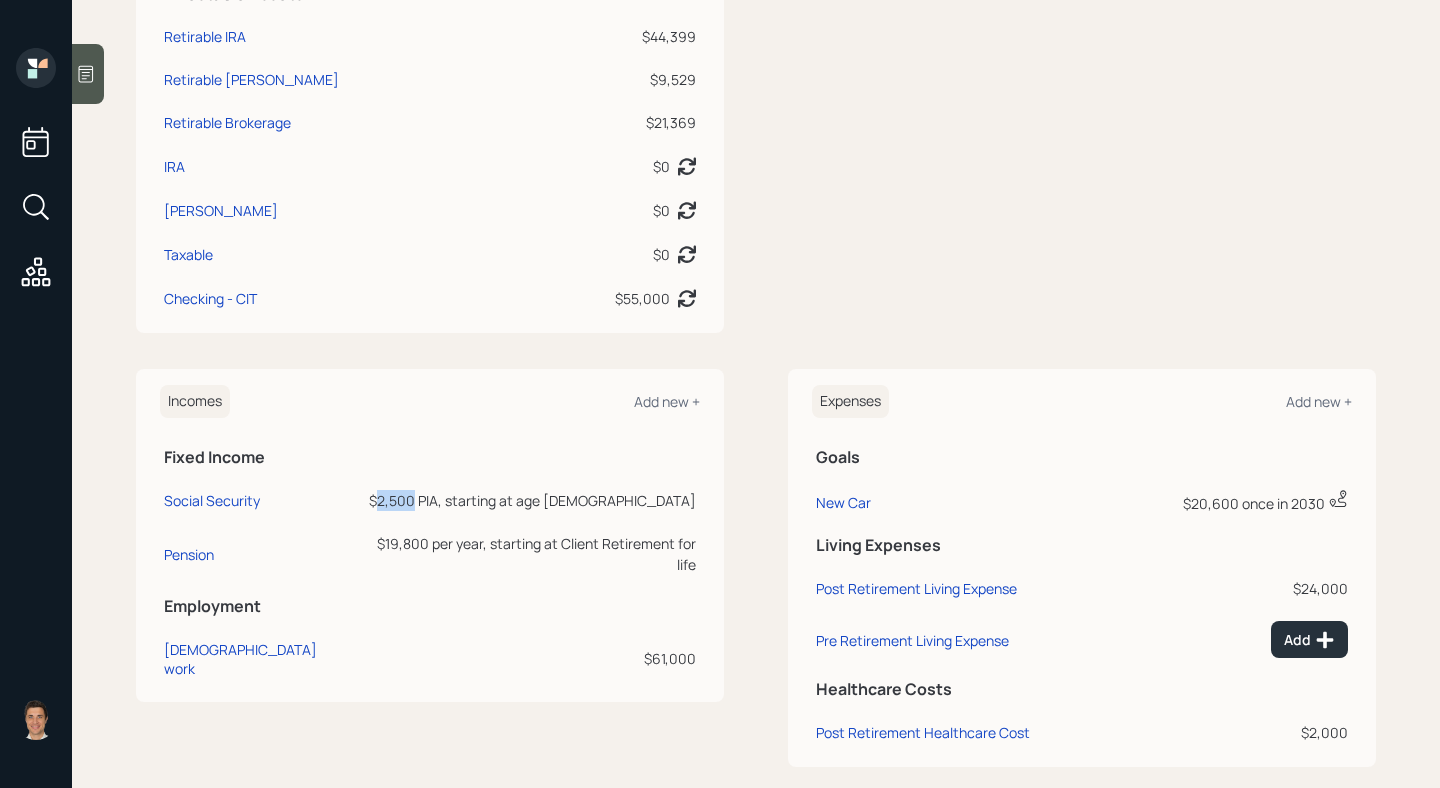 click on "$2,500 PIA, starting at age [DEMOGRAPHIC_DATA]" at bounding box center (527, 500) 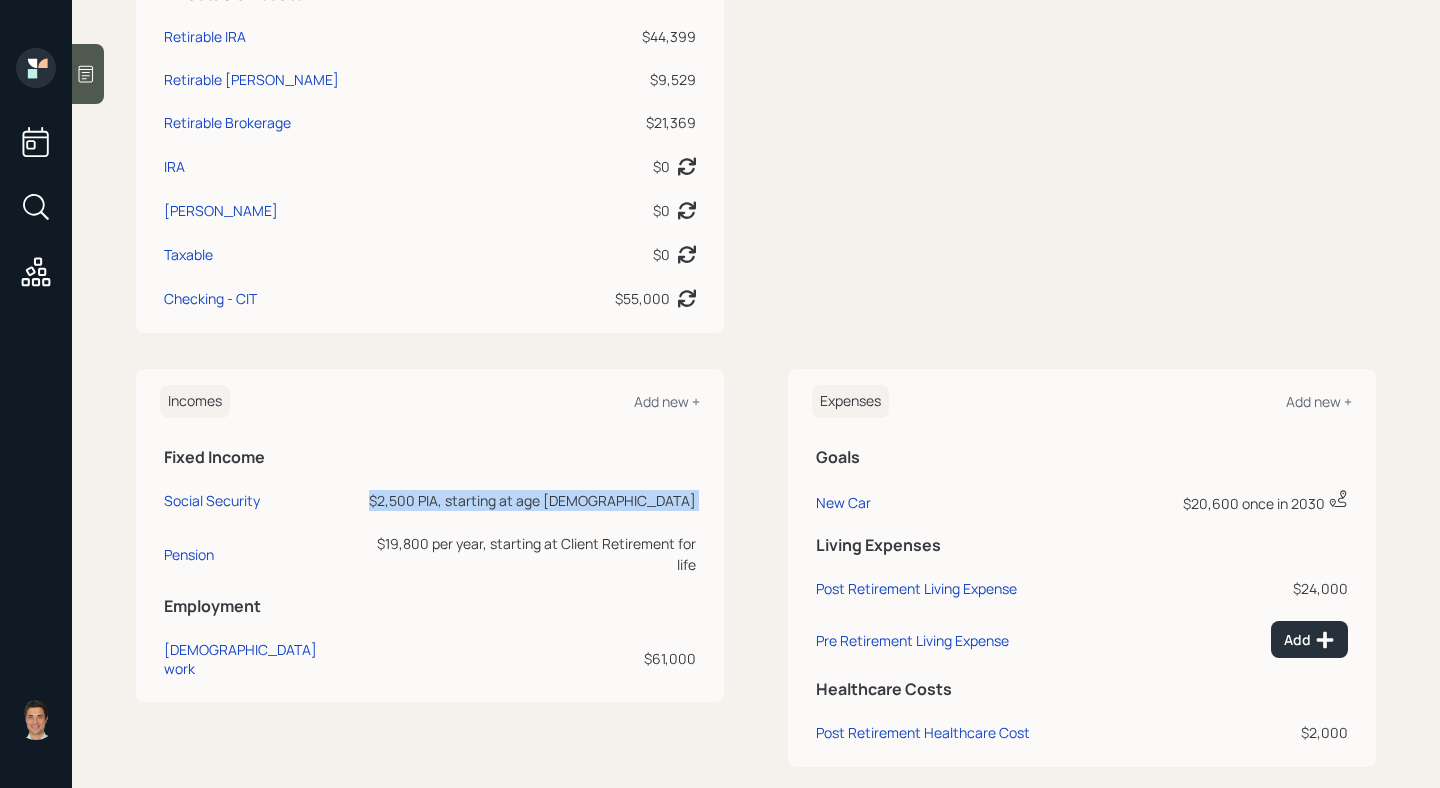 click on "$2,500 PIA, starting at age [DEMOGRAPHIC_DATA]" at bounding box center (527, 500) 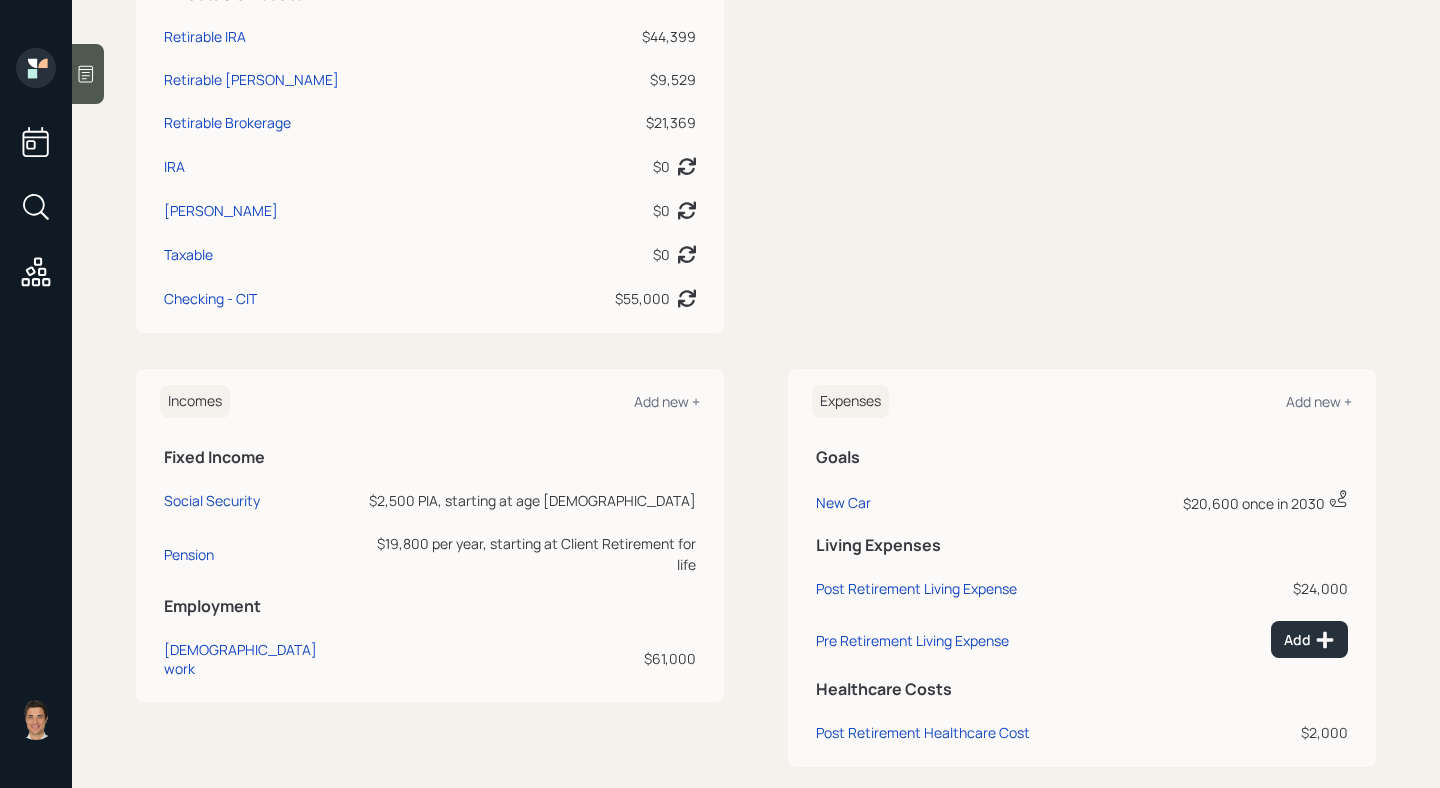 click on "Fixed Income" at bounding box center (430, 457) 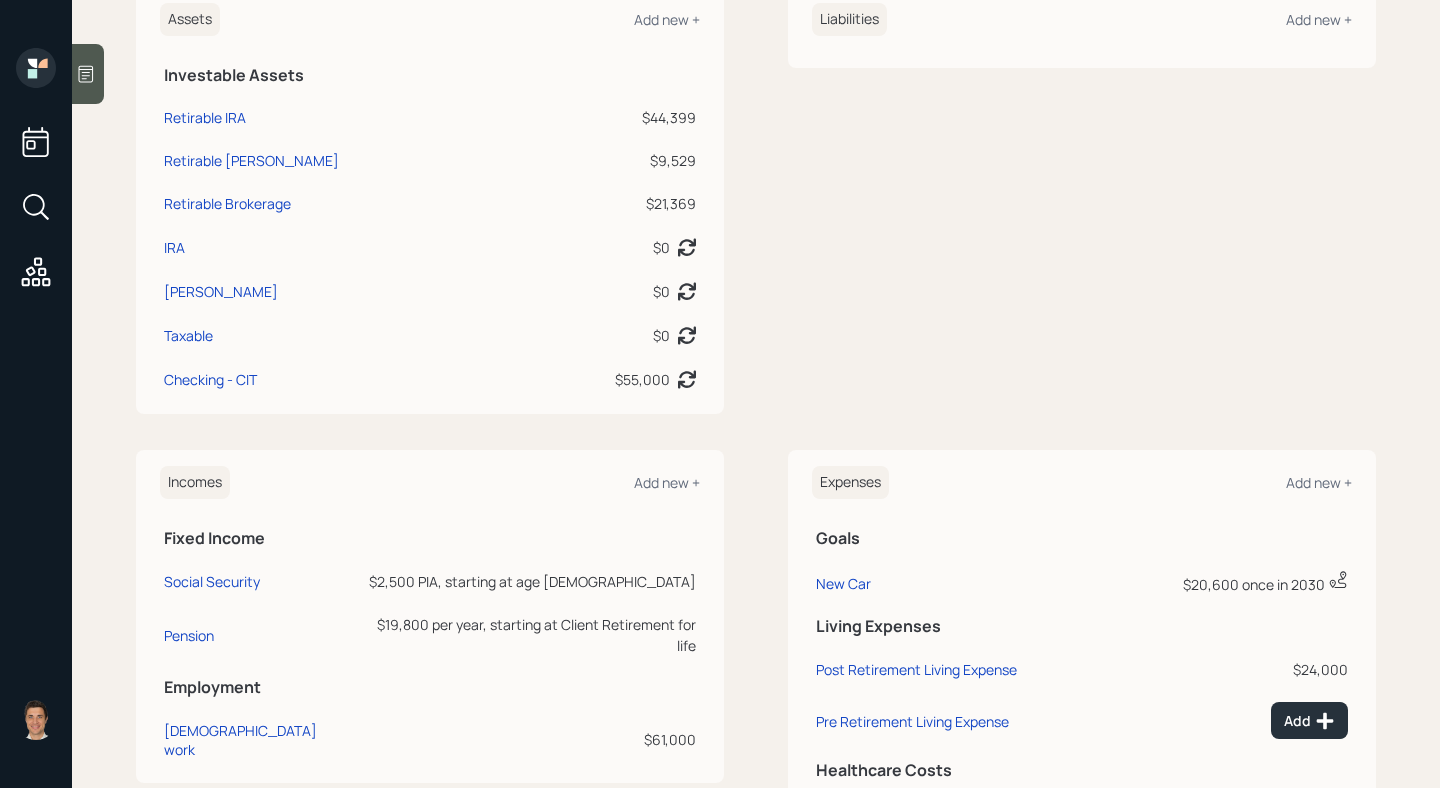 scroll, scrollTop: 667, scrollLeft: 0, axis: vertical 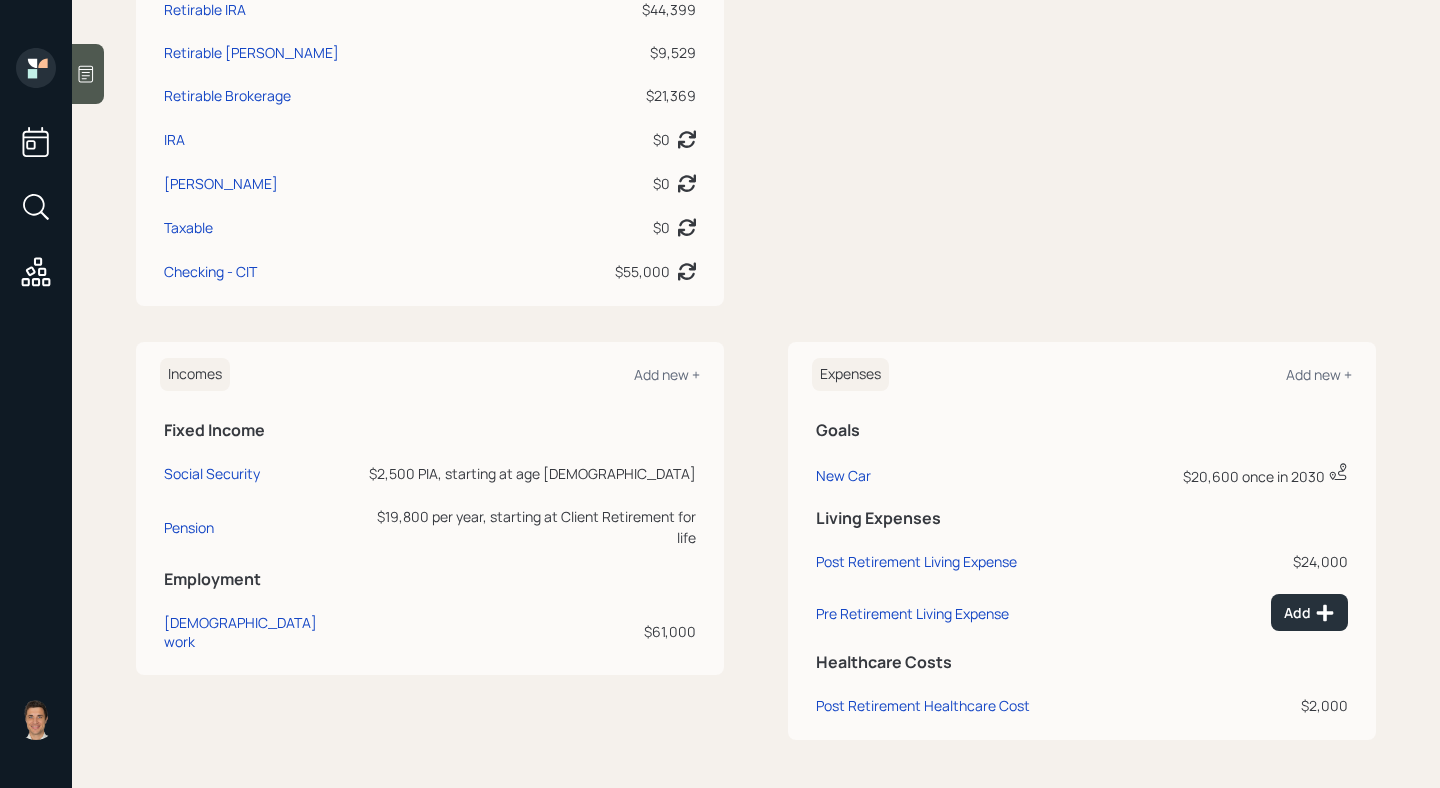 click on "$2,500 PIA, starting at age [DEMOGRAPHIC_DATA]" at bounding box center (527, 473) 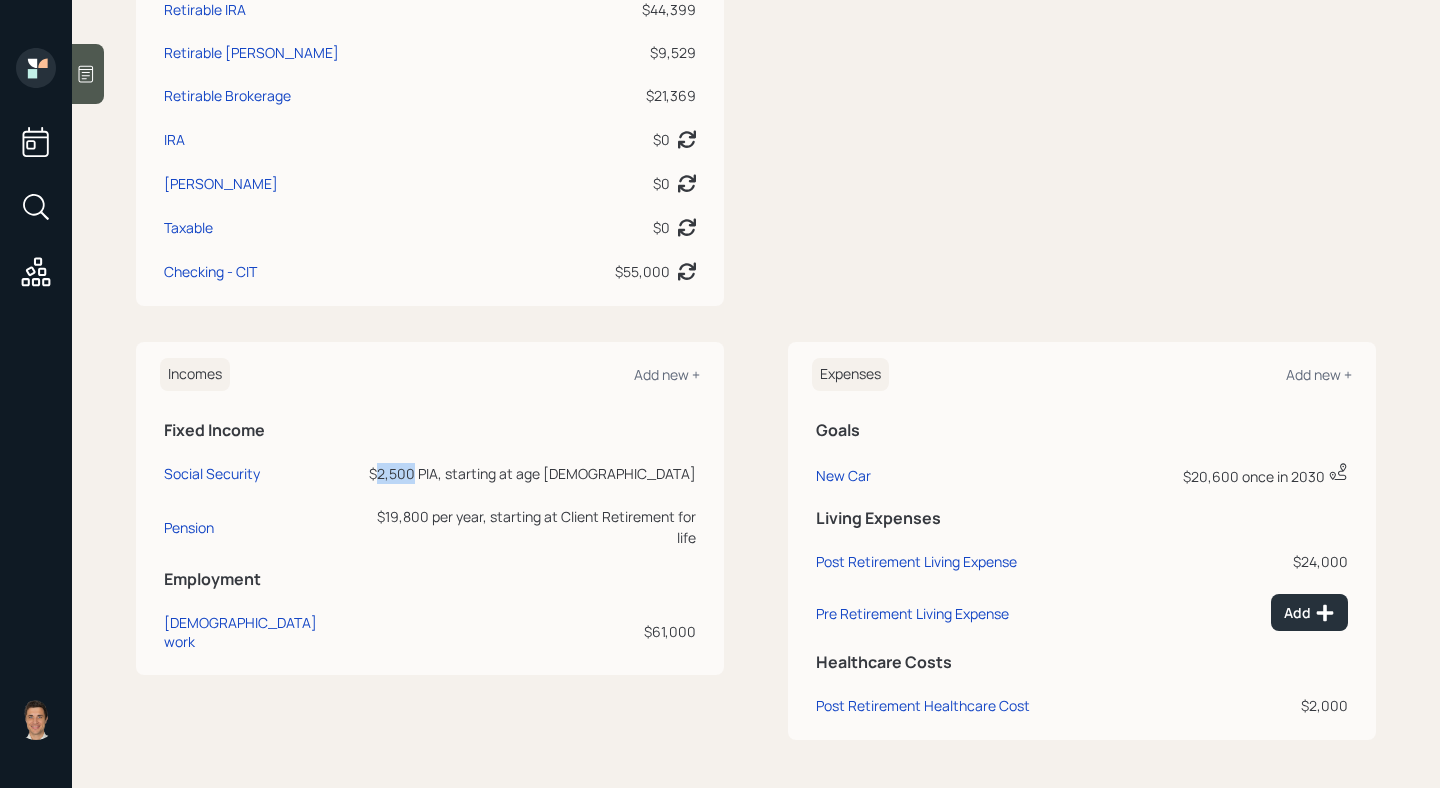 click on "$2,500 PIA, starting at age [DEMOGRAPHIC_DATA]" at bounding box center (527, 473) 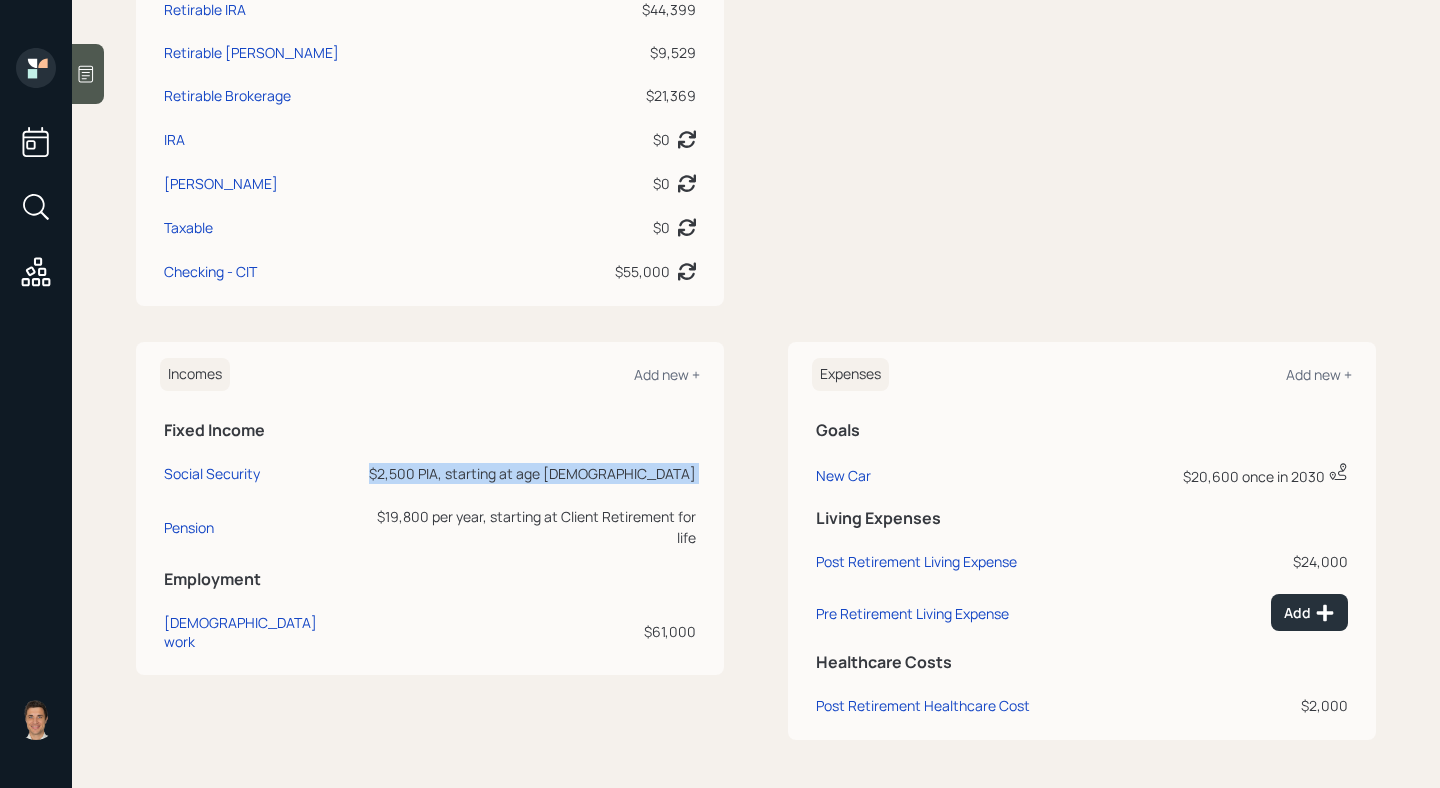 click on "$2,500 PIA, starting at age [DEMOGRAPHIC_DATA]" at bounding box center [527, 473] 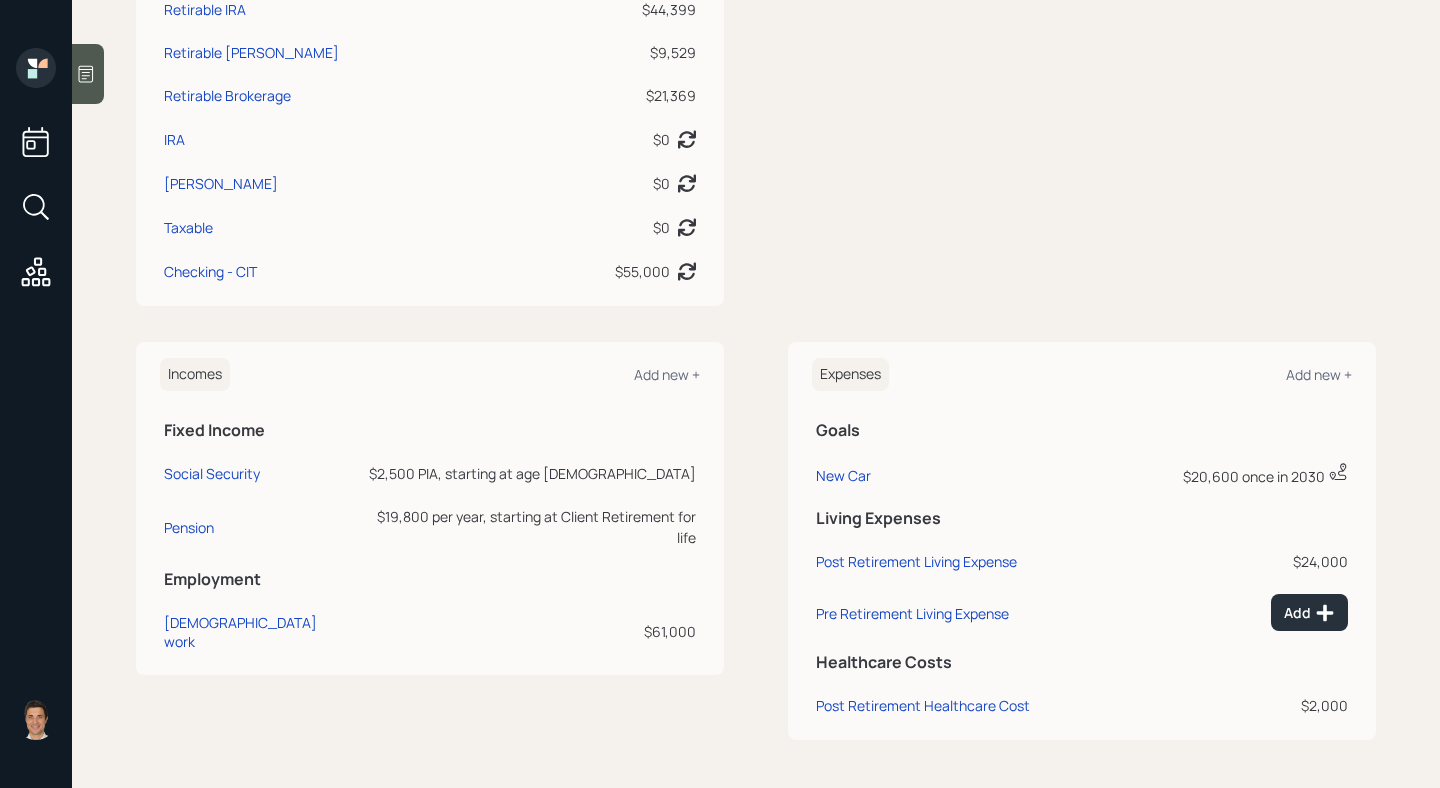 click on "Incomes Add new + Fixed Income Social Security   $2,500 PIA, starting at age [DEMOGRAPHIC_DATA] Pension   $19,800 per year, starting at Client Retirement for life Employment [DEMOGRAPHIC_DATA] work   $61,000 Expenses Add new + Goals New Car   $20,600     once   in   [DATE]   This value is a current estimate based on a value of $20,000 collected on [DATE] Living Expenses Post Retirement Living Expense   $24,000 Pre Retirement Living Expense   Add Healthcare Costs Post Retirement Healthcare Cost   $2,000" at bounding box center [756, 541] 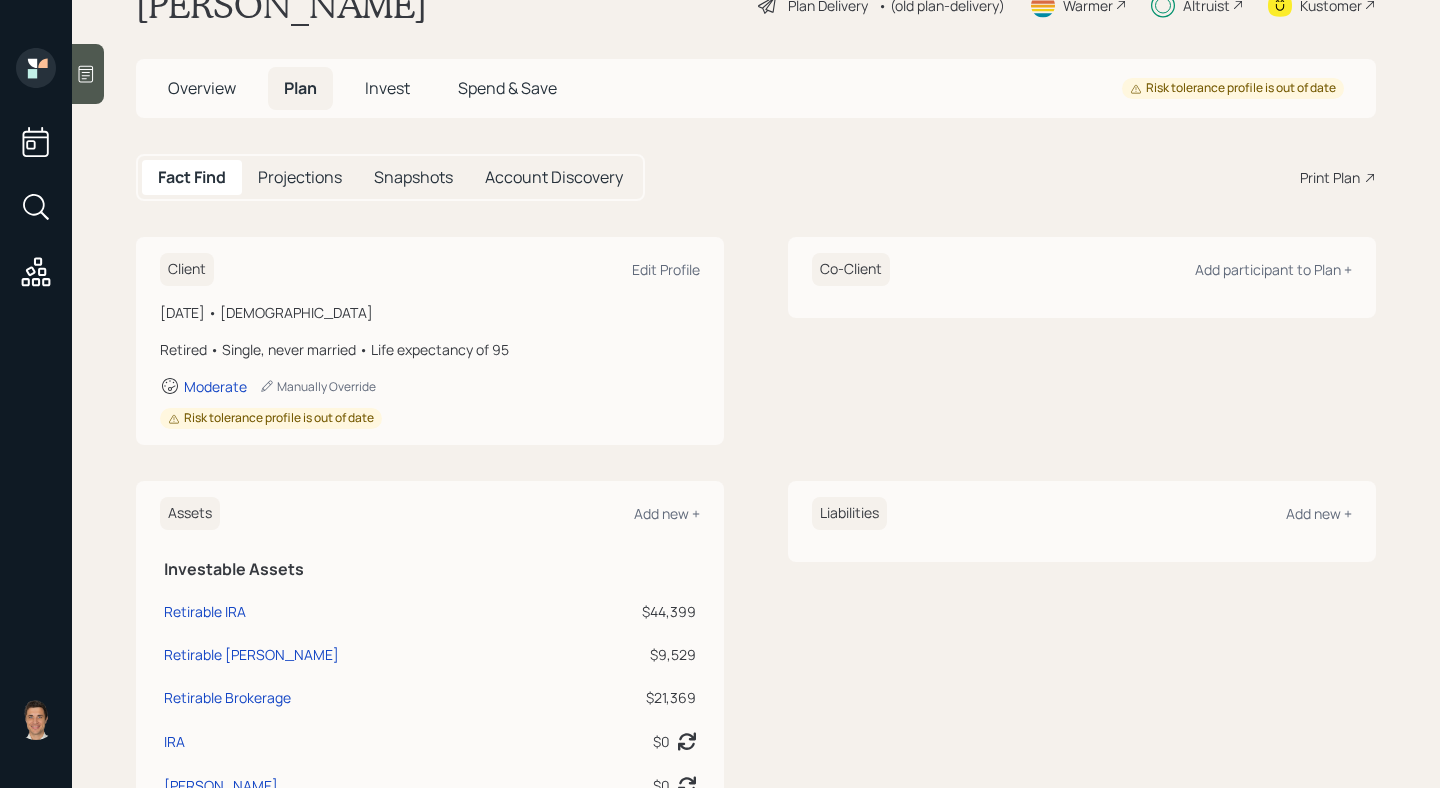 scroll, scrollTop: 0, scrollLeft: 0, axis: both 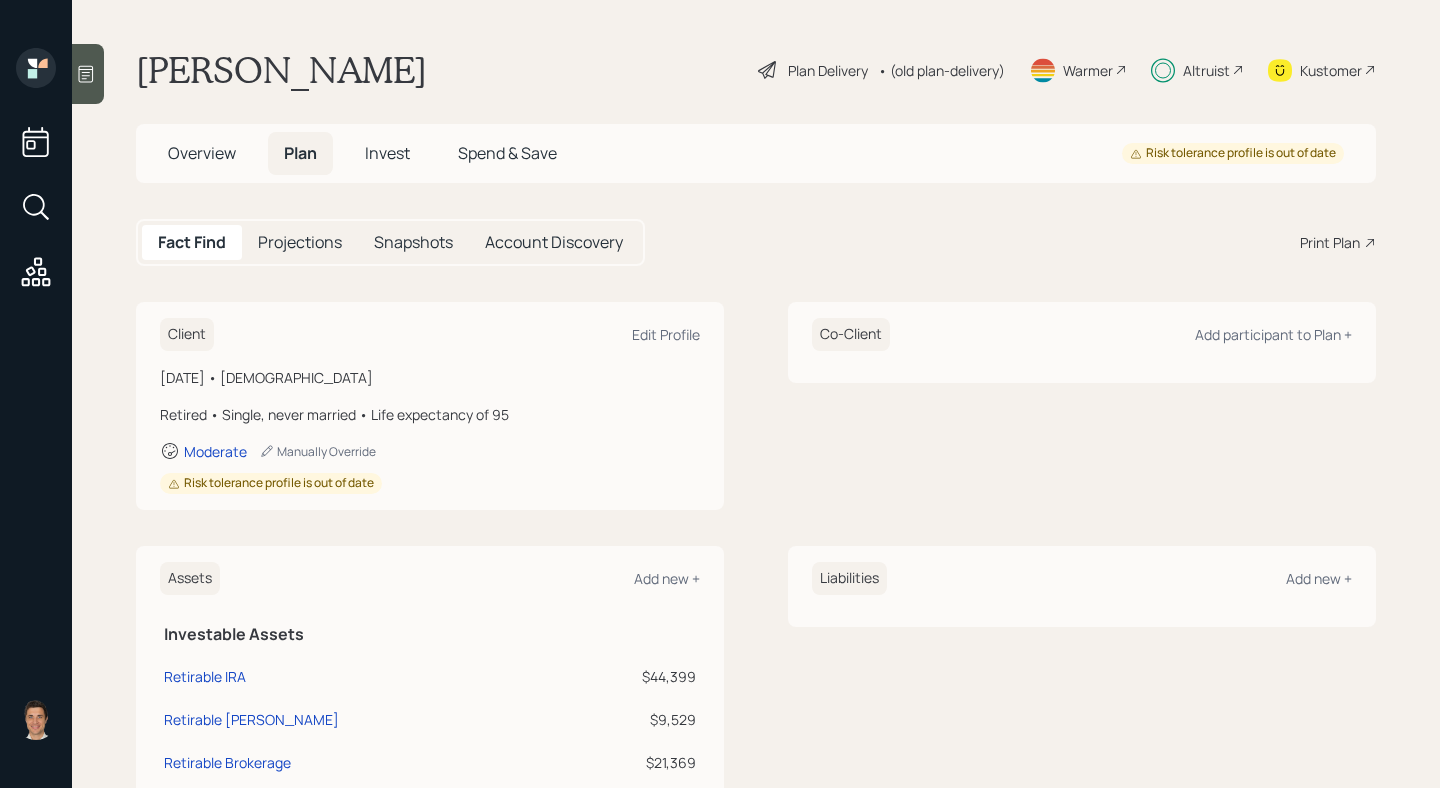 click on "Overview" at bounding box center (202, 153) 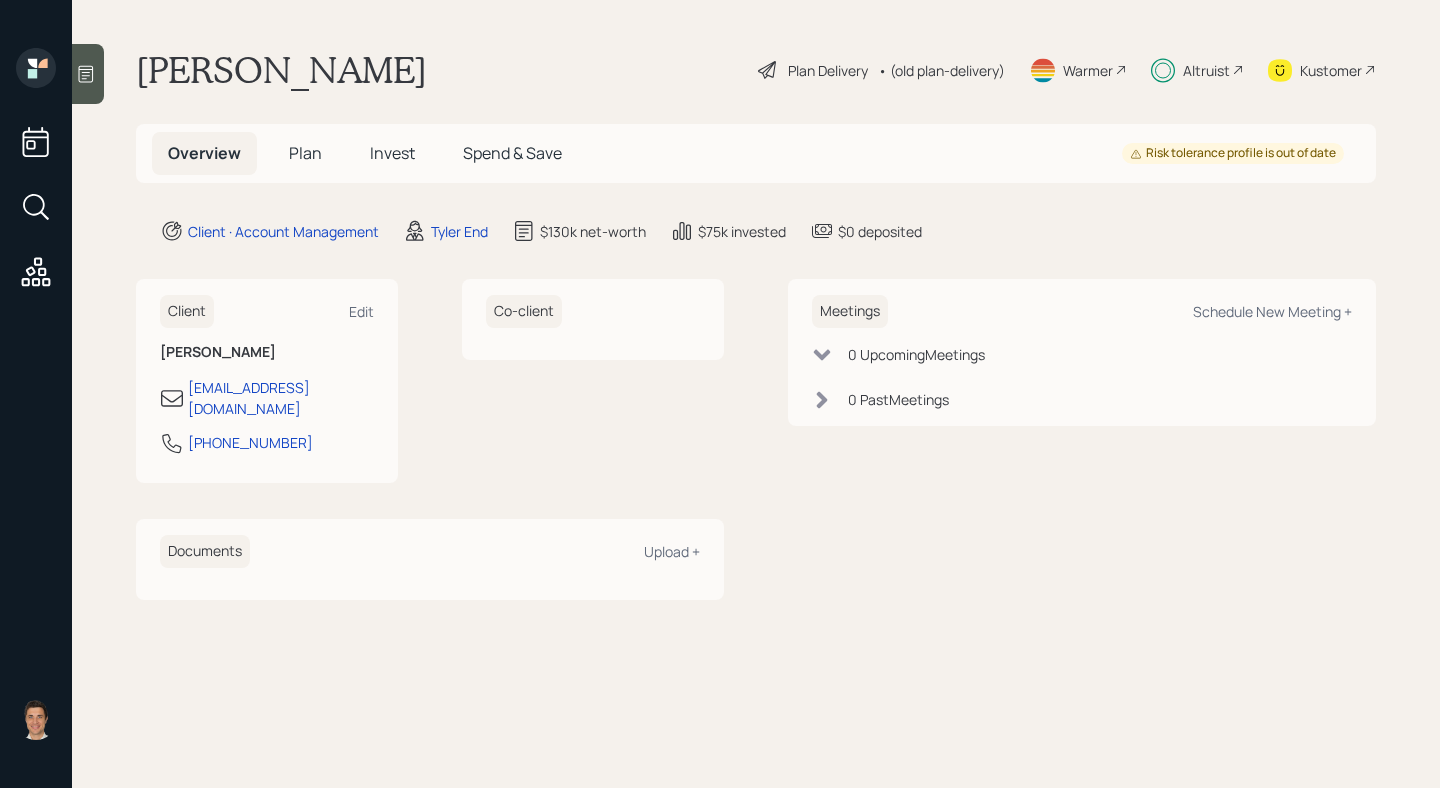 click on "Overview Plan Invest Spend & Save Risk tolerance profile is out of date" at bounding box center [756, 153] 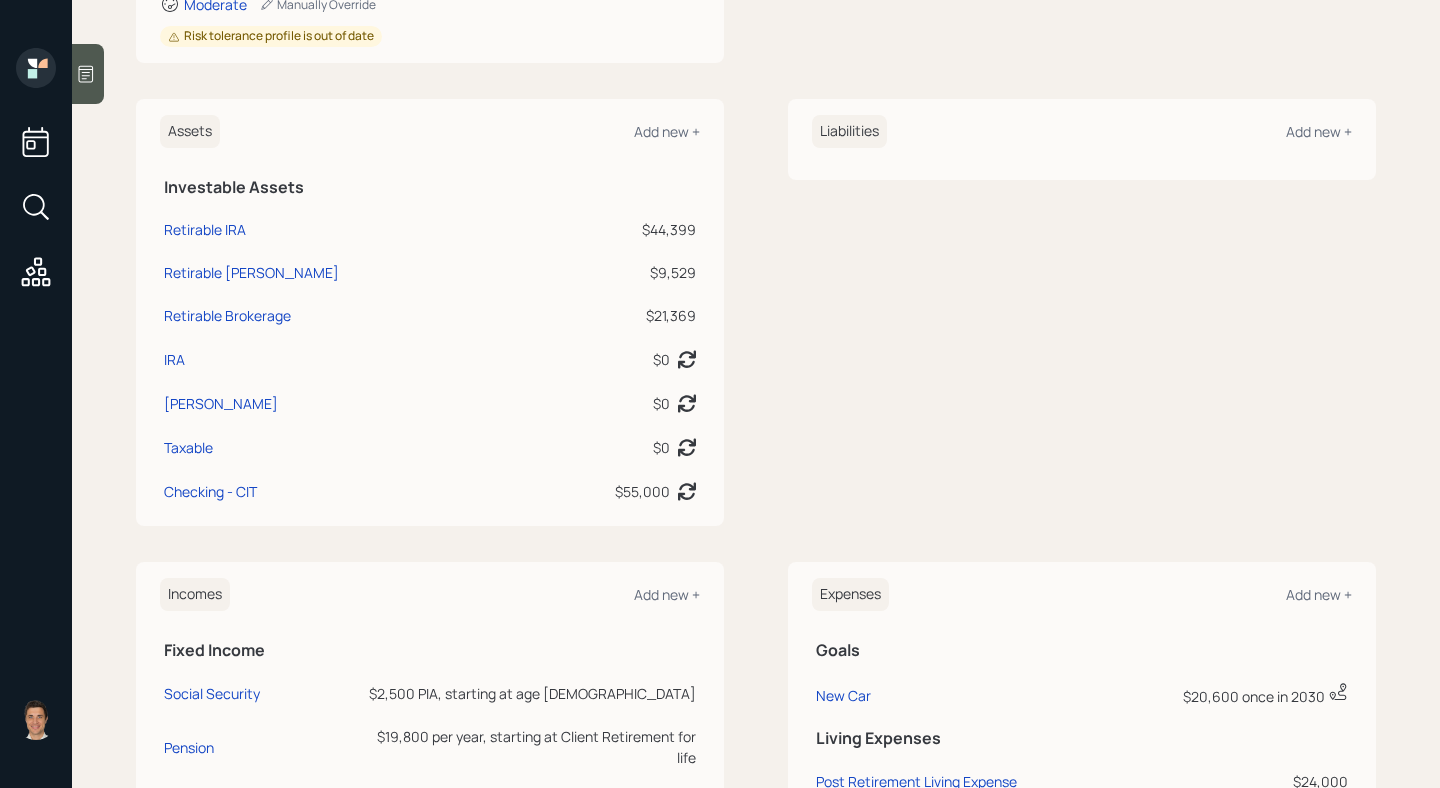 scroll, scrollTop: 667, scrollLeft: 0, axis: vertical 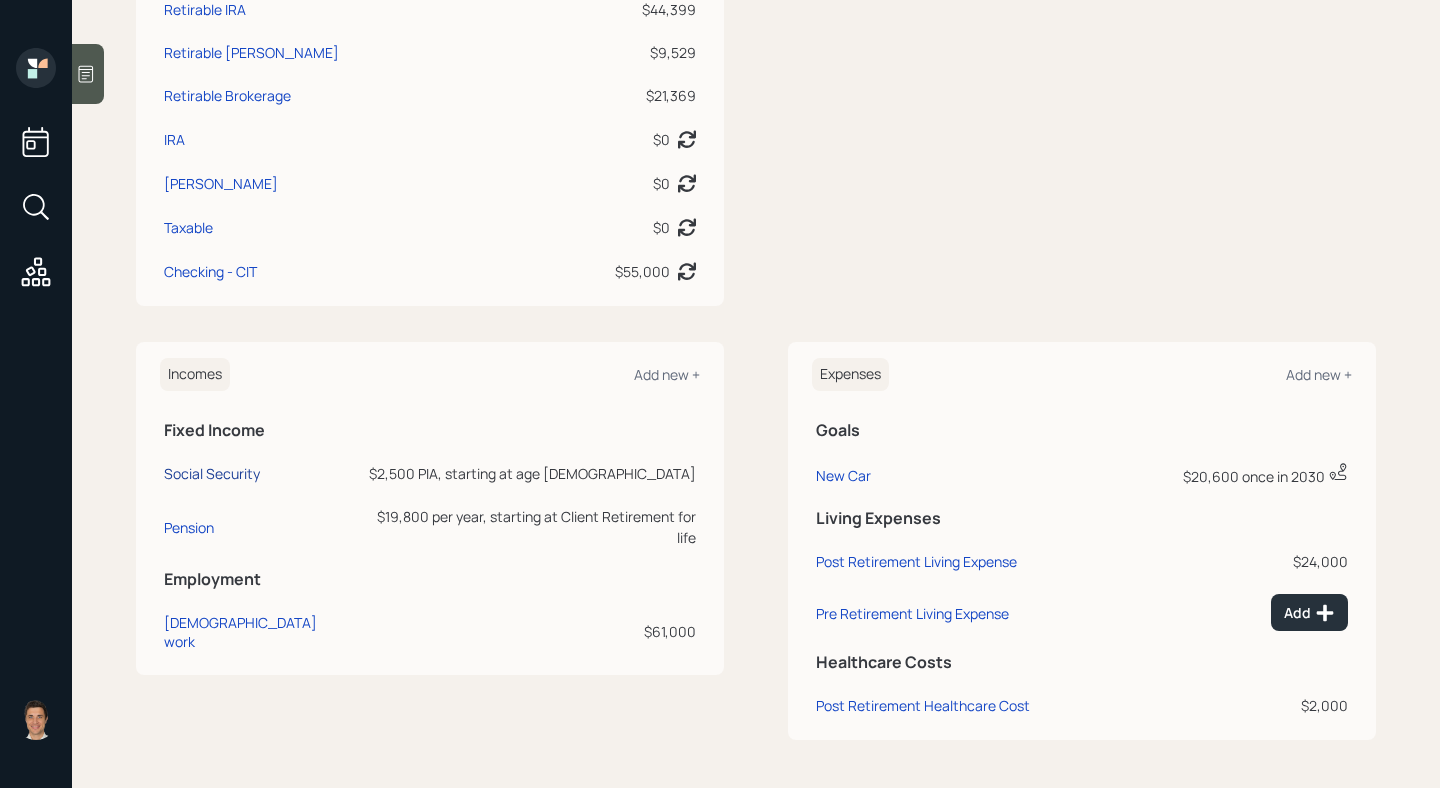 click on "Social Security" at bounding box center [212, 473] 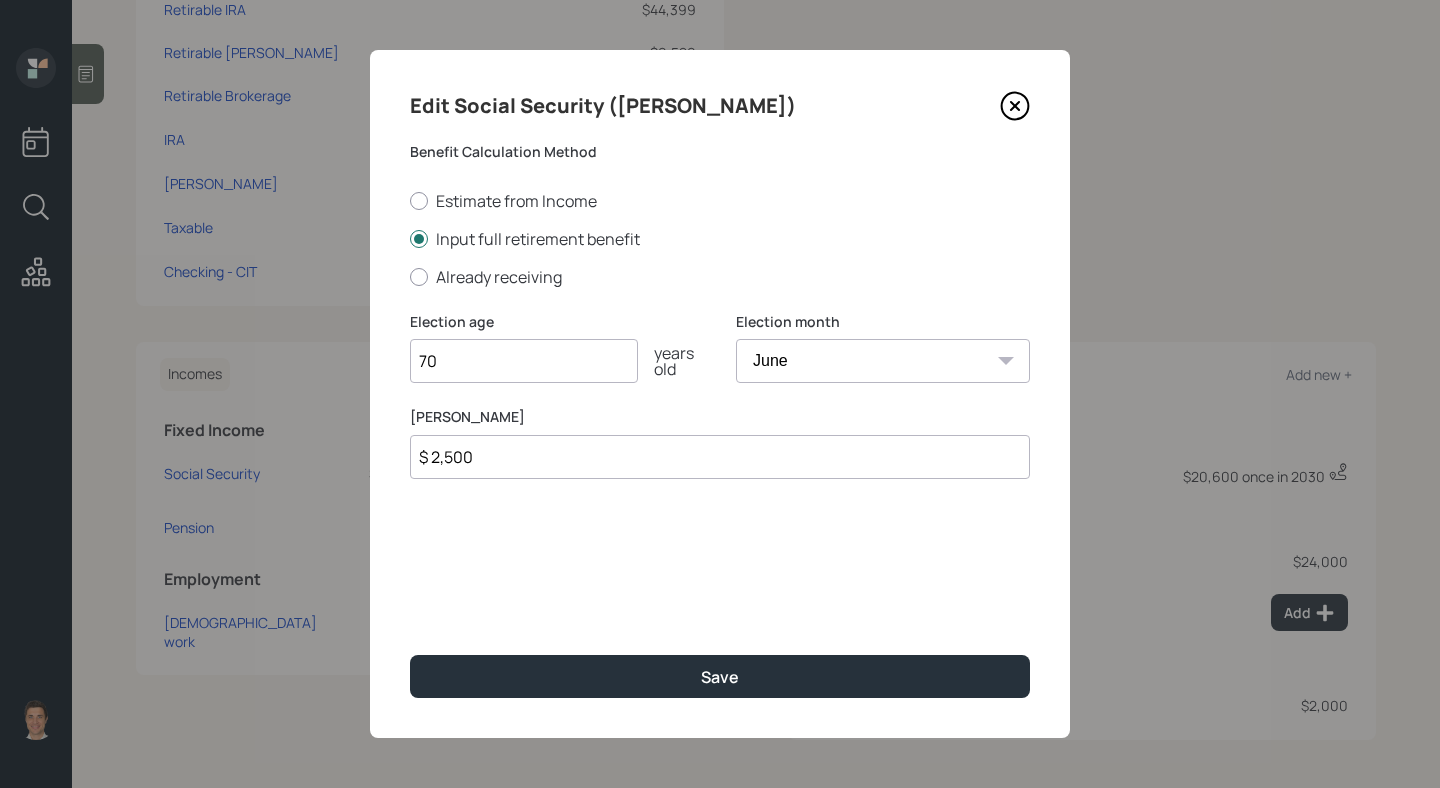 click on "January February March April May June July August September October November December" at bounding box center (883, 361) 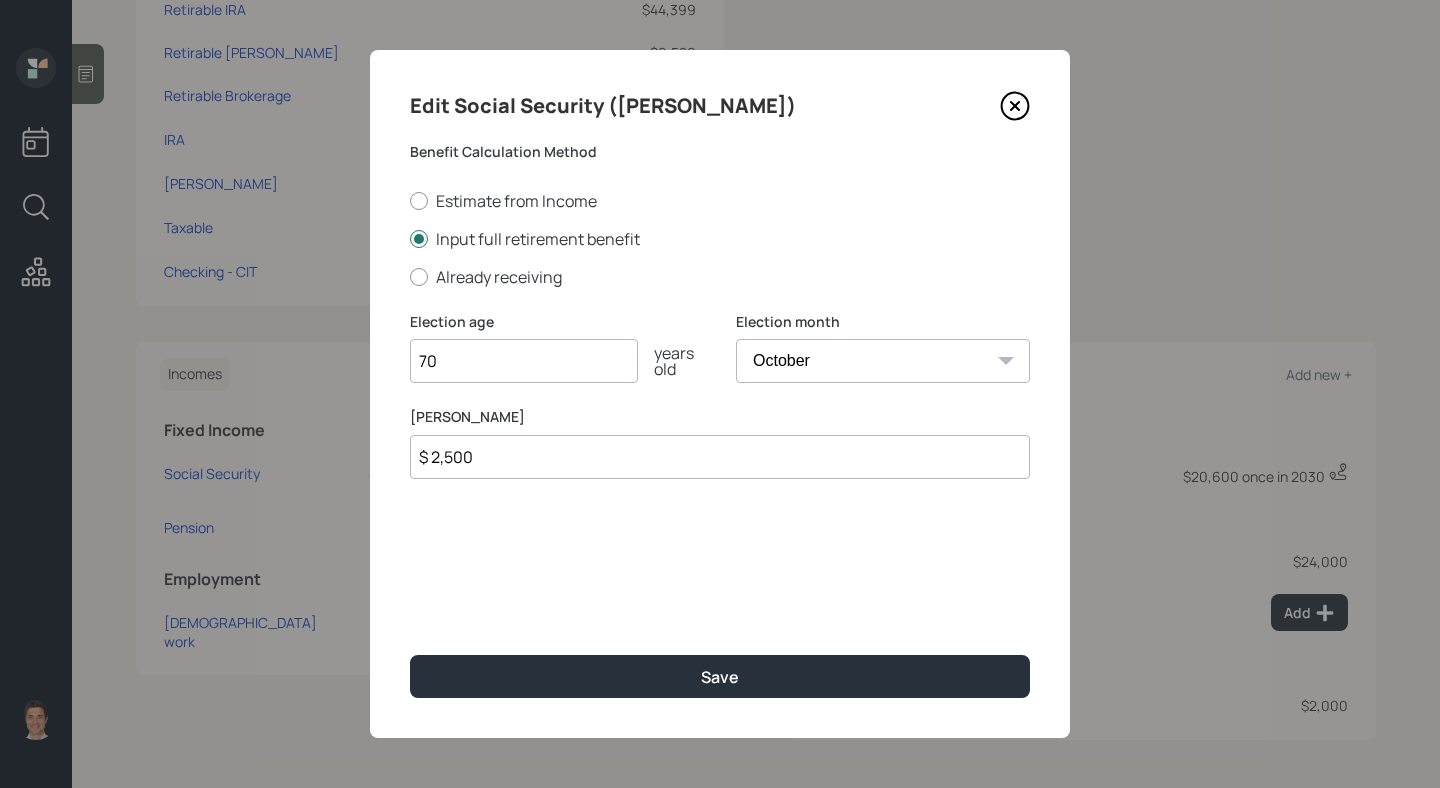 click on "70" at bounding box center [524, 361] 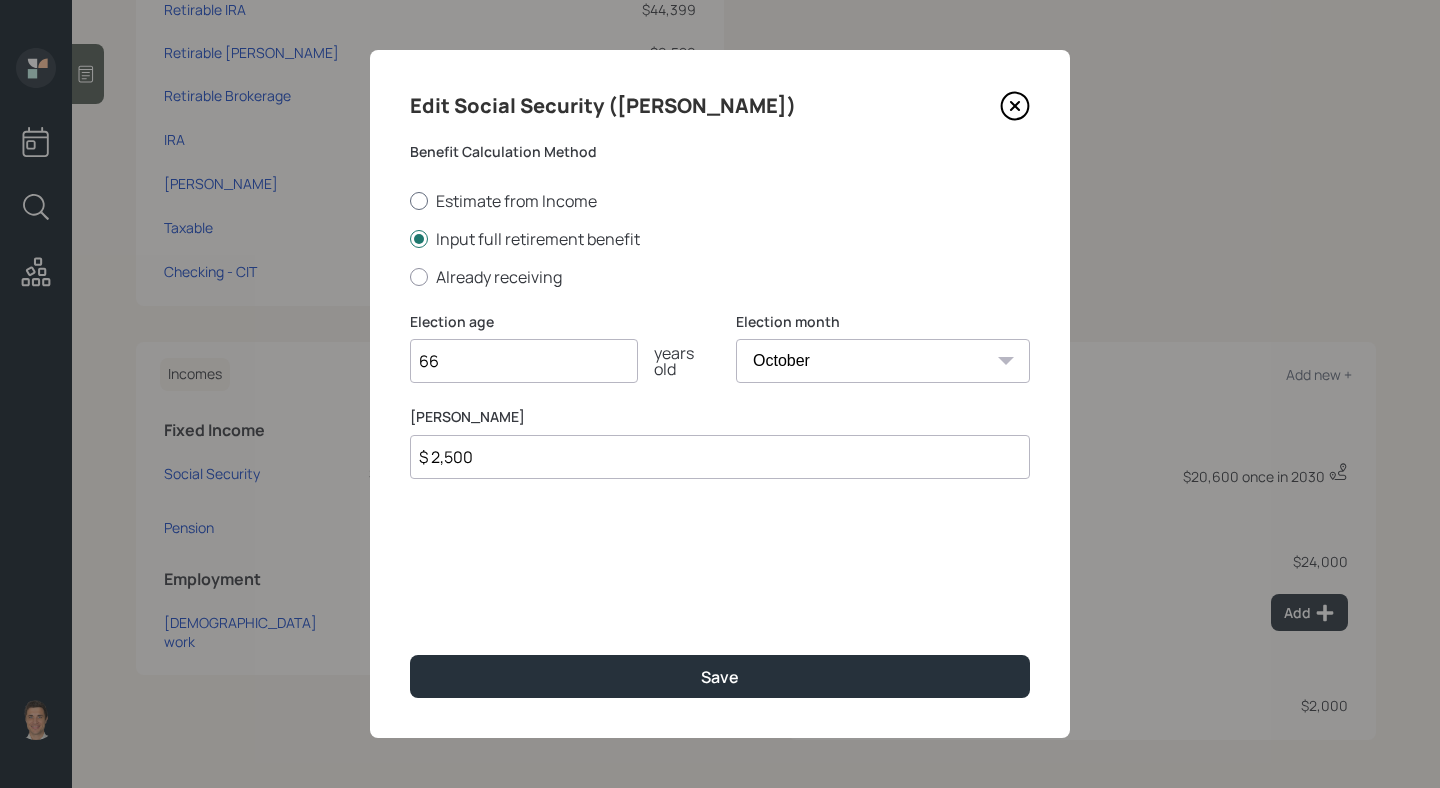 type on "66" 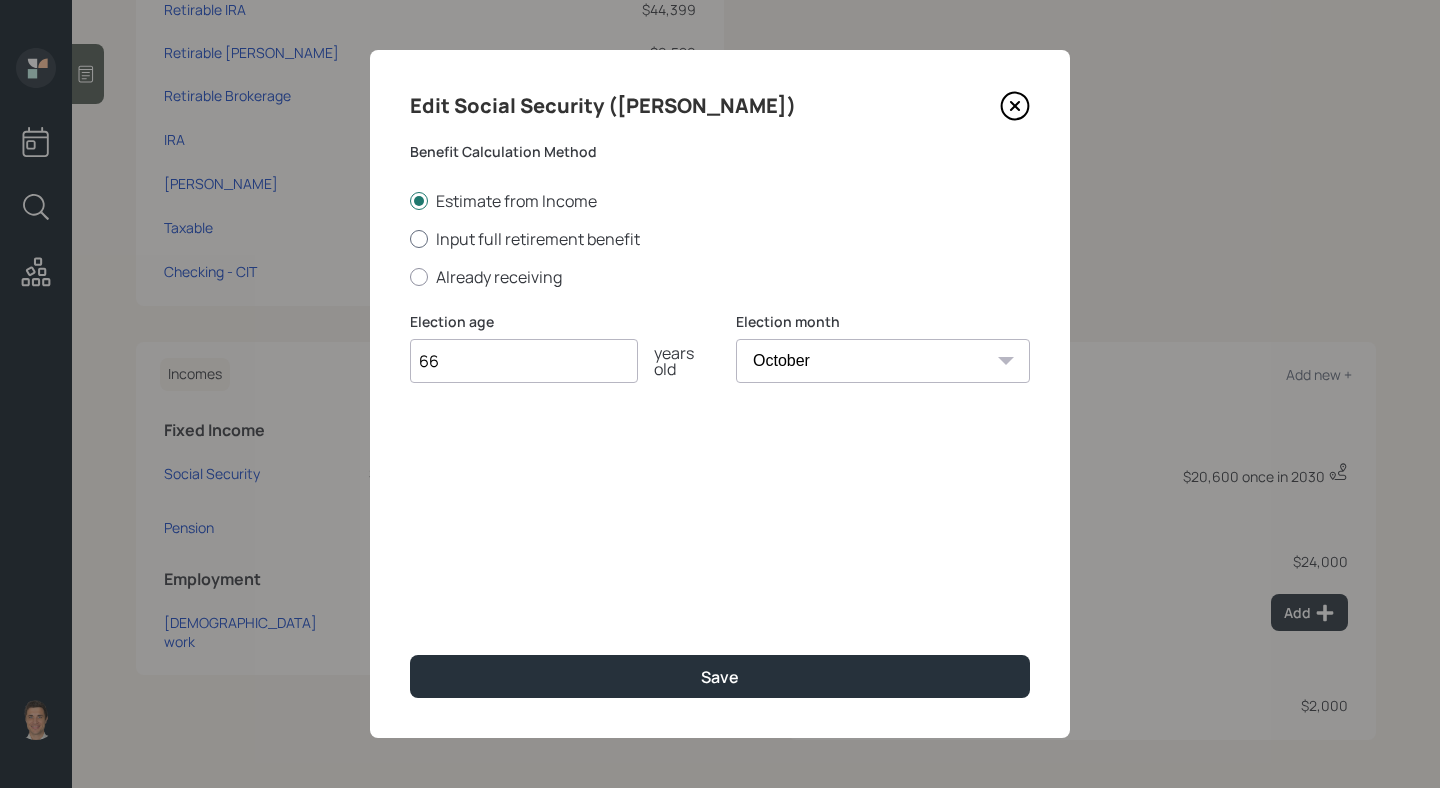 click on "Input full retirement benefit" at bounding box center [720, 239] 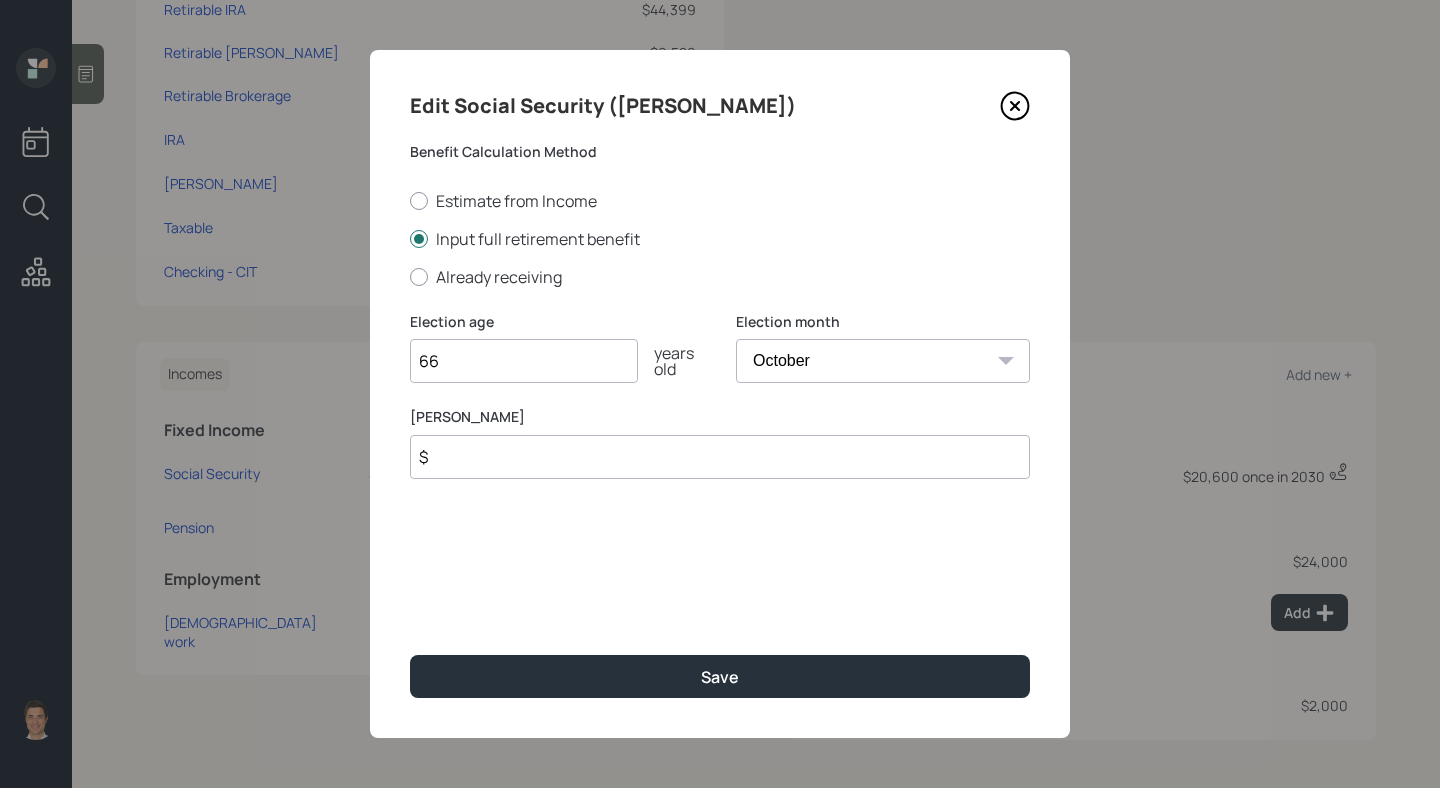 click on "$" at bounding box center [720, 457] 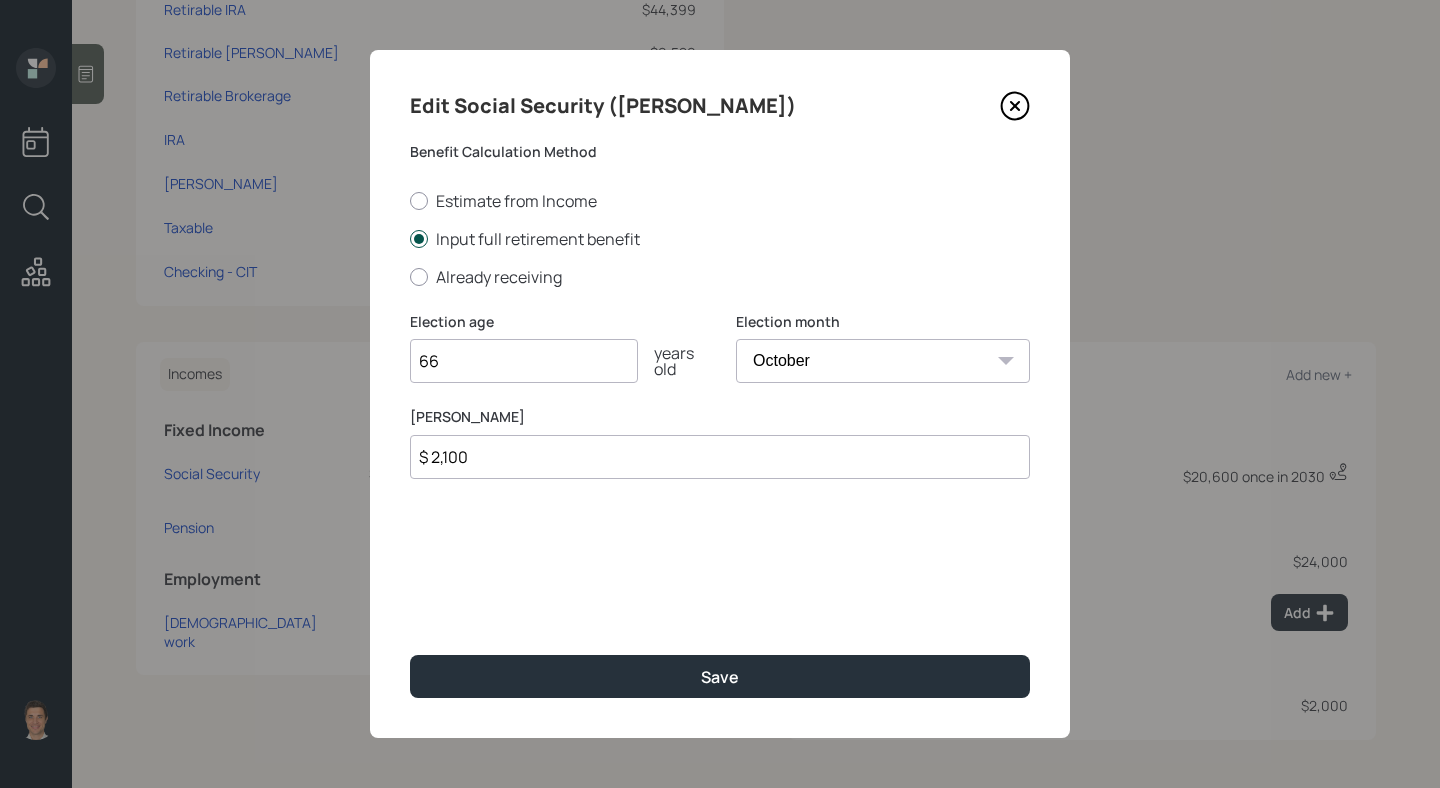 type on "$ 2,100" 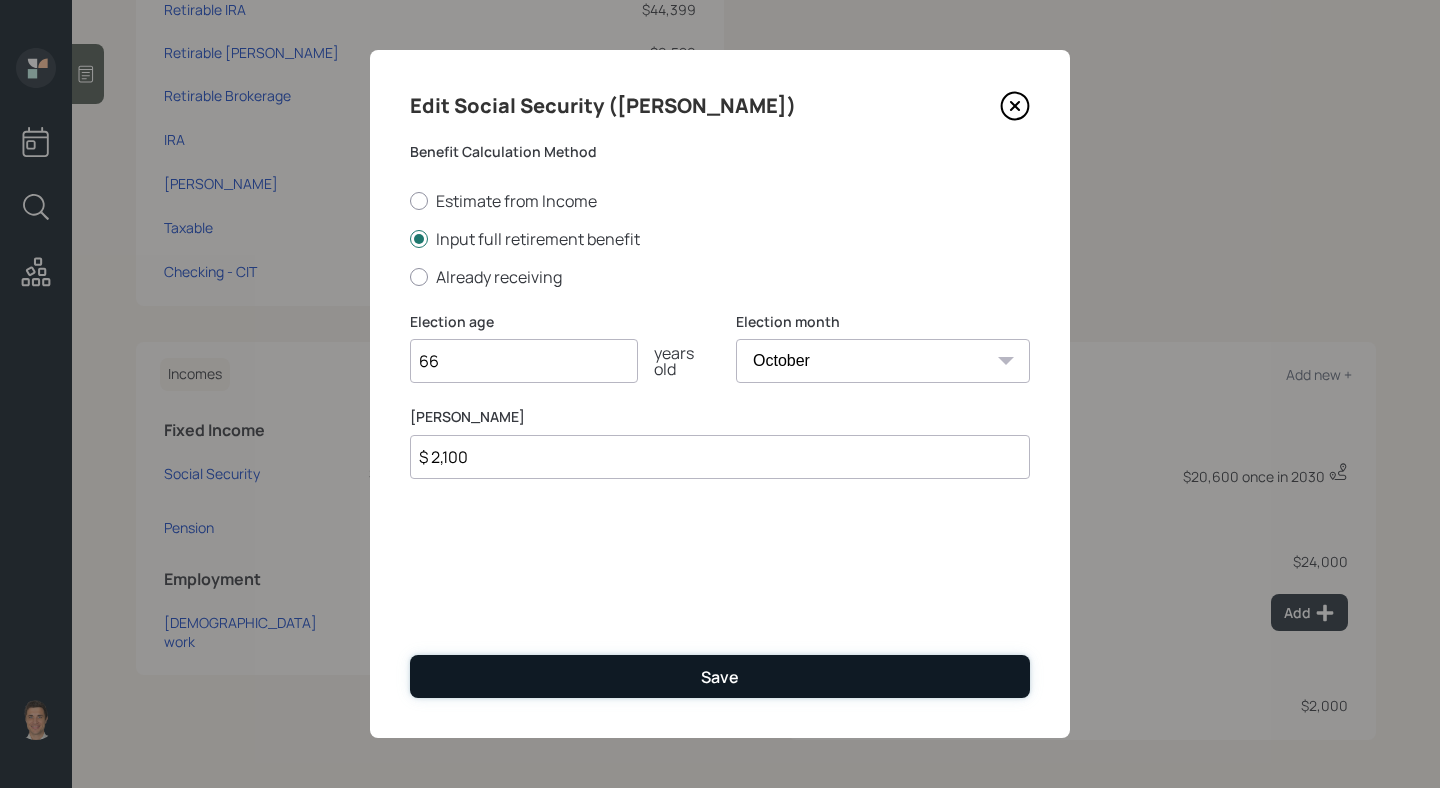 click on "Save" at bounding box center (720, 676) 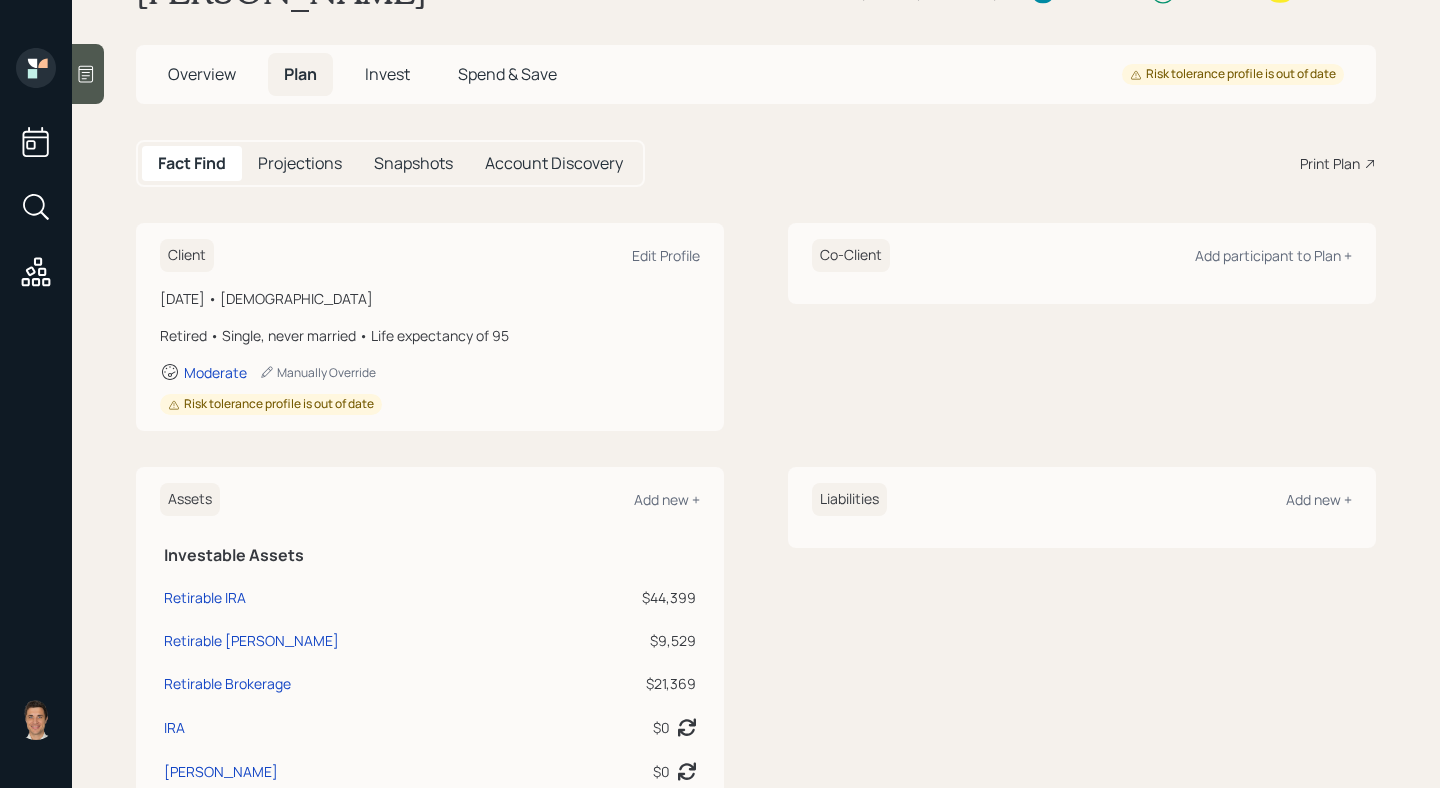 scroll, scrollTop: 0, scrollLeft: 0, axis: both 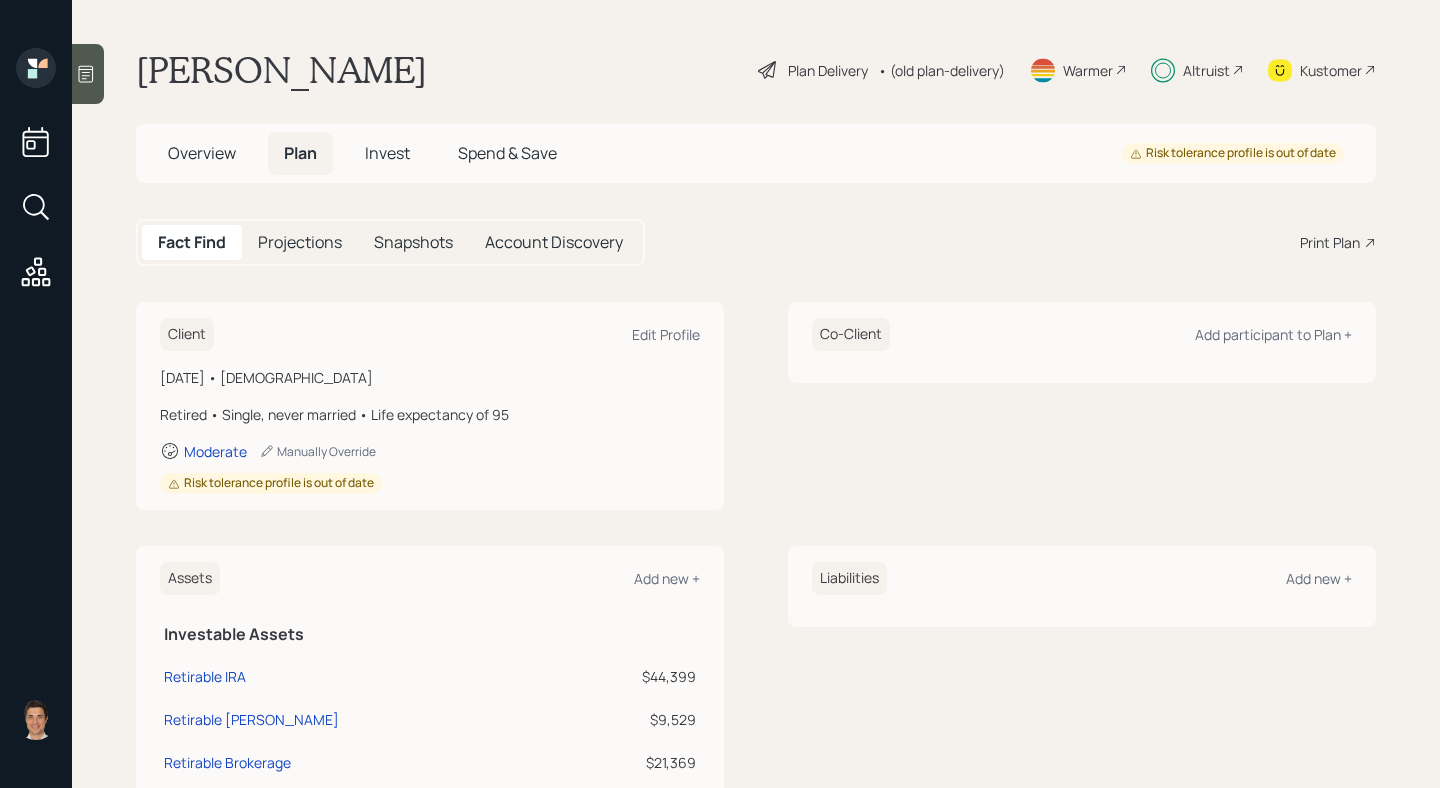 click on "Plan Delivery" at bounding box center (828, 70) 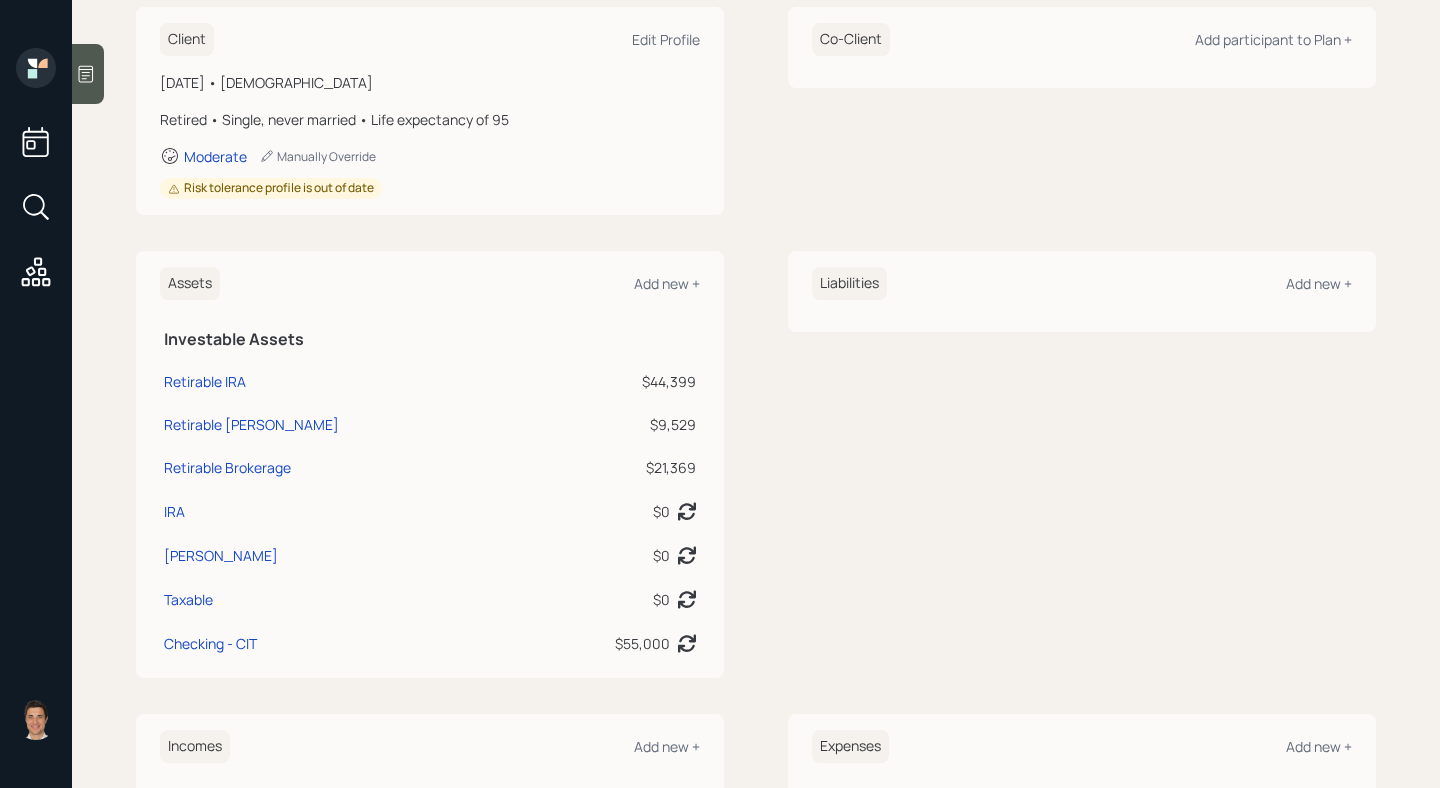 scroll, scrollTop: 400, scrollLeft: 0, axis: vertical 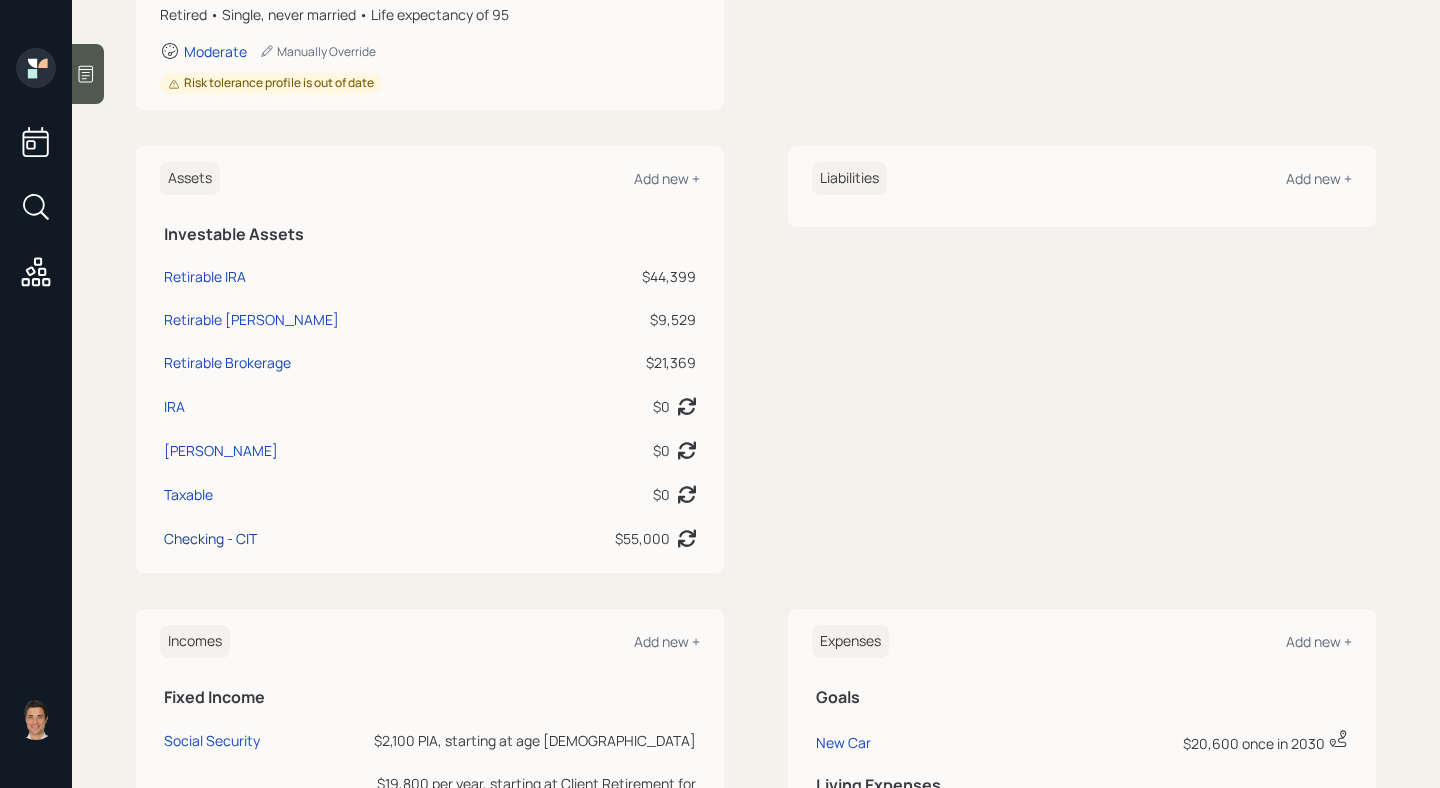 click on "Checking - CIT" at bounding box center (210, 538) 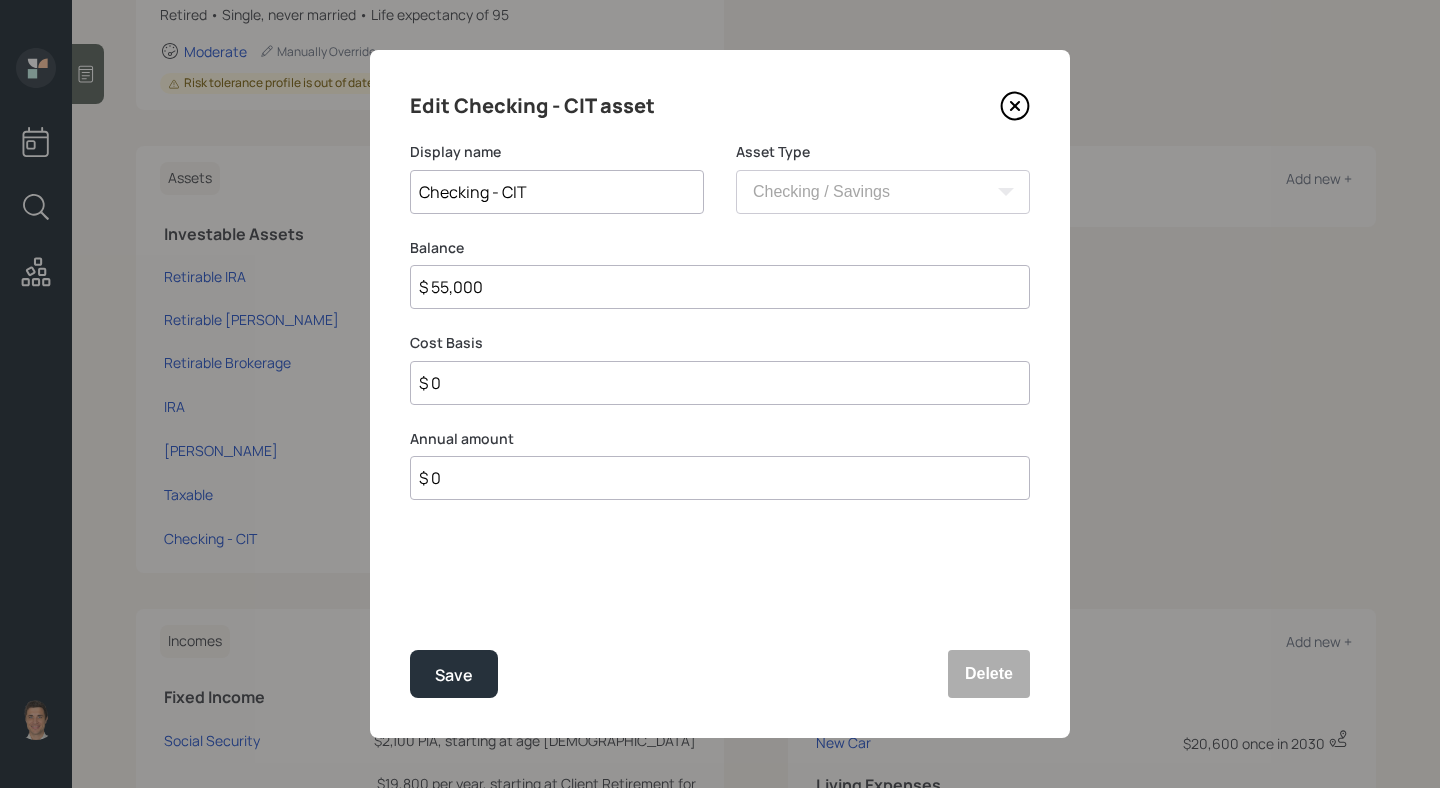 click on "$ 55,000" at bounding box center [720, 287] 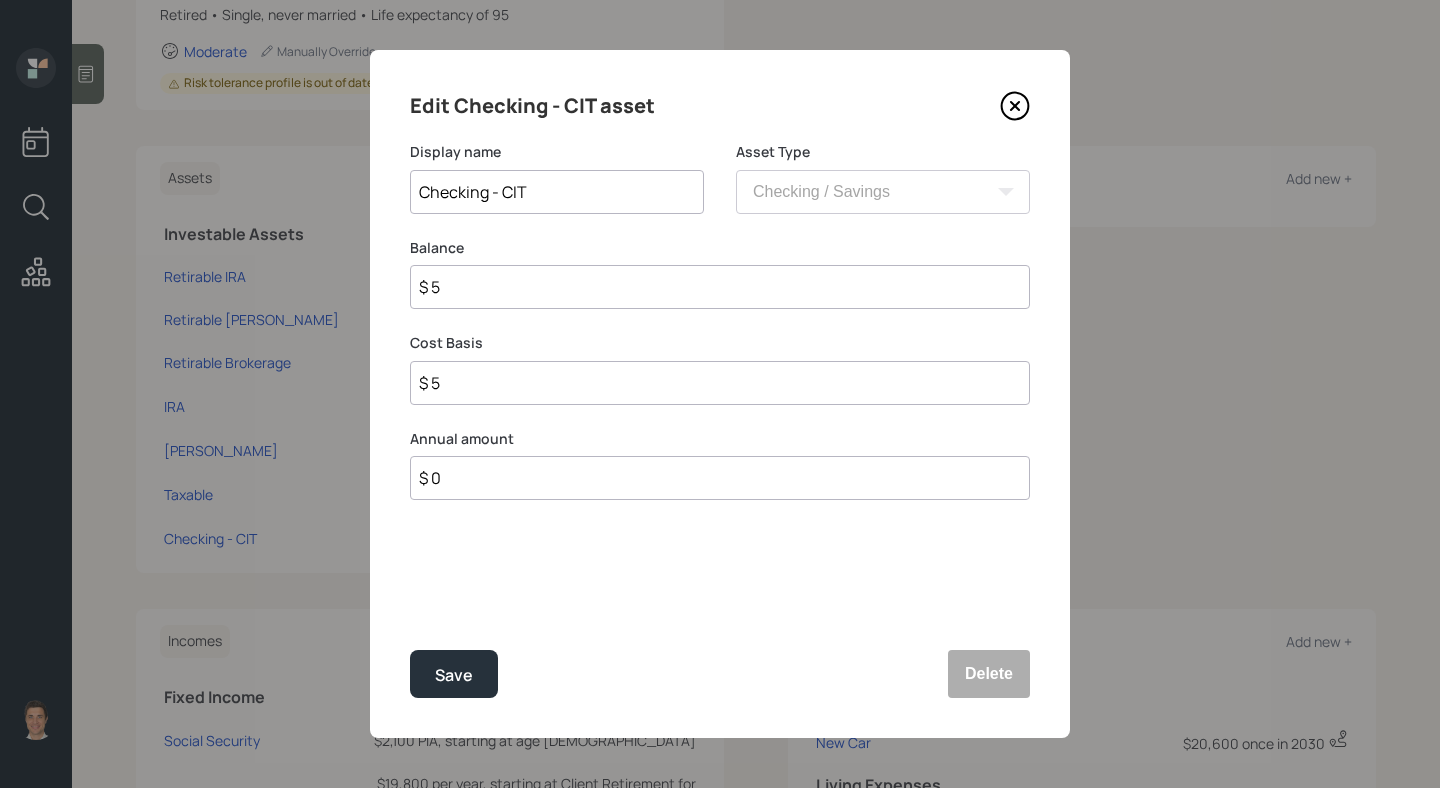 type on "$ 59" 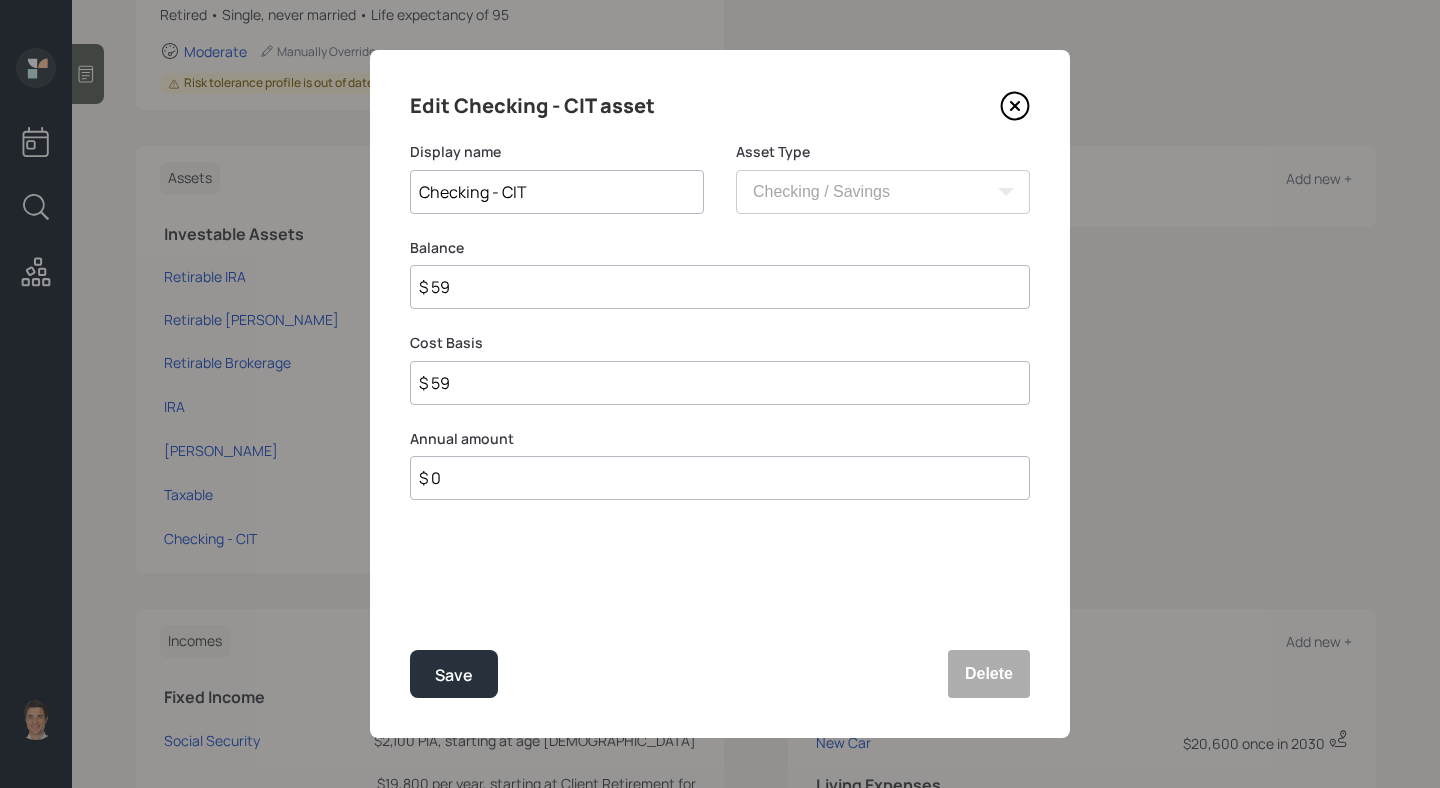 type on "$ 590" 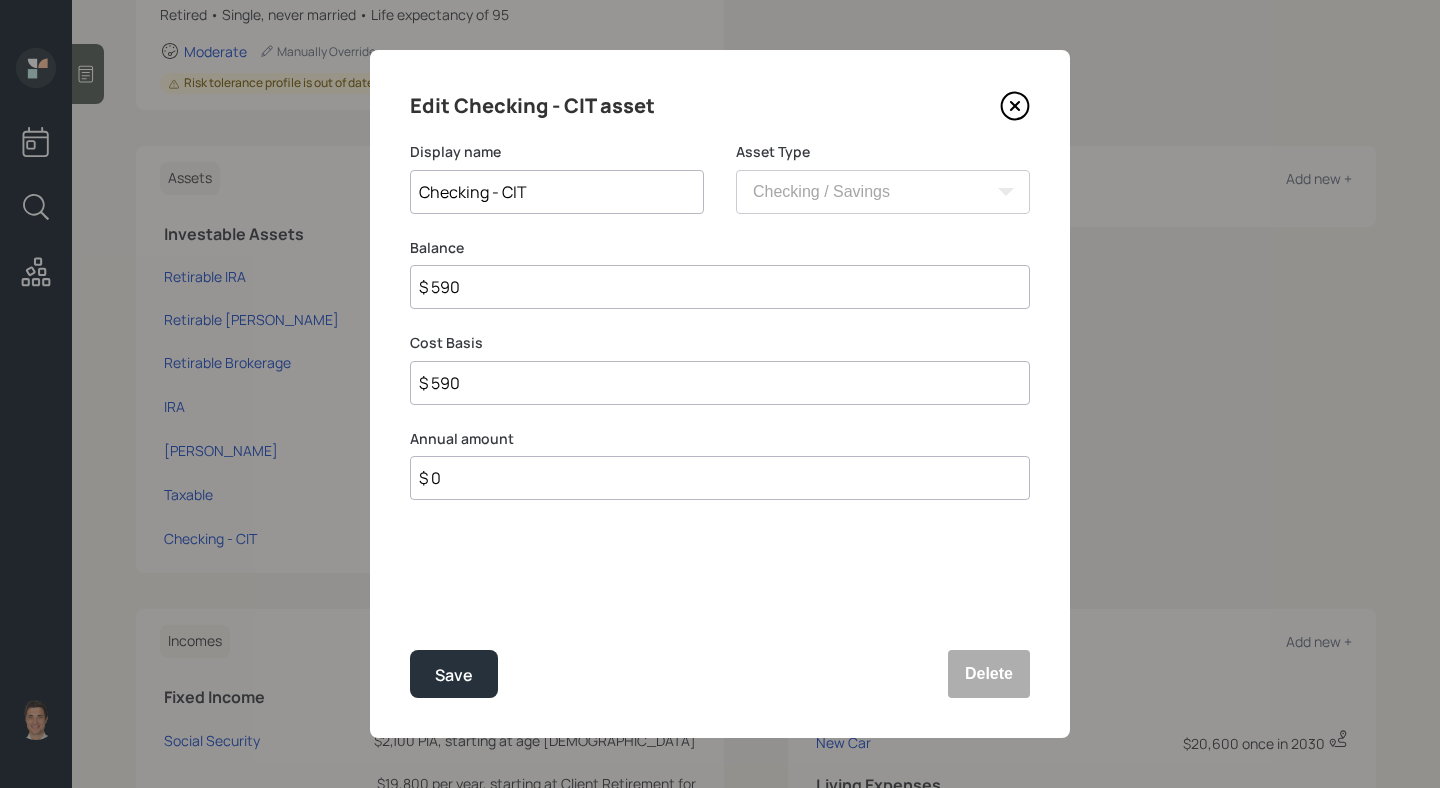 type on "$ 5,900" 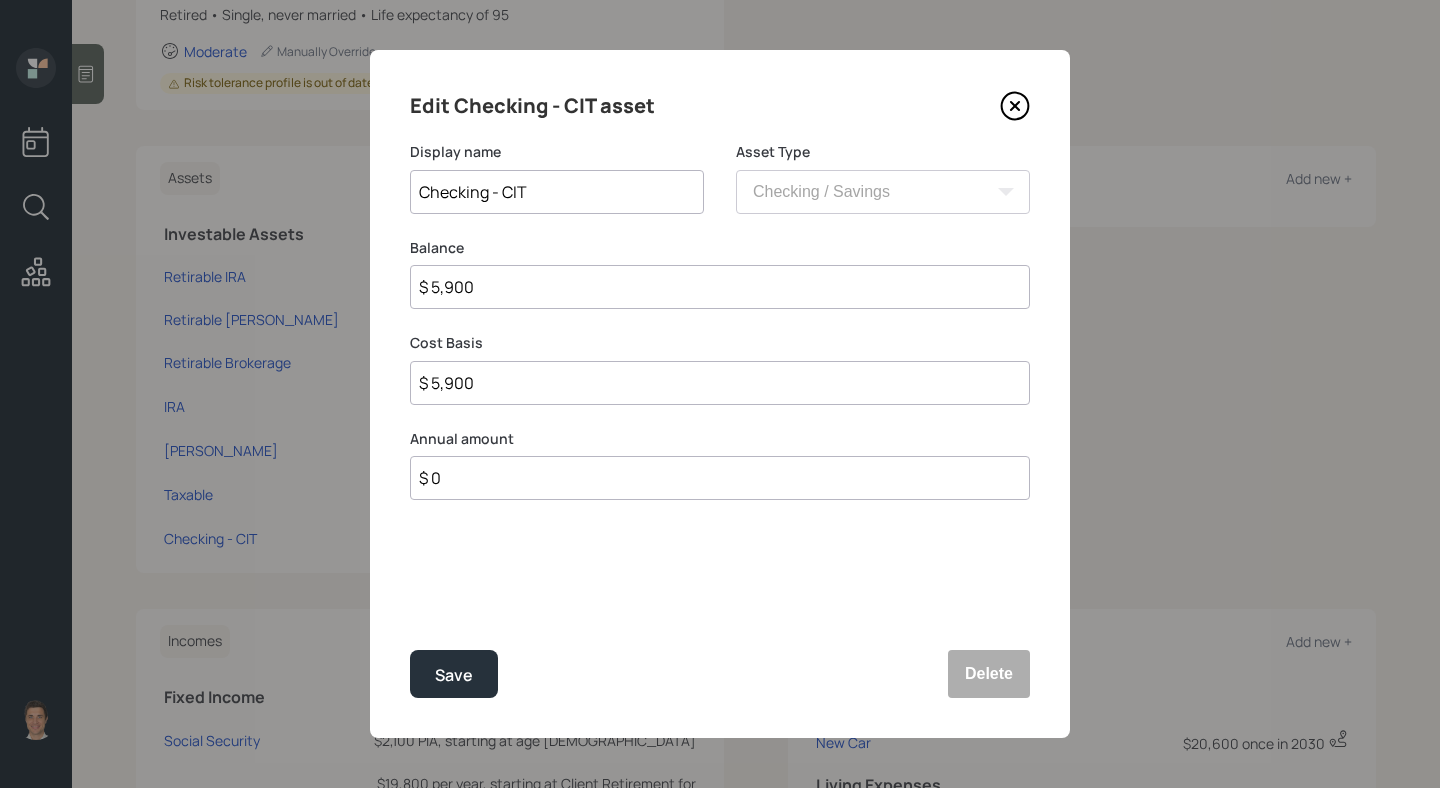 type on "$ 59,000" 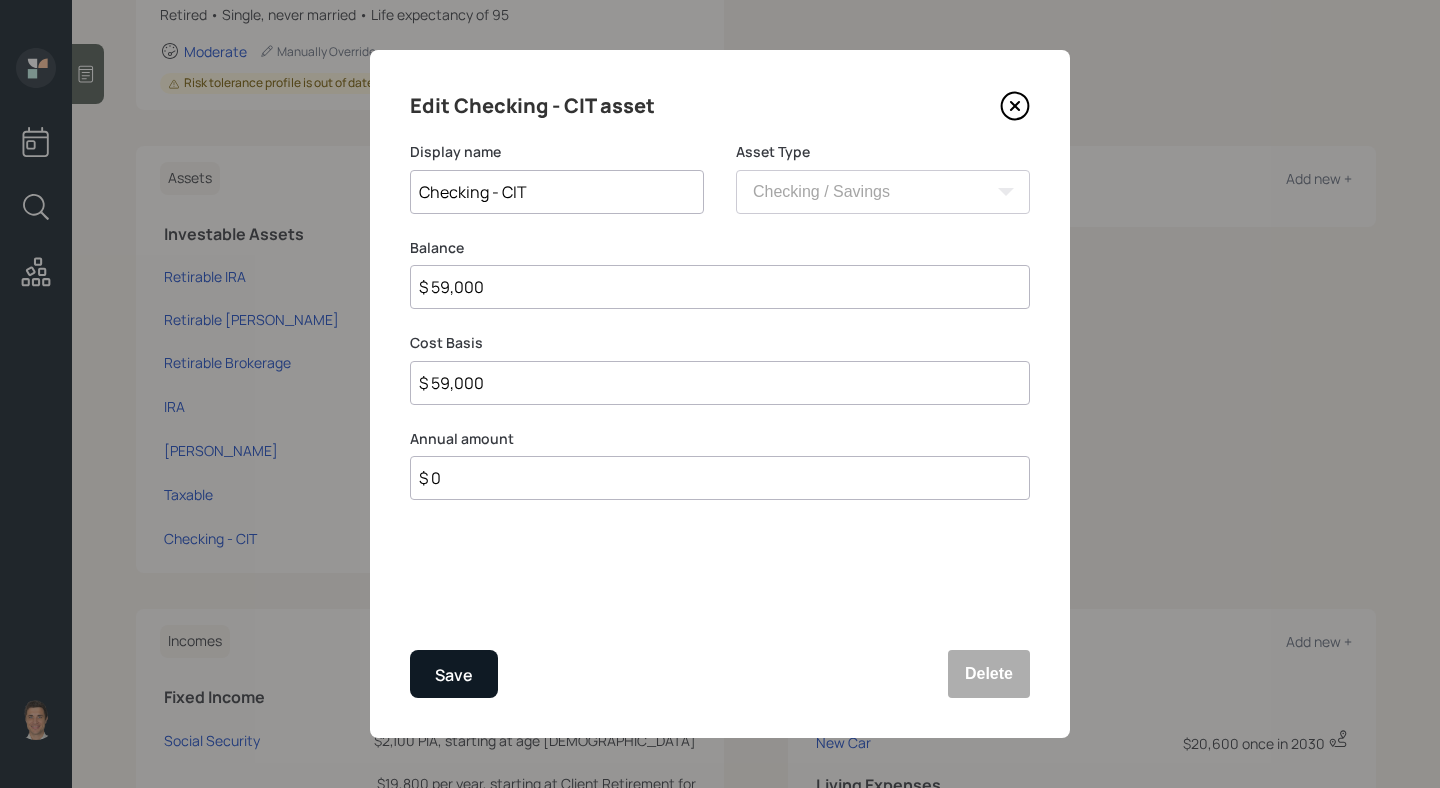 type on "$ 59,000" 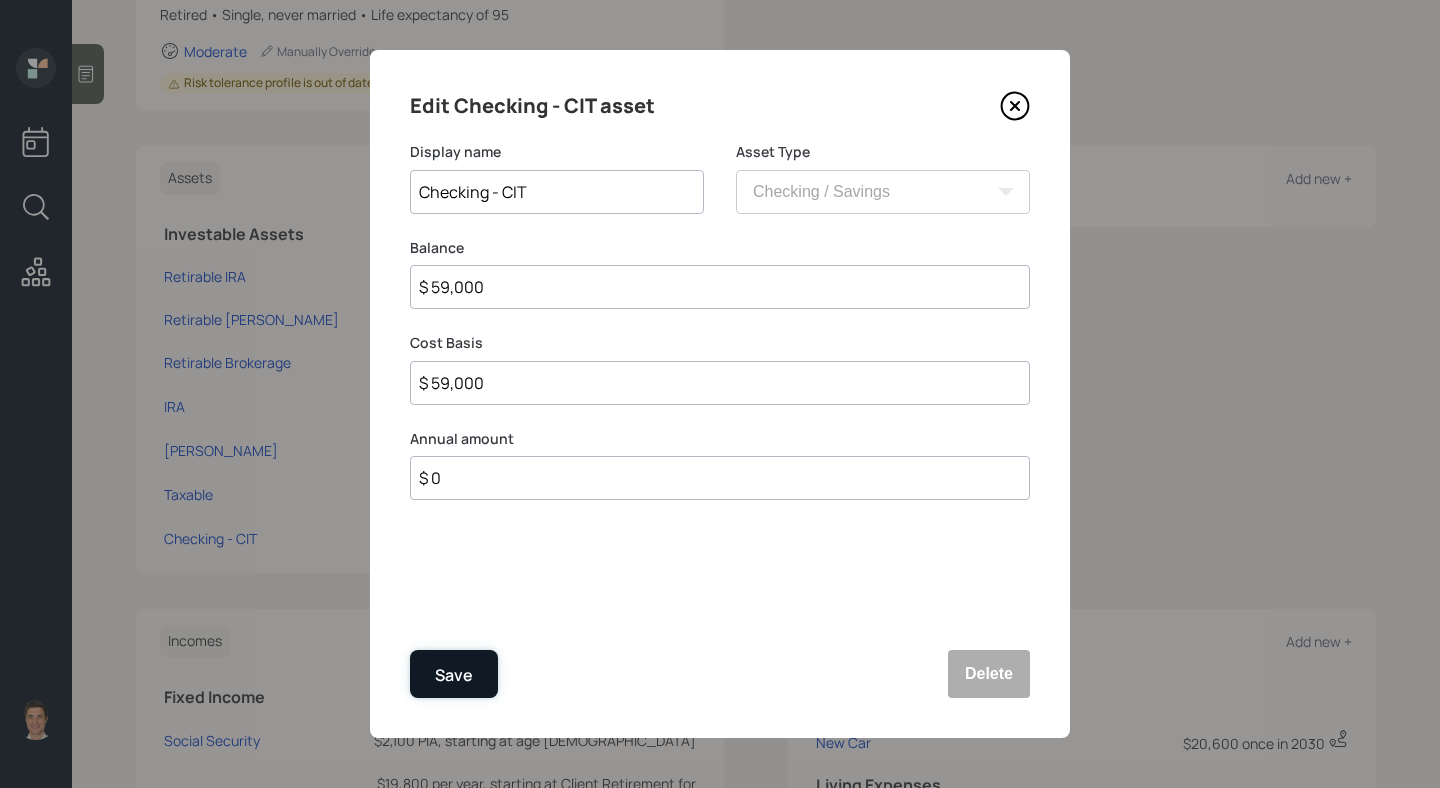 click on "Save" at bounding box center [454, 675] 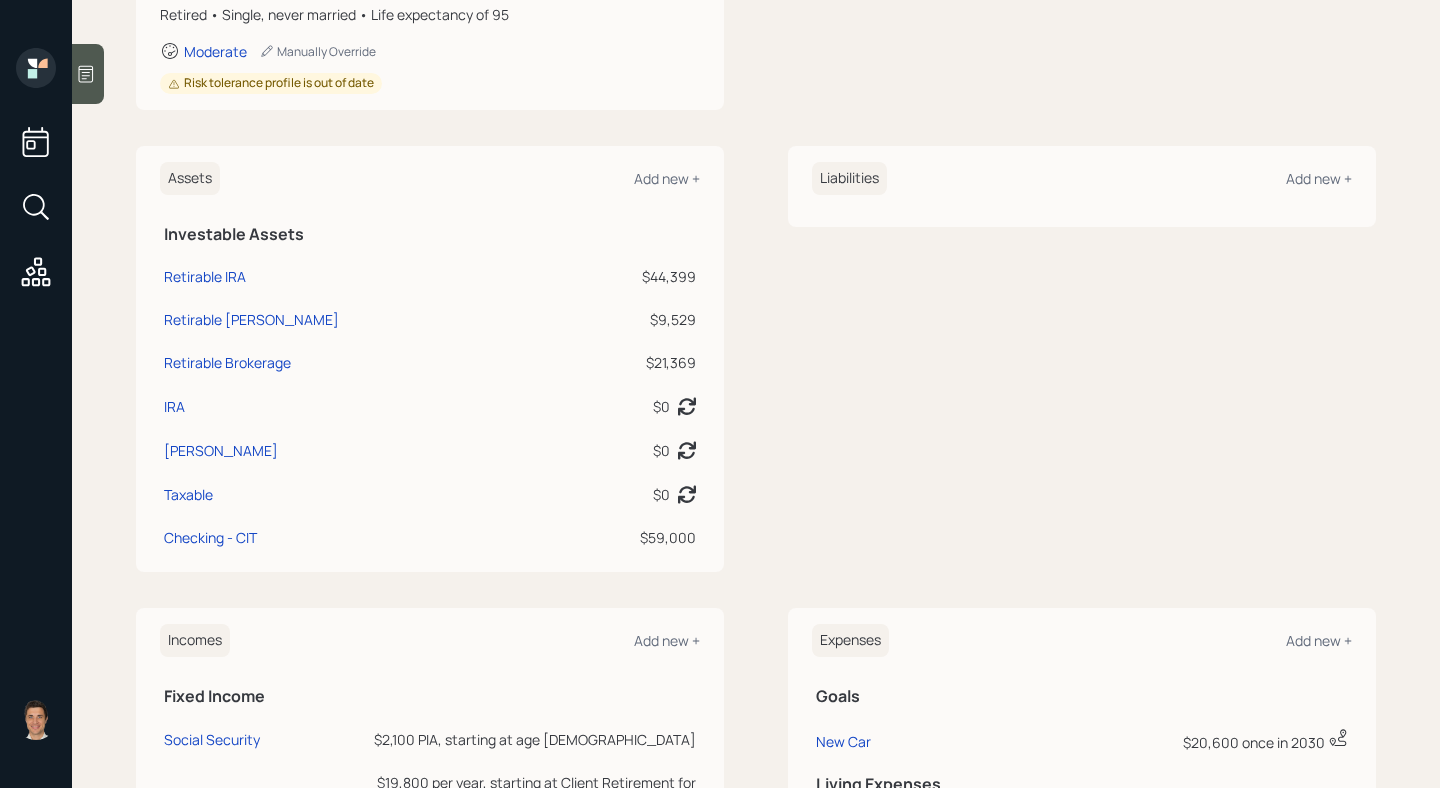 click on "Liabilities Add new +" at bounding box center (1082, 359) 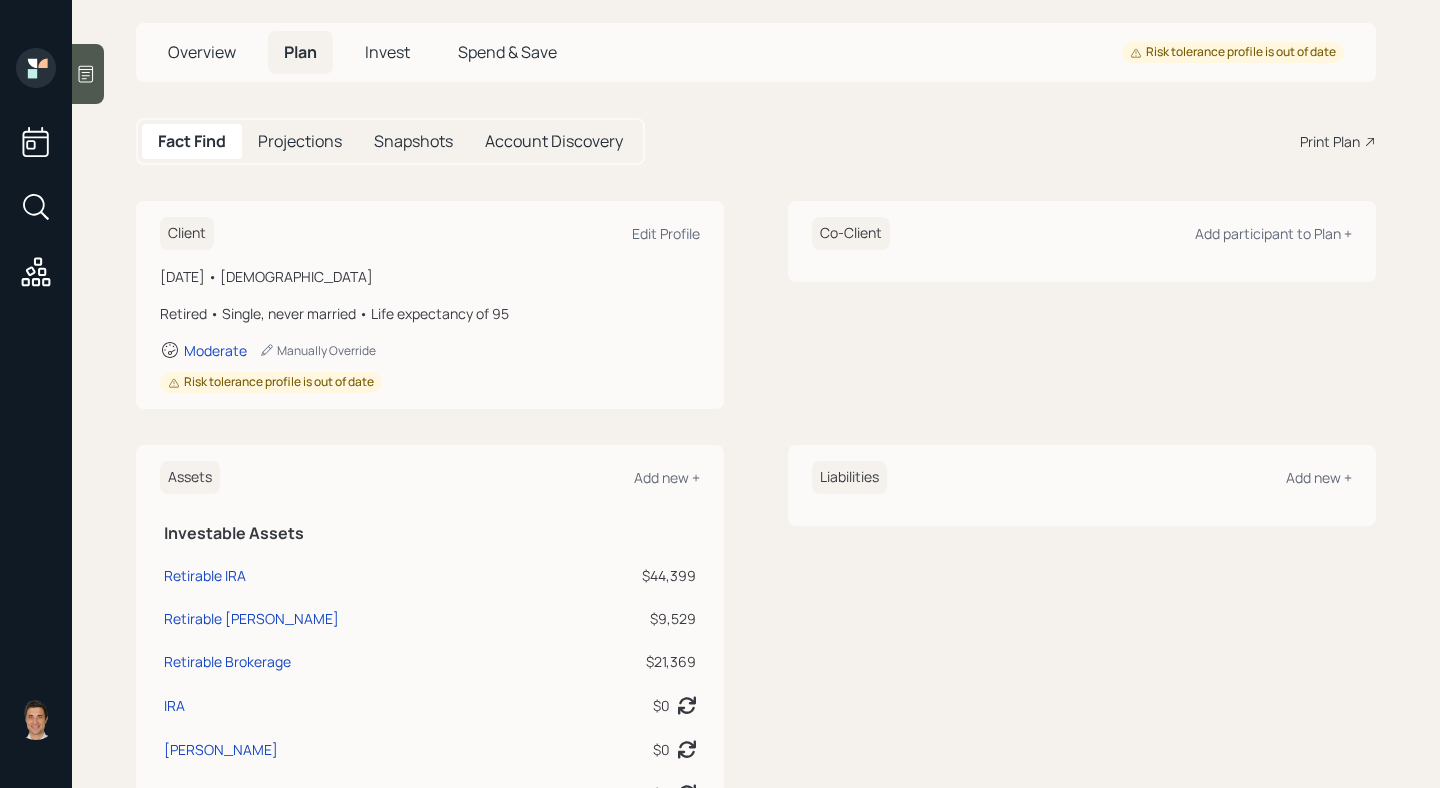scroll, scrollTop: 0, scrollLeft: 0, axis: both 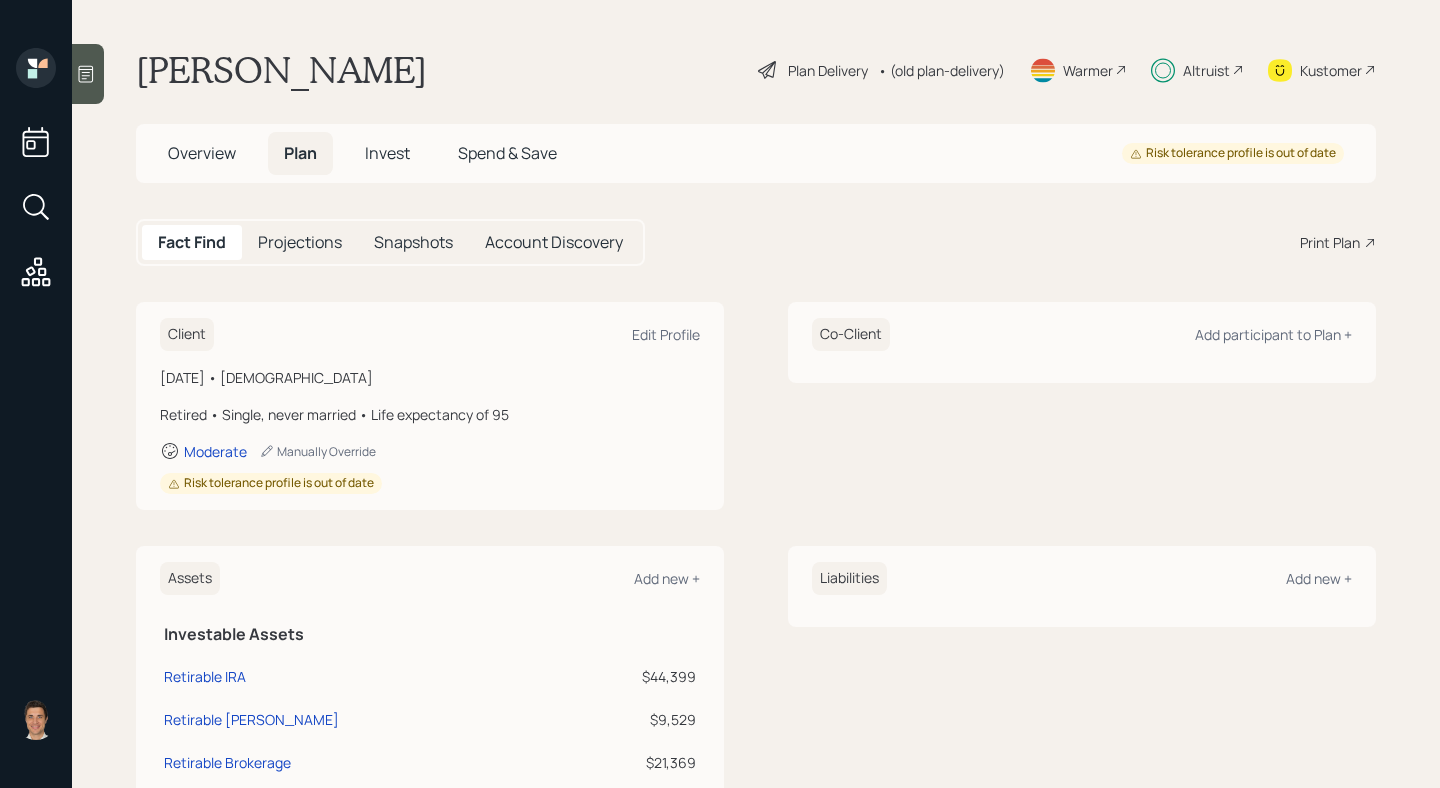 click on "Plan Delivery" at bounding box center [828, 70] 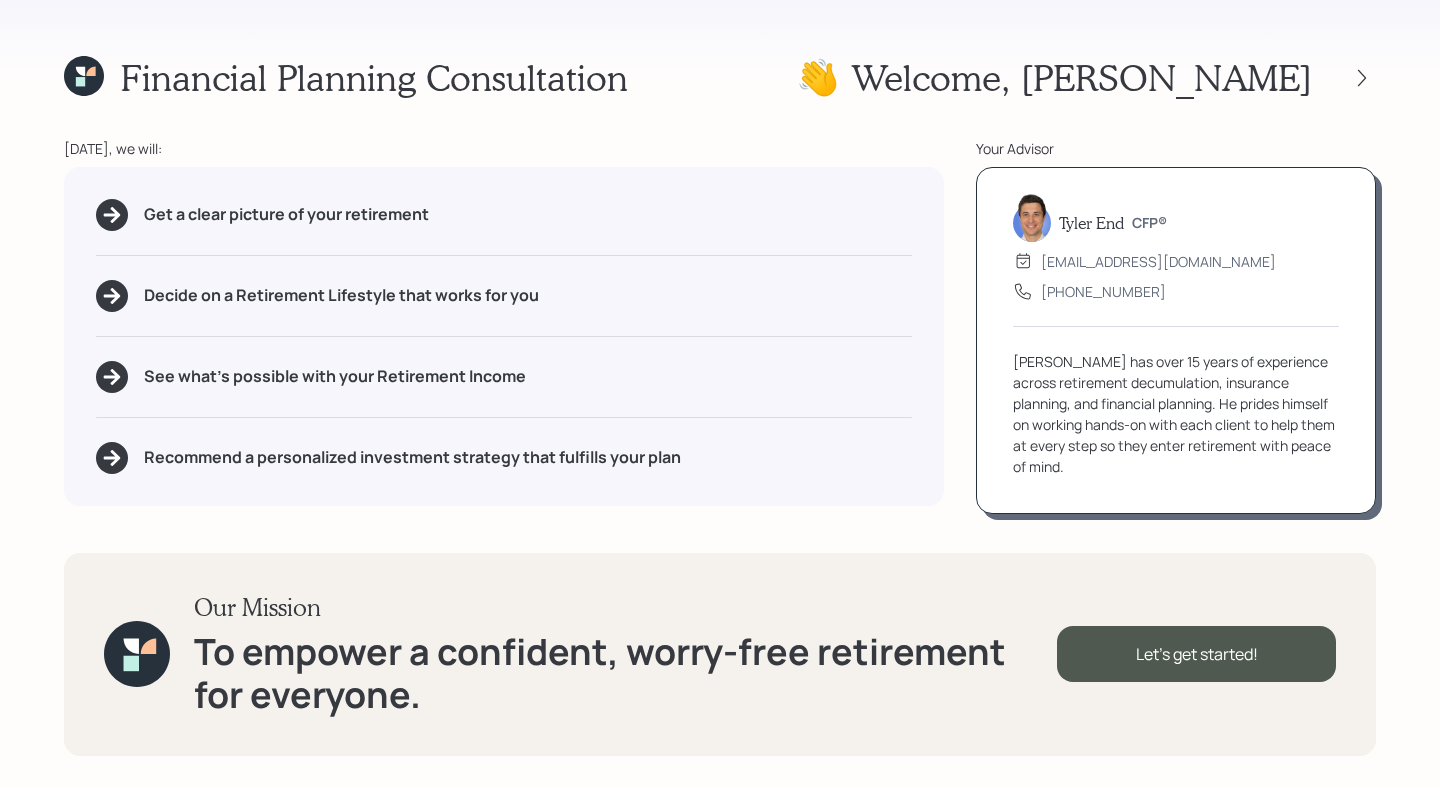 click on "👋 Welcome , [PERSON_NAME]" at bounding box center [1086, 77] 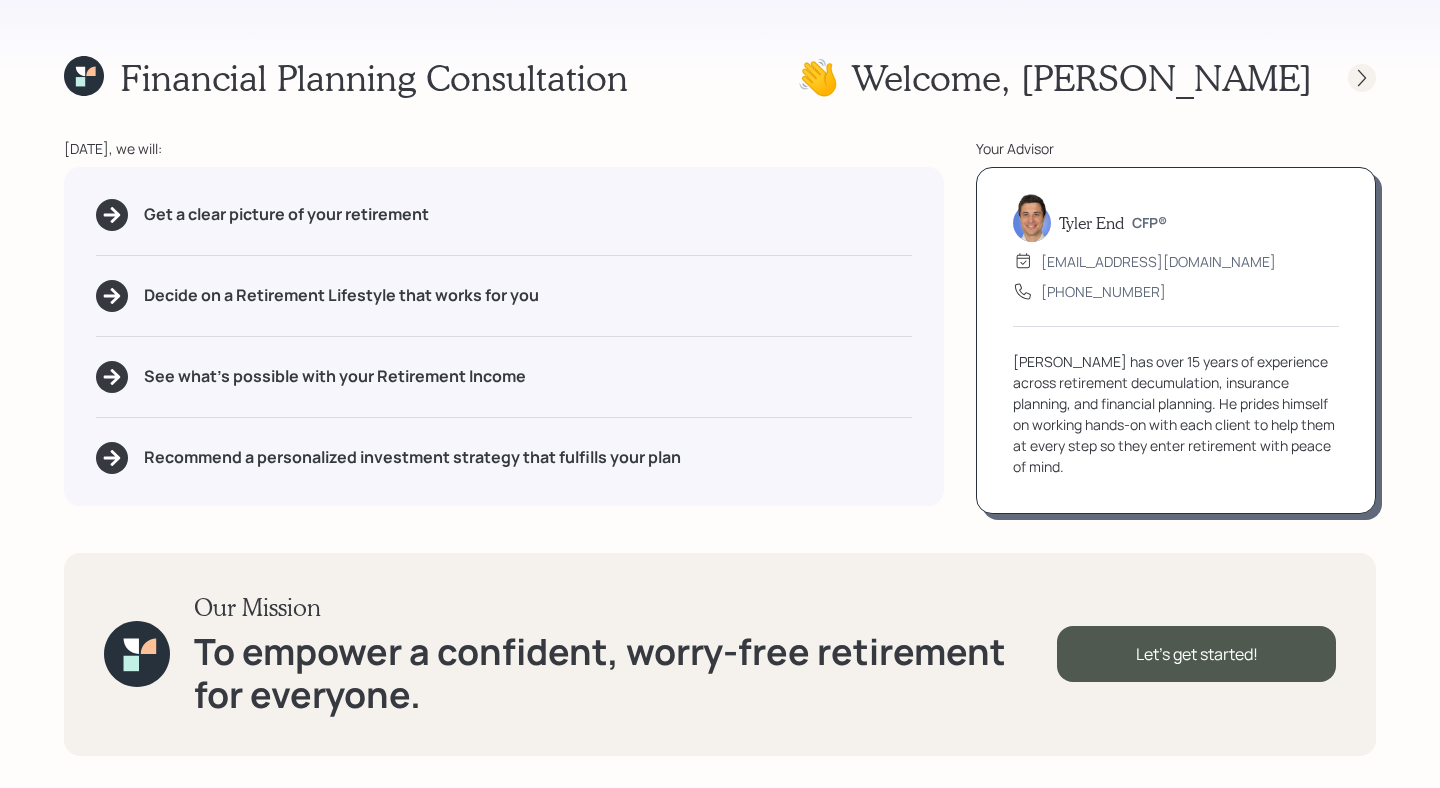click 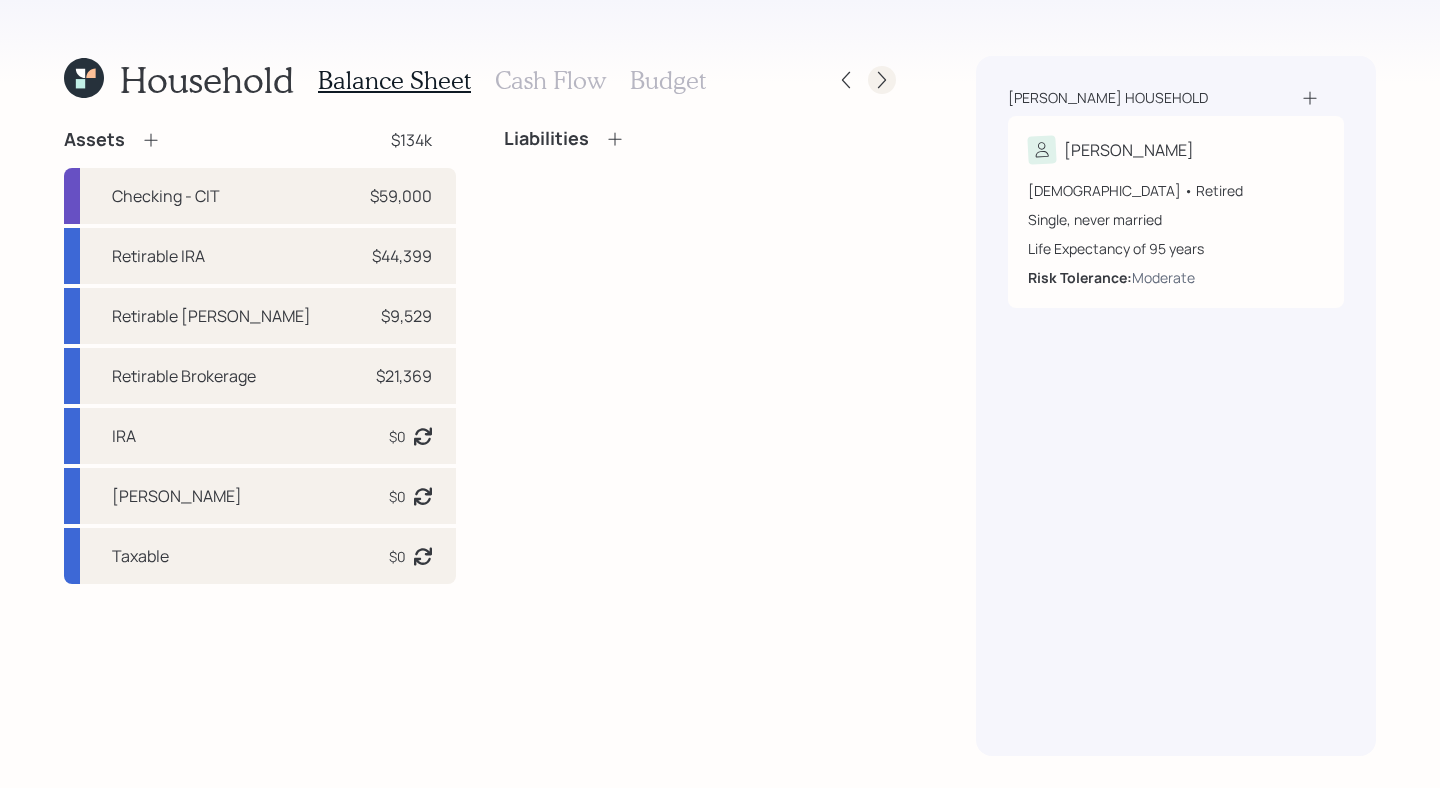 click 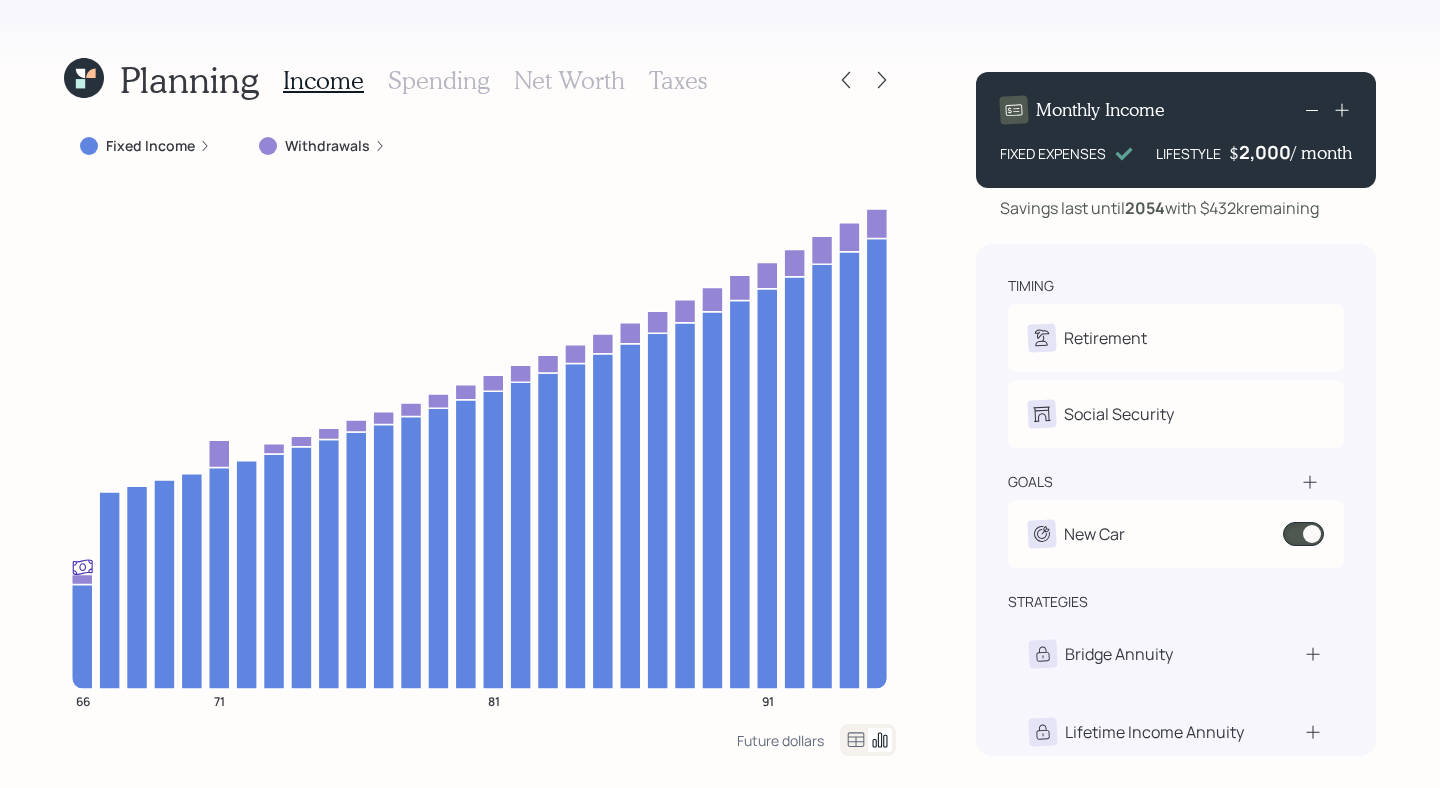 click 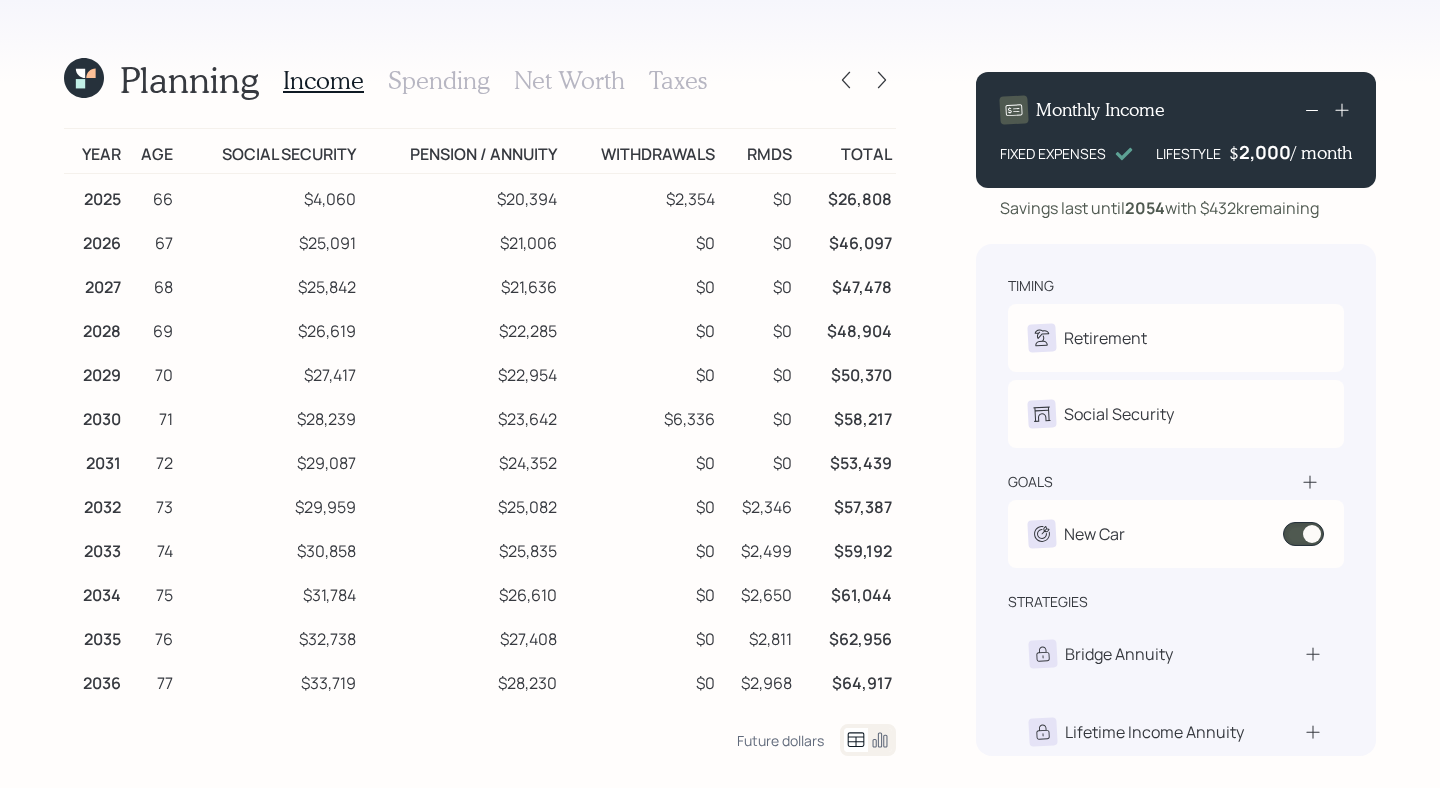 click on "$0" at bounding box center (640, 240) 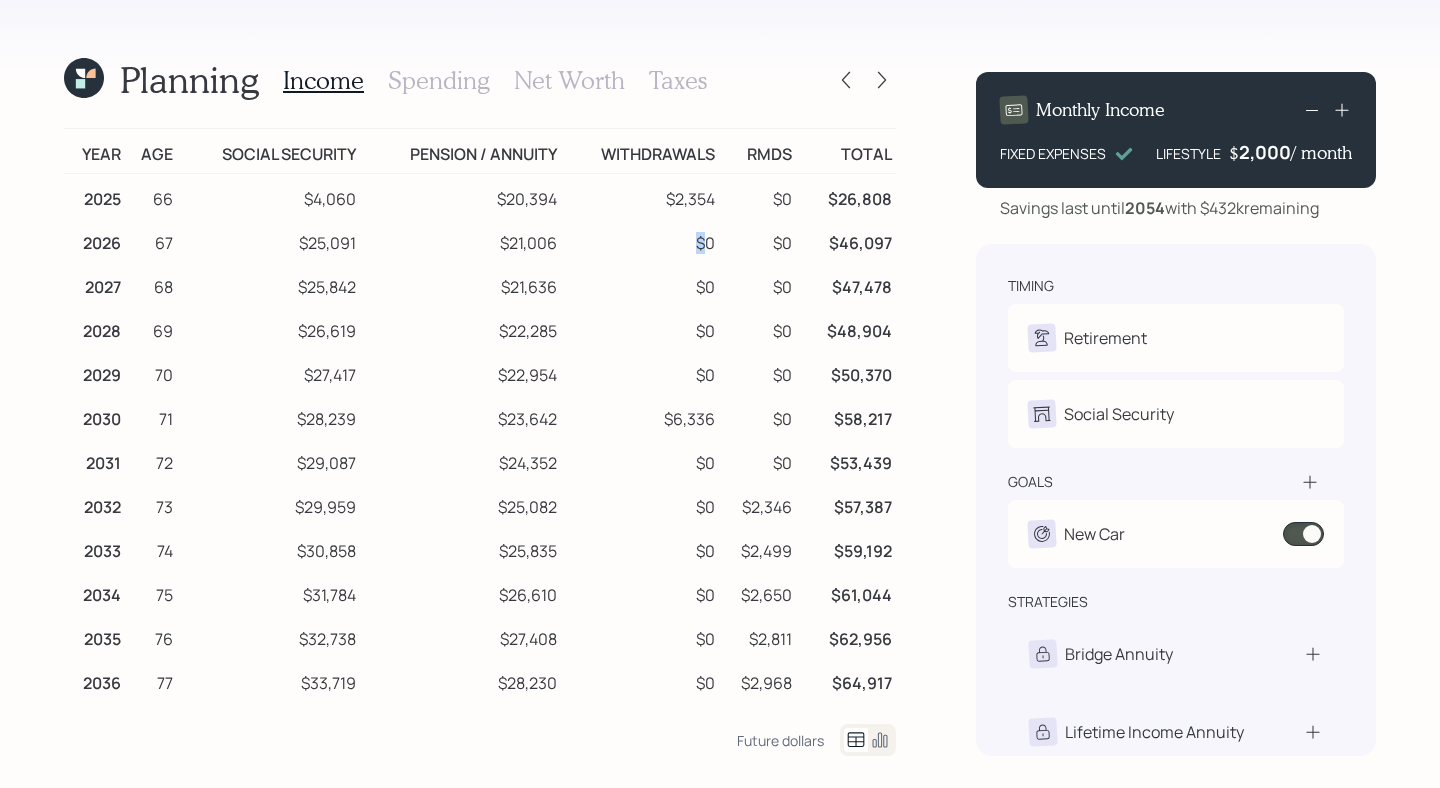 click on "$0" at bounding box center [640, 240] 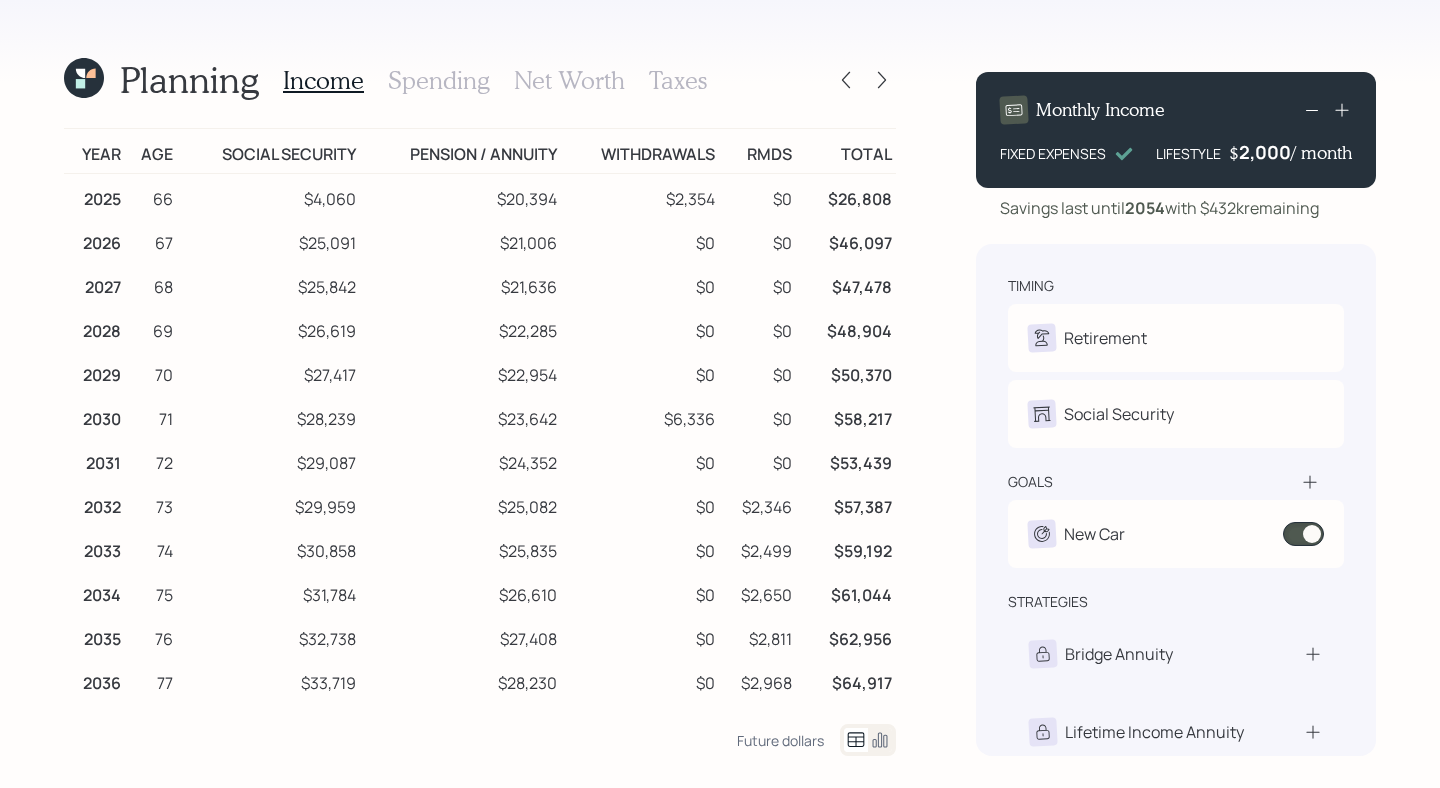 click on "$21,006" at bounding box center [460, 240] 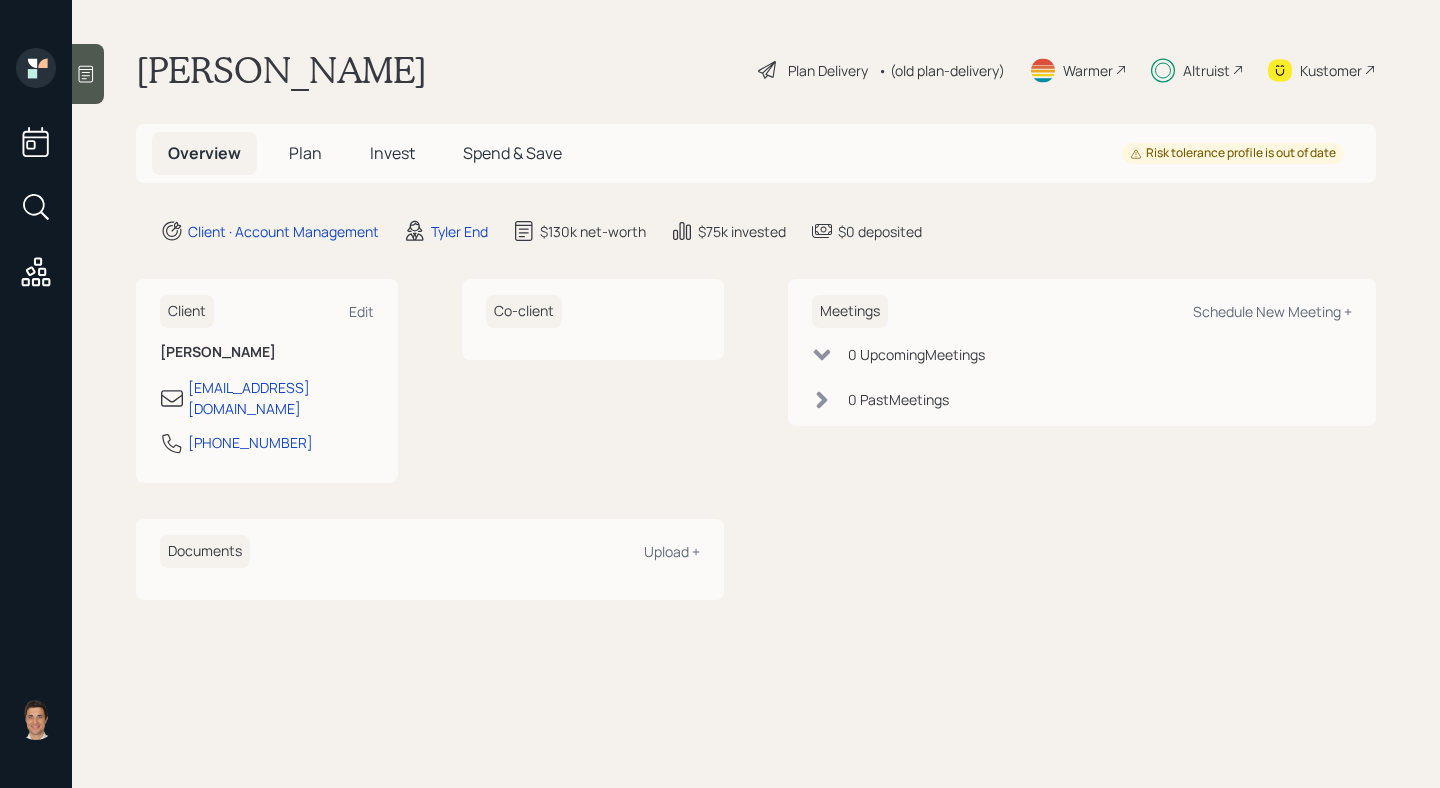 click on "Co-client" at bounding box center (593, 381) 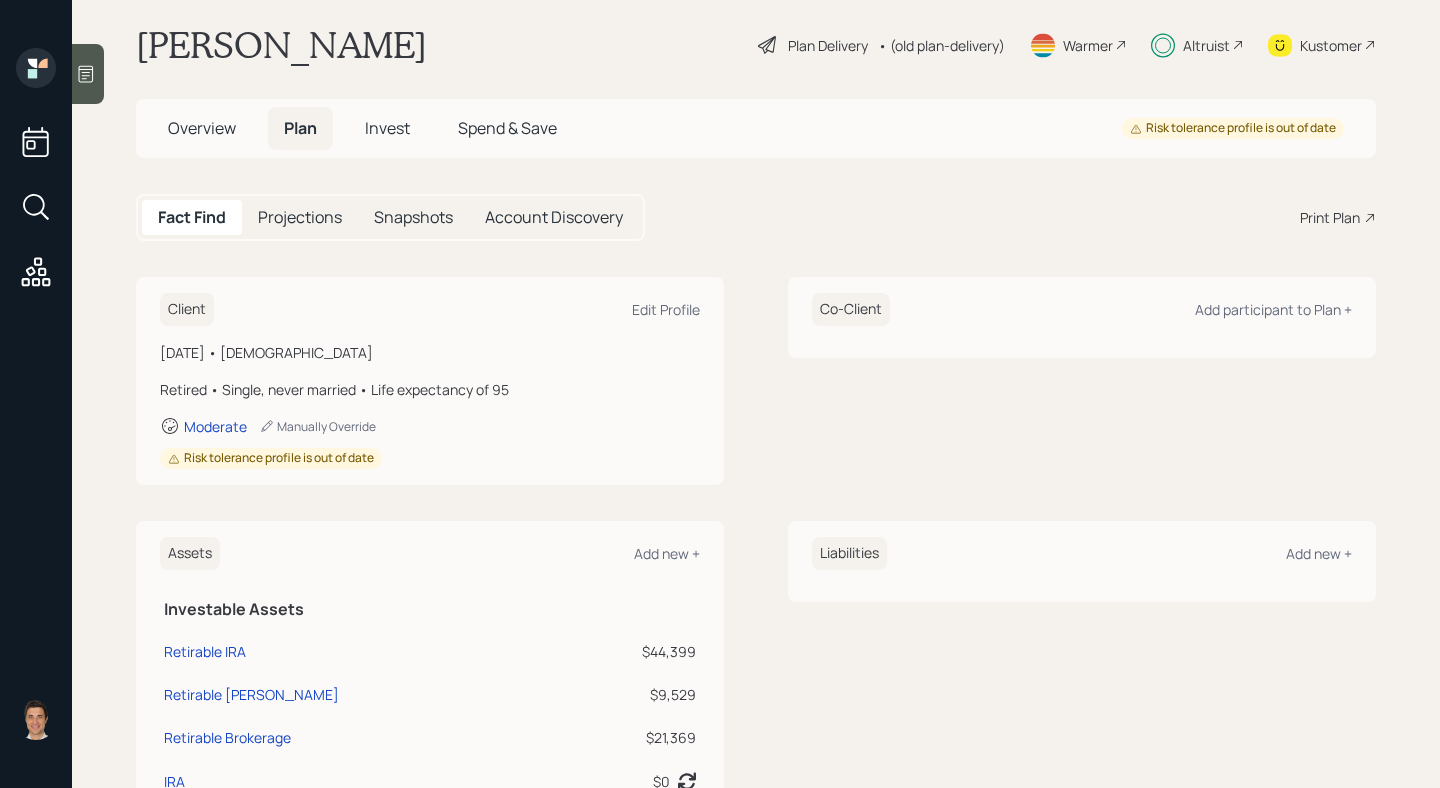 scroll, scrollTop: 0, scrollLeft: 0, axis: both 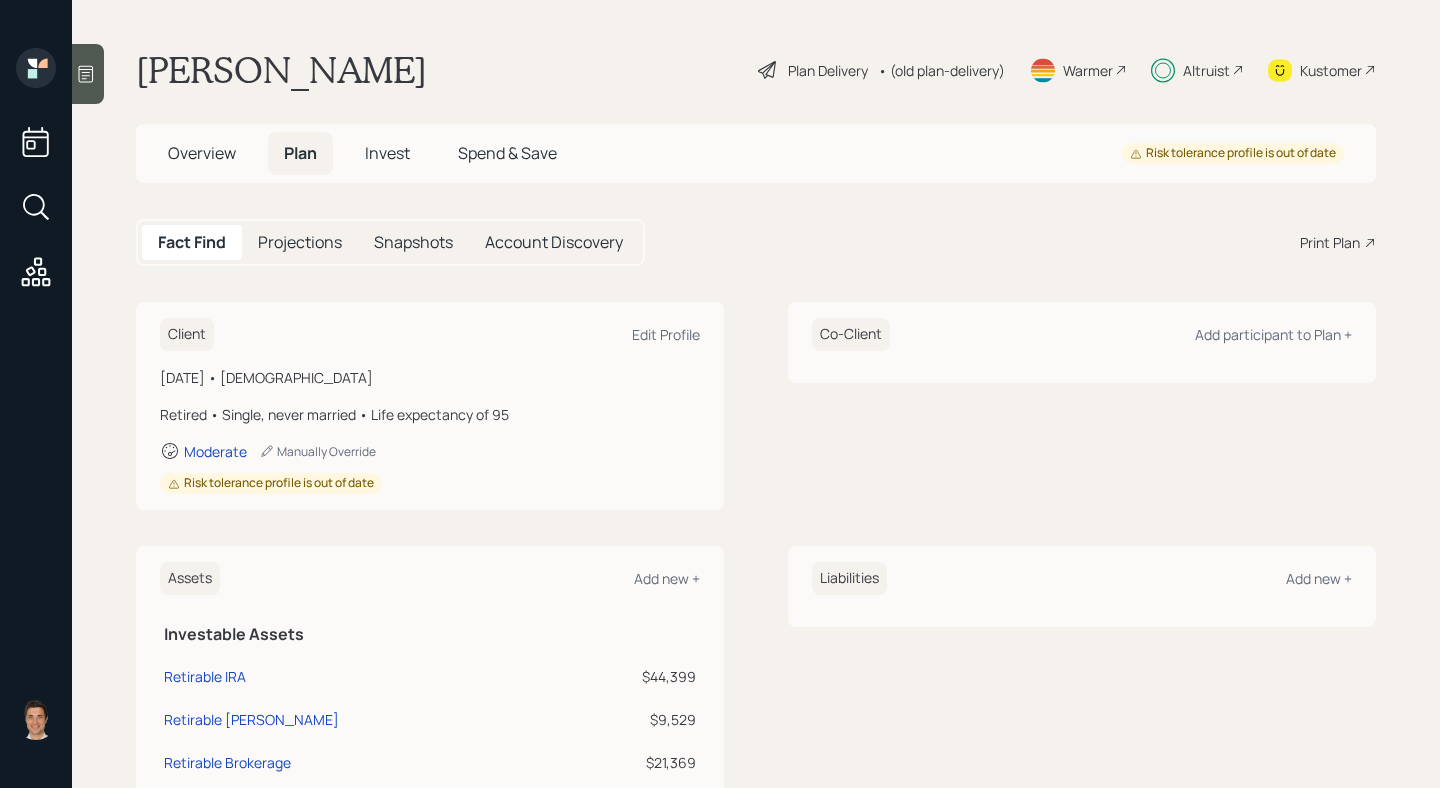 click on "Overview" at bounding box center [202, 153] 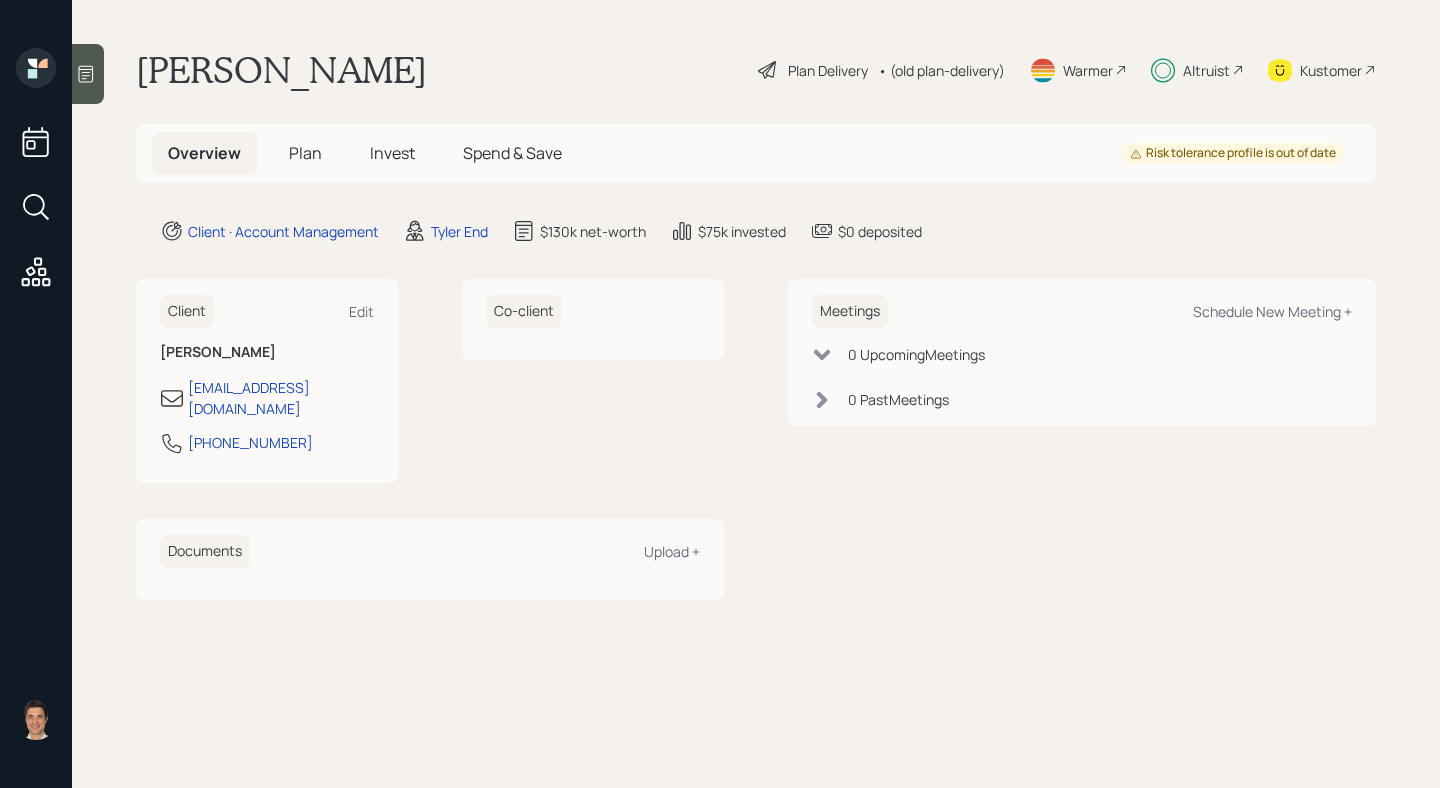click on "Co-client" at bounding box center [593, 381] 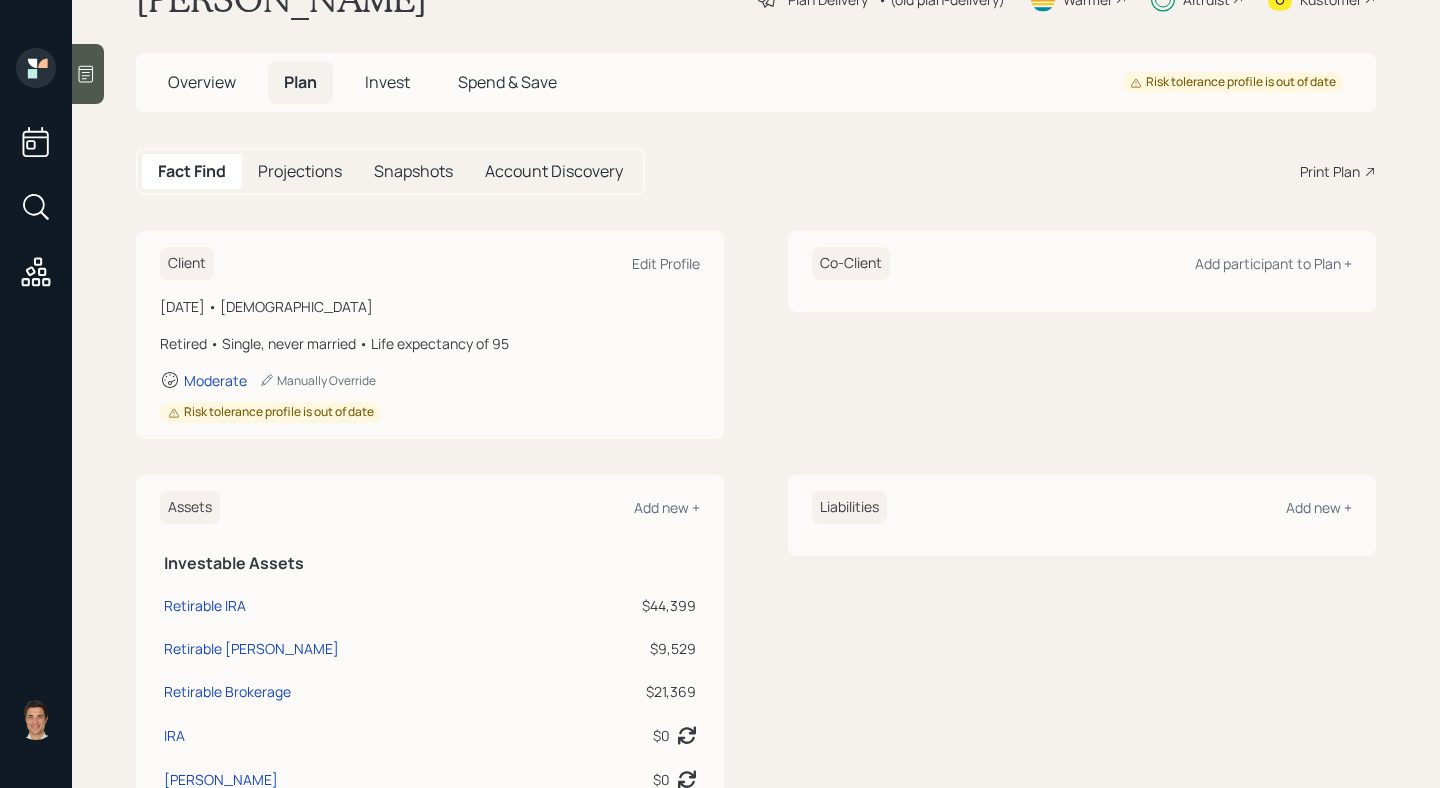 scroll, scrollTop: 0, scrollLeft: 0, axis: both 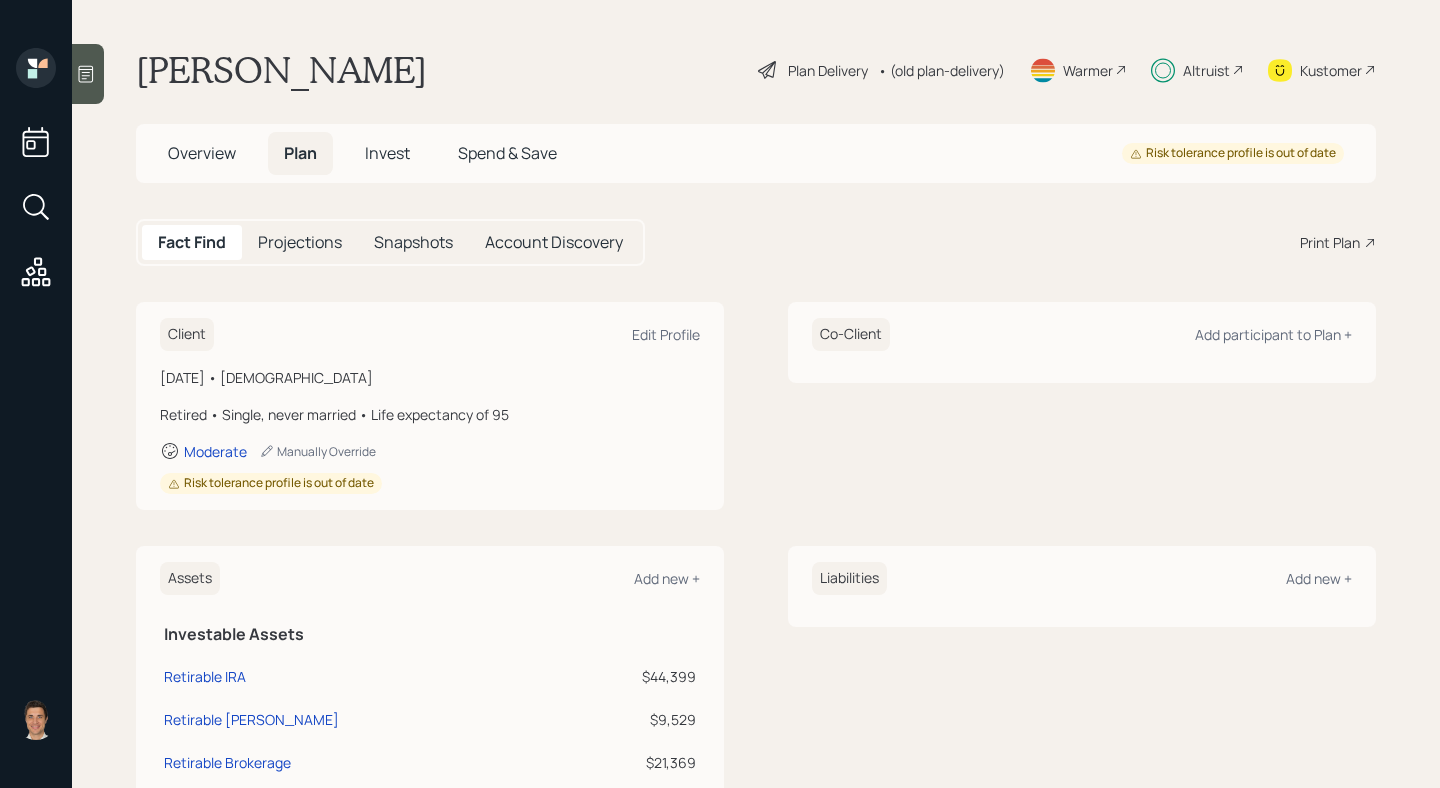 click on "[PERSON_NAME] Plan Delivery • (old plan-delivery) Warmer Altruist Kustomer Overview Plan Invest Spend & Save Risk tolerance profile is out of date Fact Find Projections Snapshots Account Discovery Print Plan Client Edit Profile [DATE] • [DEMOGRAPHIC_DATA] Retired • Single, never married • Life expectancy of 95 Moderate Manually Override Risk tolerance profile is out of date Co-Client Add participant to Plan + Assets Add new + Investable Assets Retirable IRA $44,399 Retirable [PERSON_NAME] $9,529 Retirable Brokerage $21,369 IRA $0 Asset balance last updated on [DATE]. [PERSON_NAME] $0 Asset balance last updated on [DATE]. Taxable $0 Asset balance last updated on [DATE]. Checking - CIT $59,000 Liabilities Add new + Incomes Add new + Fixed Income Social Security   $2,100 PIA, starting at age [DEMOGRAPHIC_DATA] Pension   $19,800 per year, starting at Client Retirement for life Employment [DEMOGRAPHIC_DATA] work   $61,000 Expenses Add new + Goals New Car   $20,600     once   in   [DATE]   Living Expenses   $24,000   Add   $2,000" at bounding box center (756, 394) 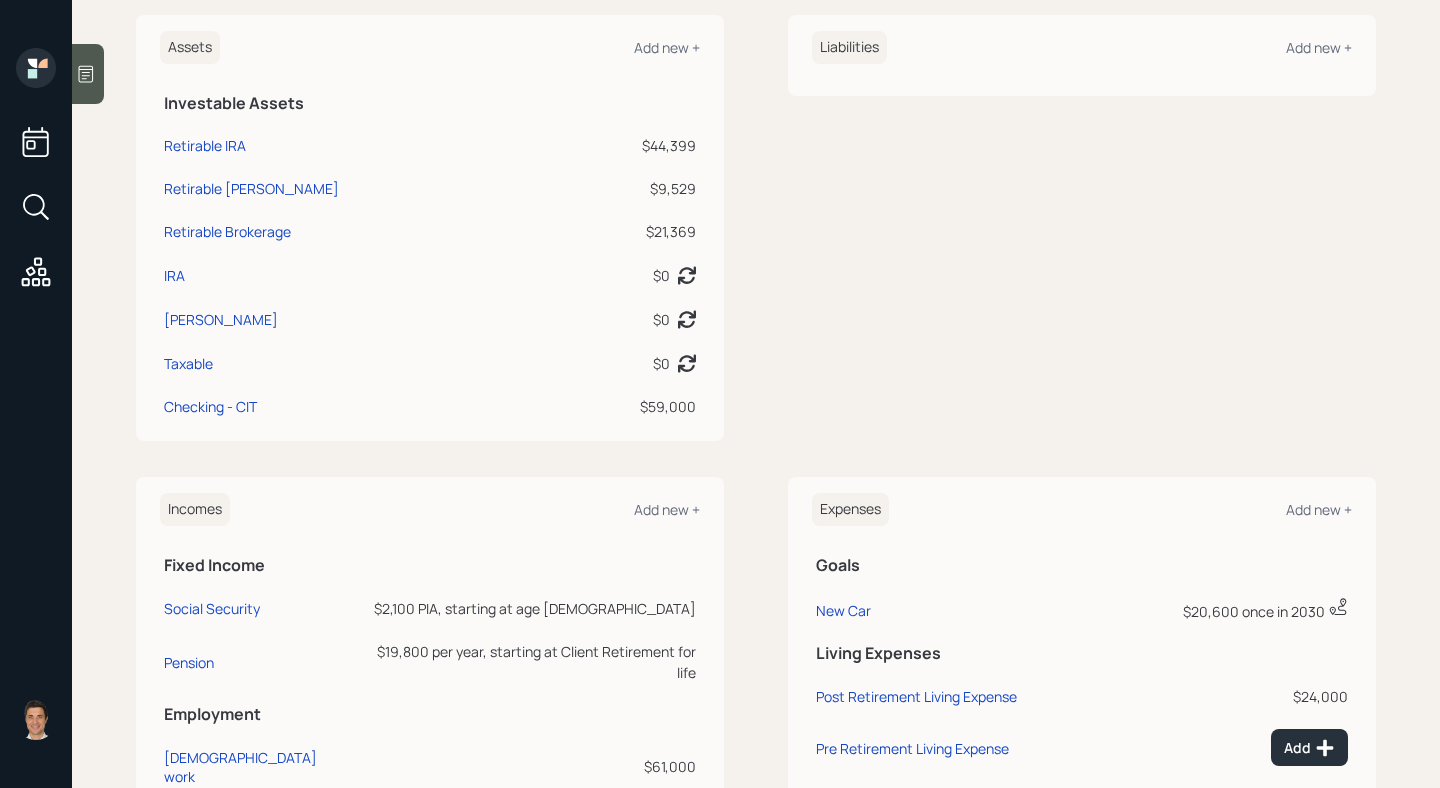scroll, scrollTop: 666, scrollLeft: 0, axis: vertical 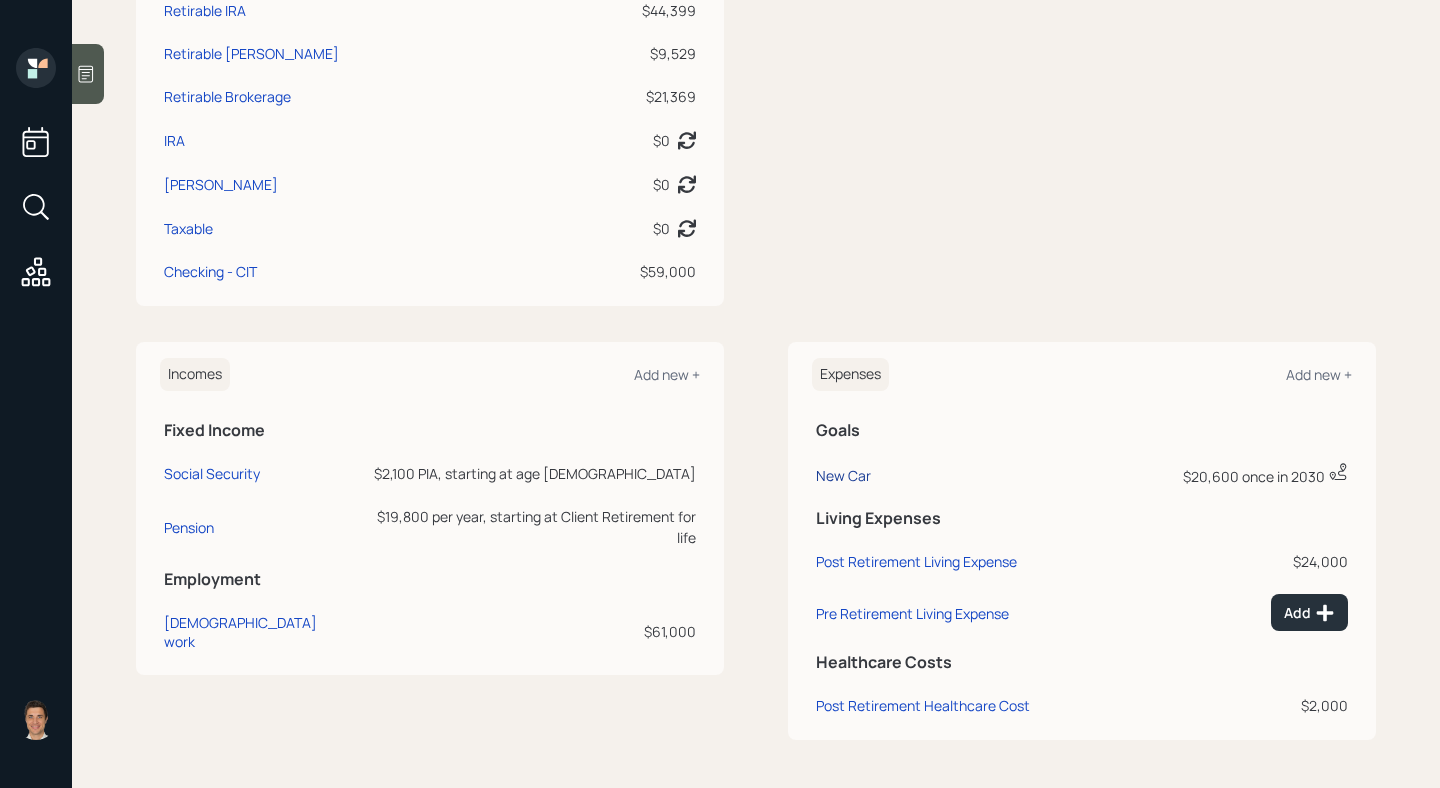 click on "New Car" at bounding box center [843, 475] 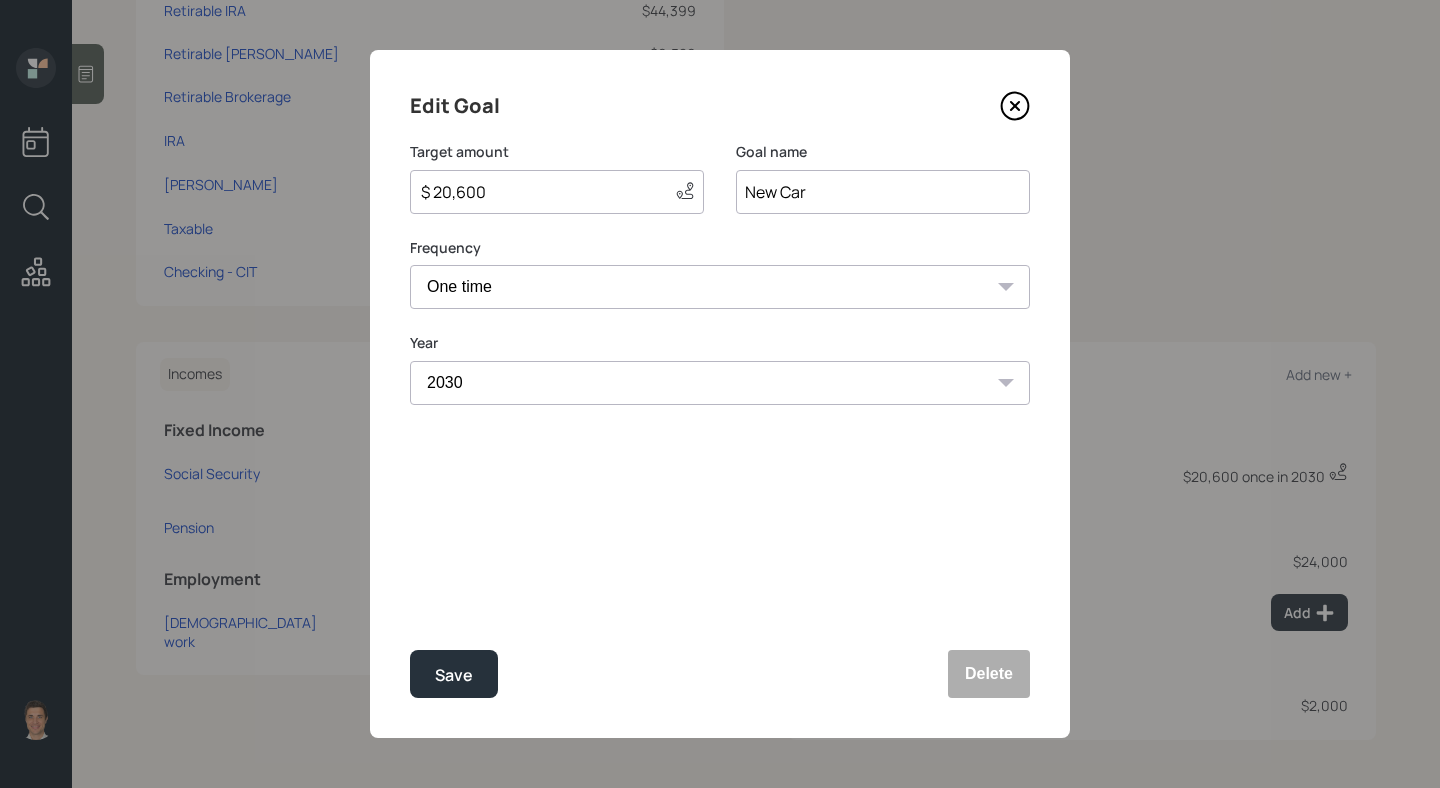 click on "2025 2026 2027 2028 2029 2030 2031 2032 2033 2034 2035 2036 2037 2038 2039 2040 2041 2042 2043 2044 2045 2046 2047 2048 2049 2050 2051 2052 2053" at bounding box center [720, 383] 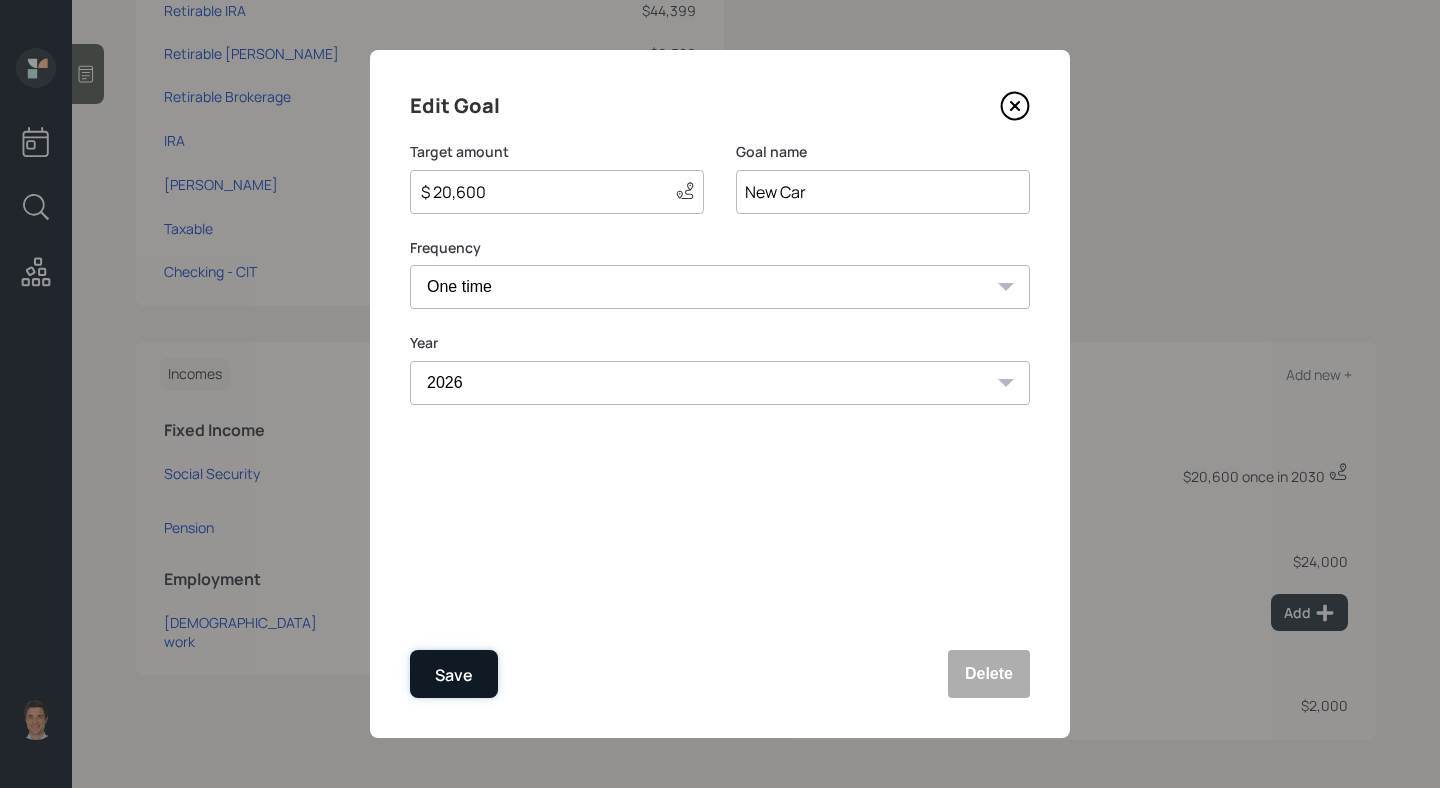 click on "Save" at bounding box center [454, 674] 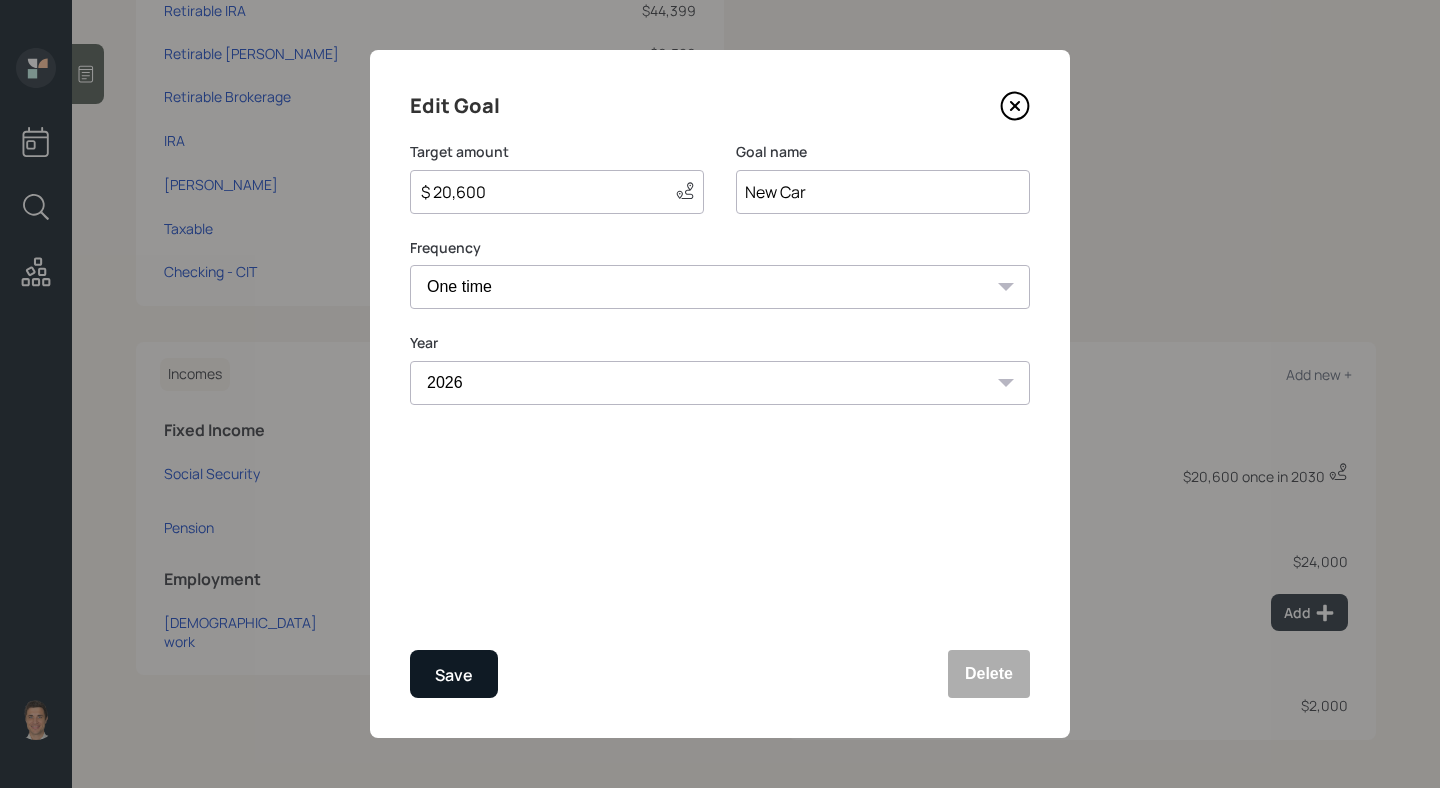 select on "2030" 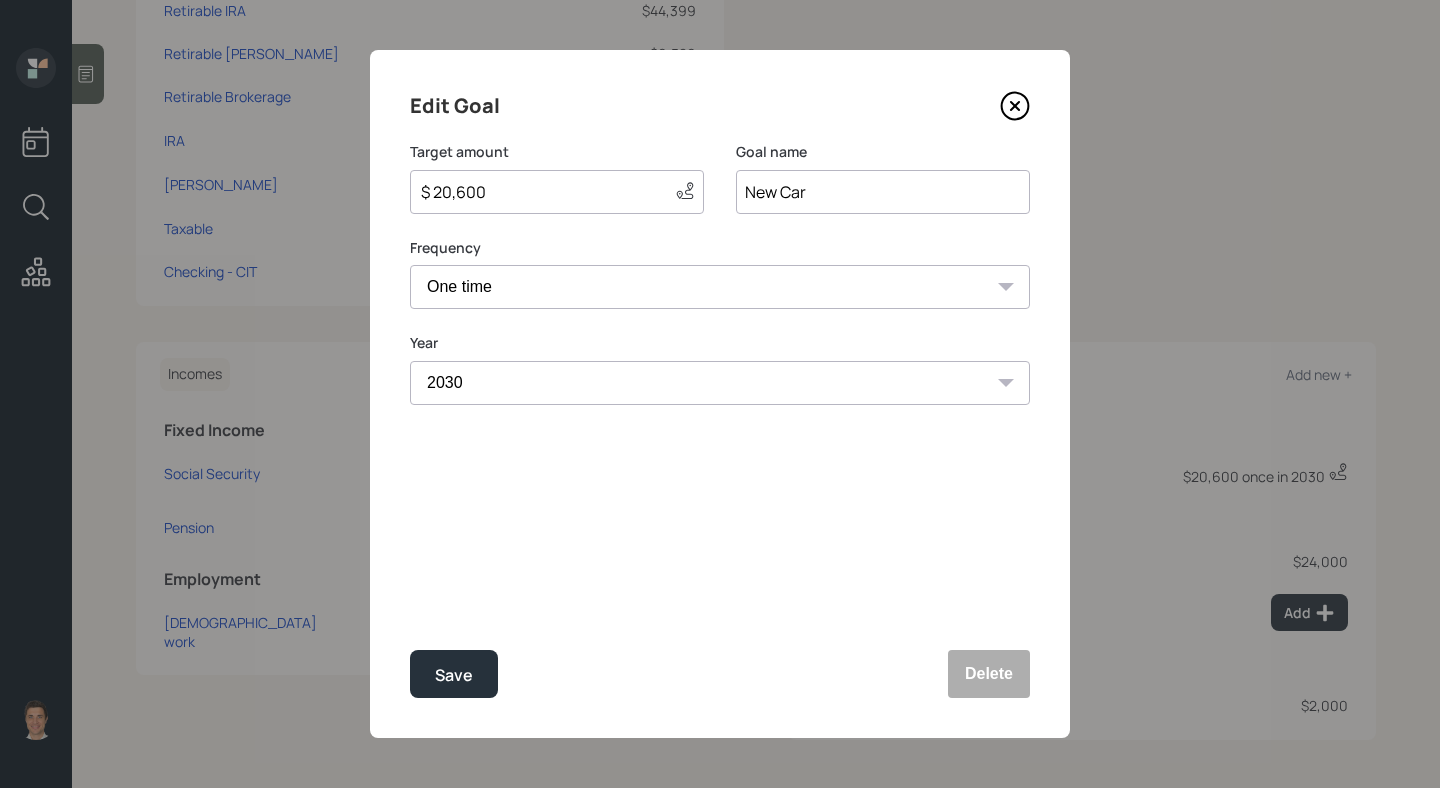 scroll, scrollTop: 663, scrollLeft: 0, axis: vertical 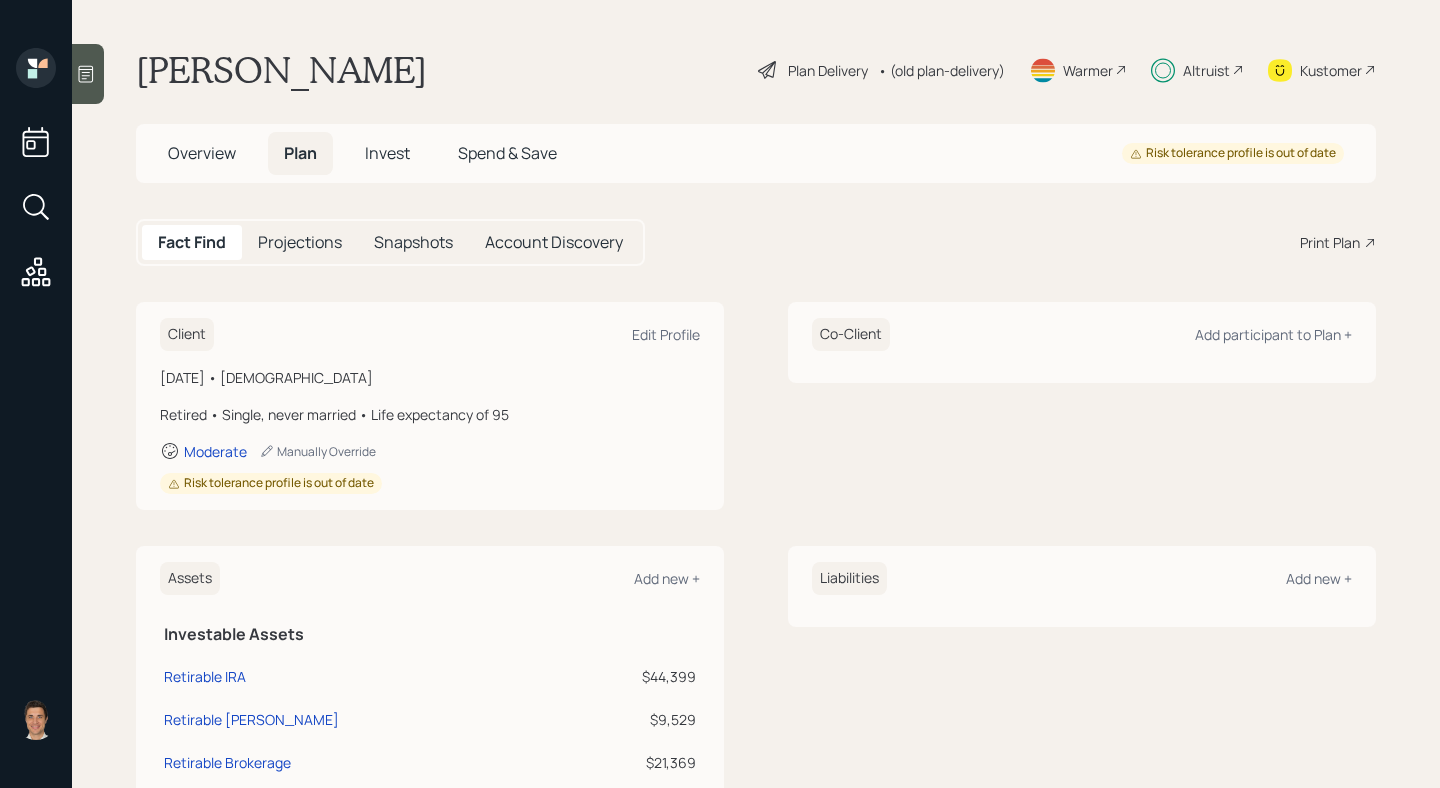 click on "Overview" at bounding box center [202, 153] 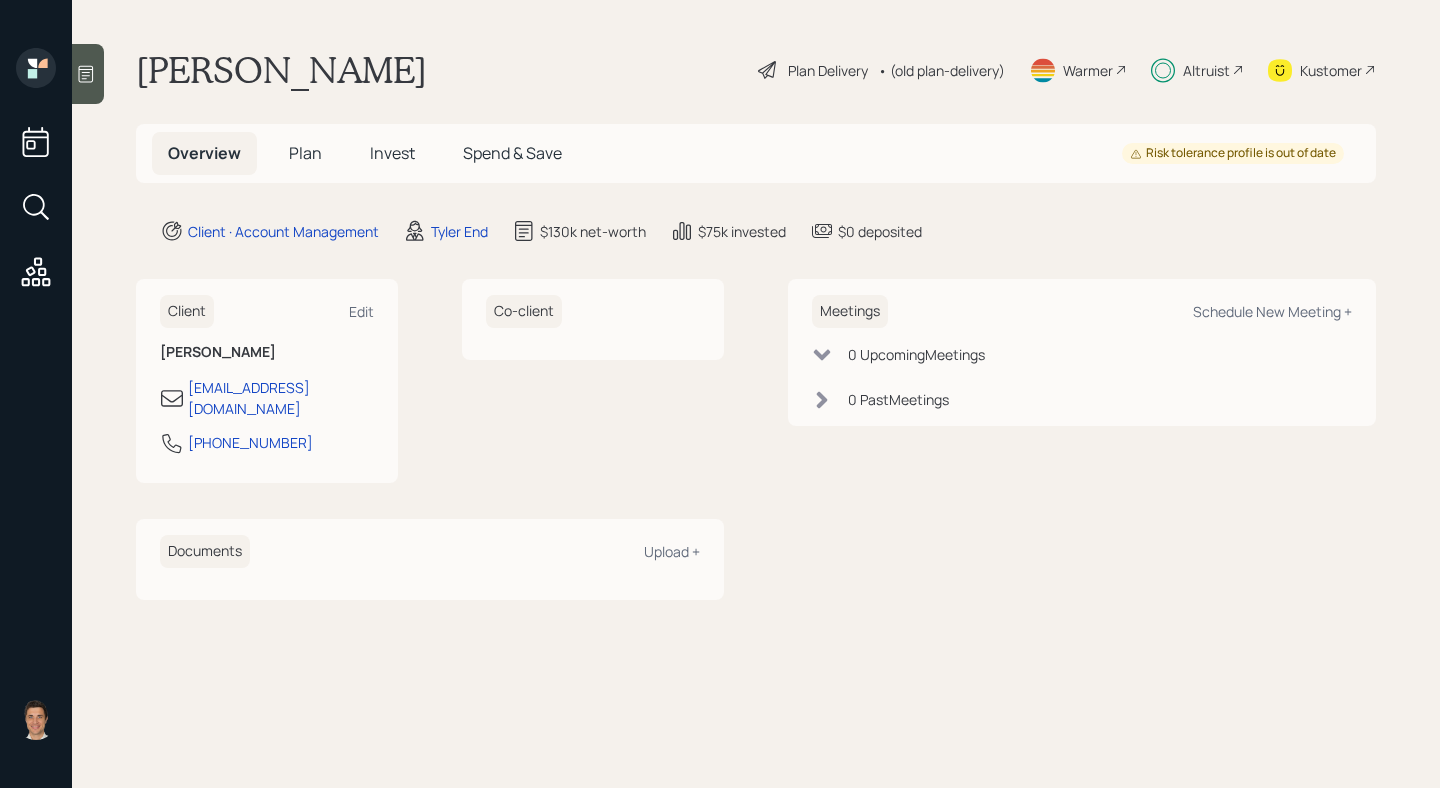 click on "Overview" at bounding box center [204, 153] 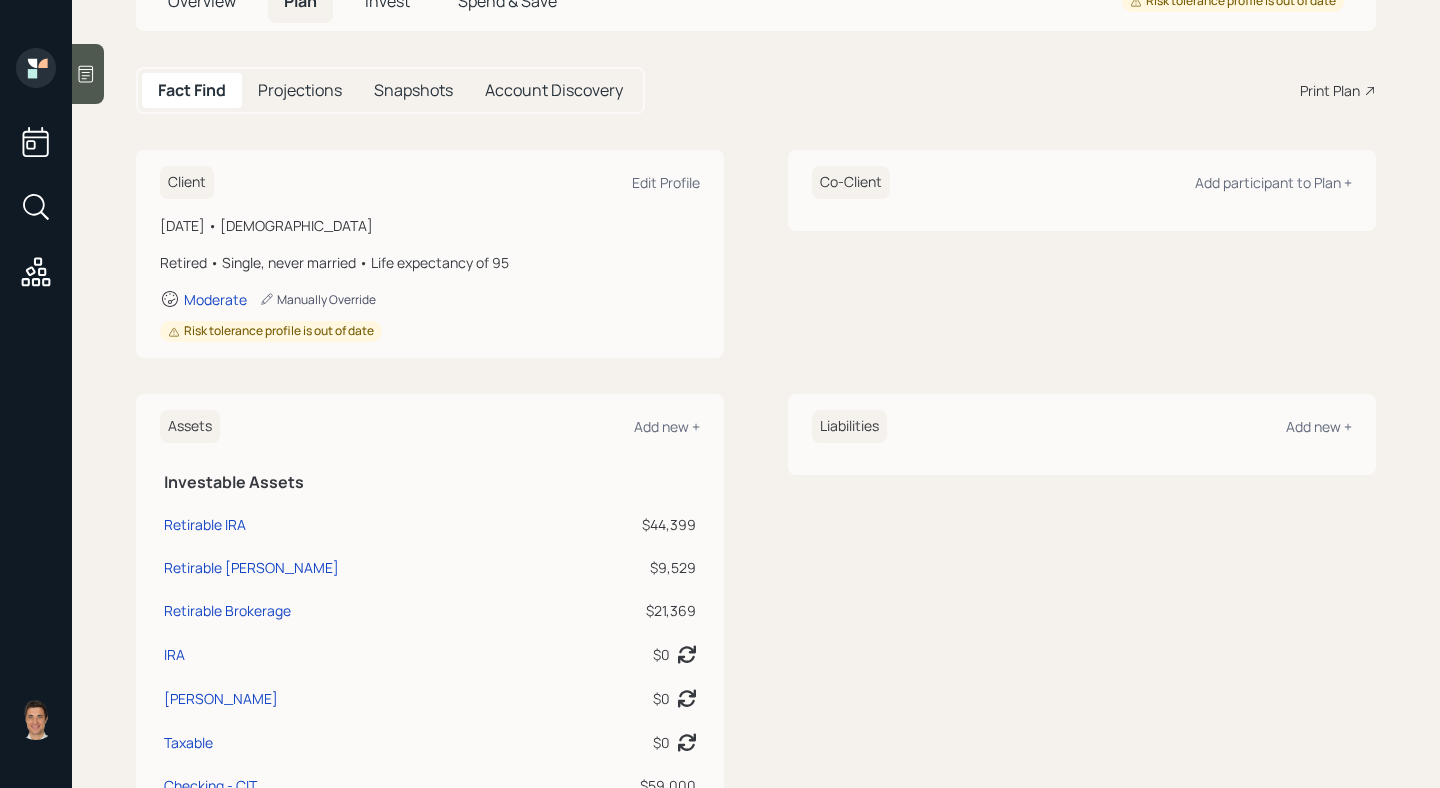 scroll, scrollTop: 640, scrollLeft: 0, axis: vertical 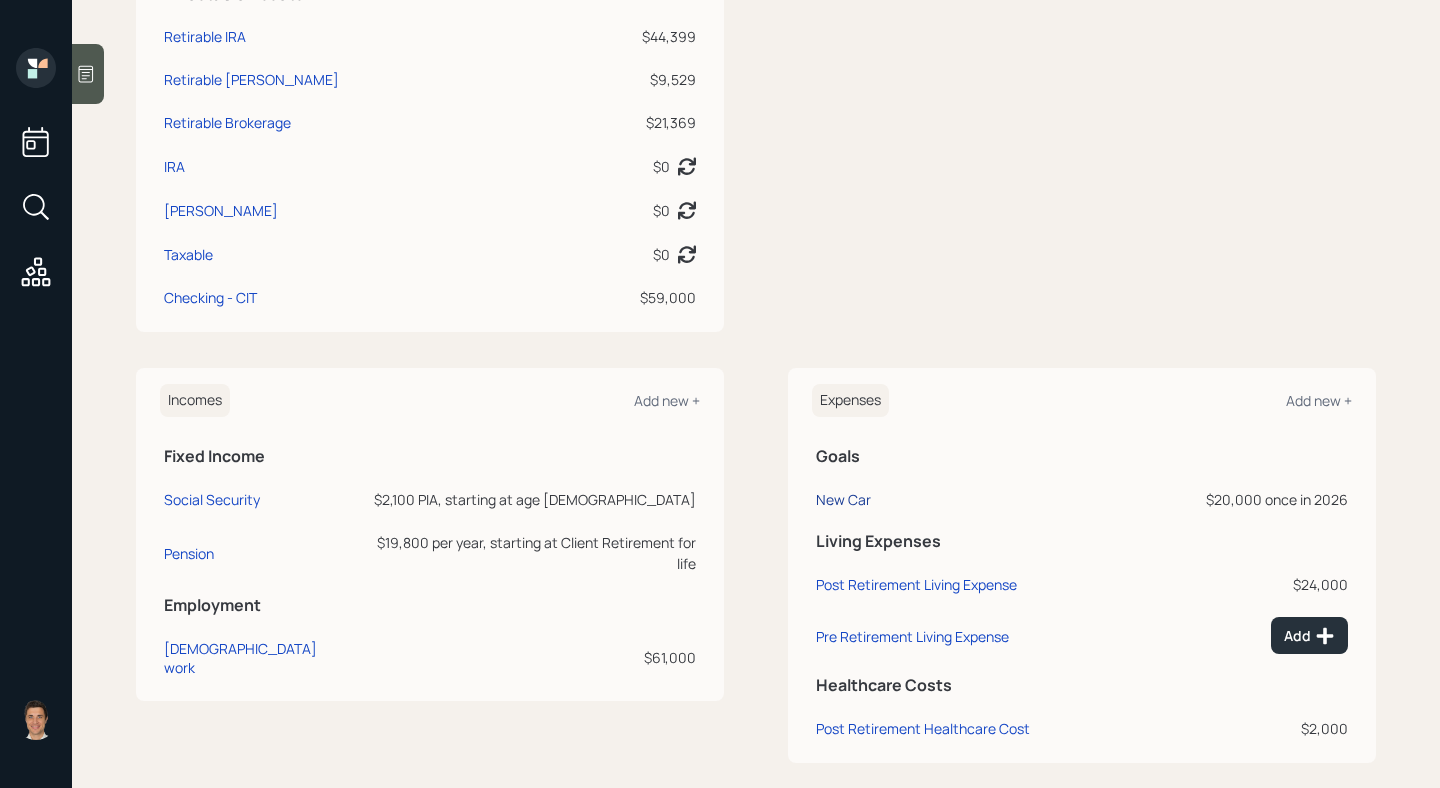 click on "New Car" at bounding box center (843, 499) 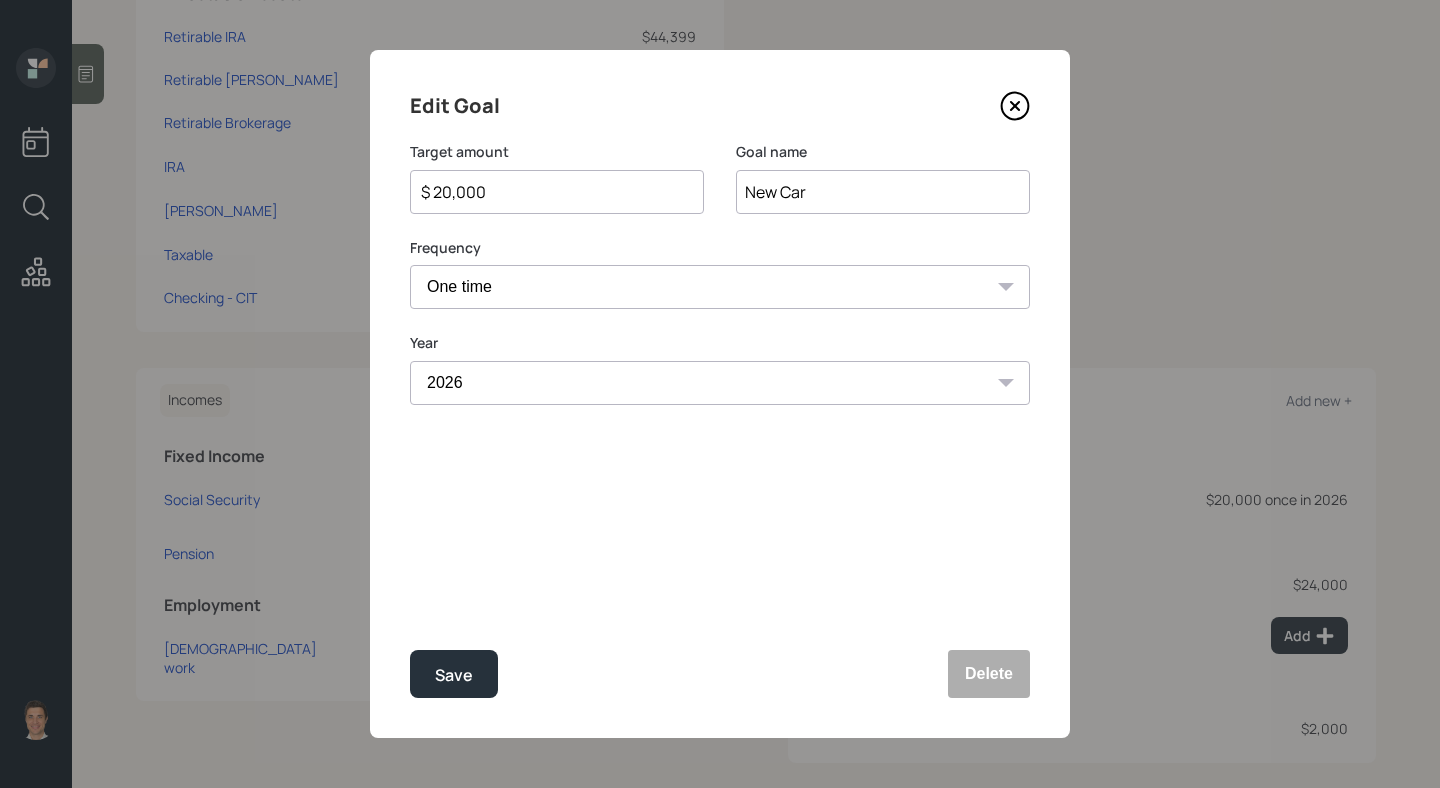 click on "2025 2026 2027 2028 2029 2030 2031 2032 2033 2034 2035 2036 2037 2038 2039 2040 2041 2042 2043 2044 2045 2046 2047 2048 2049 2050 2051 2052 2053" at bounding box center [720, 383] 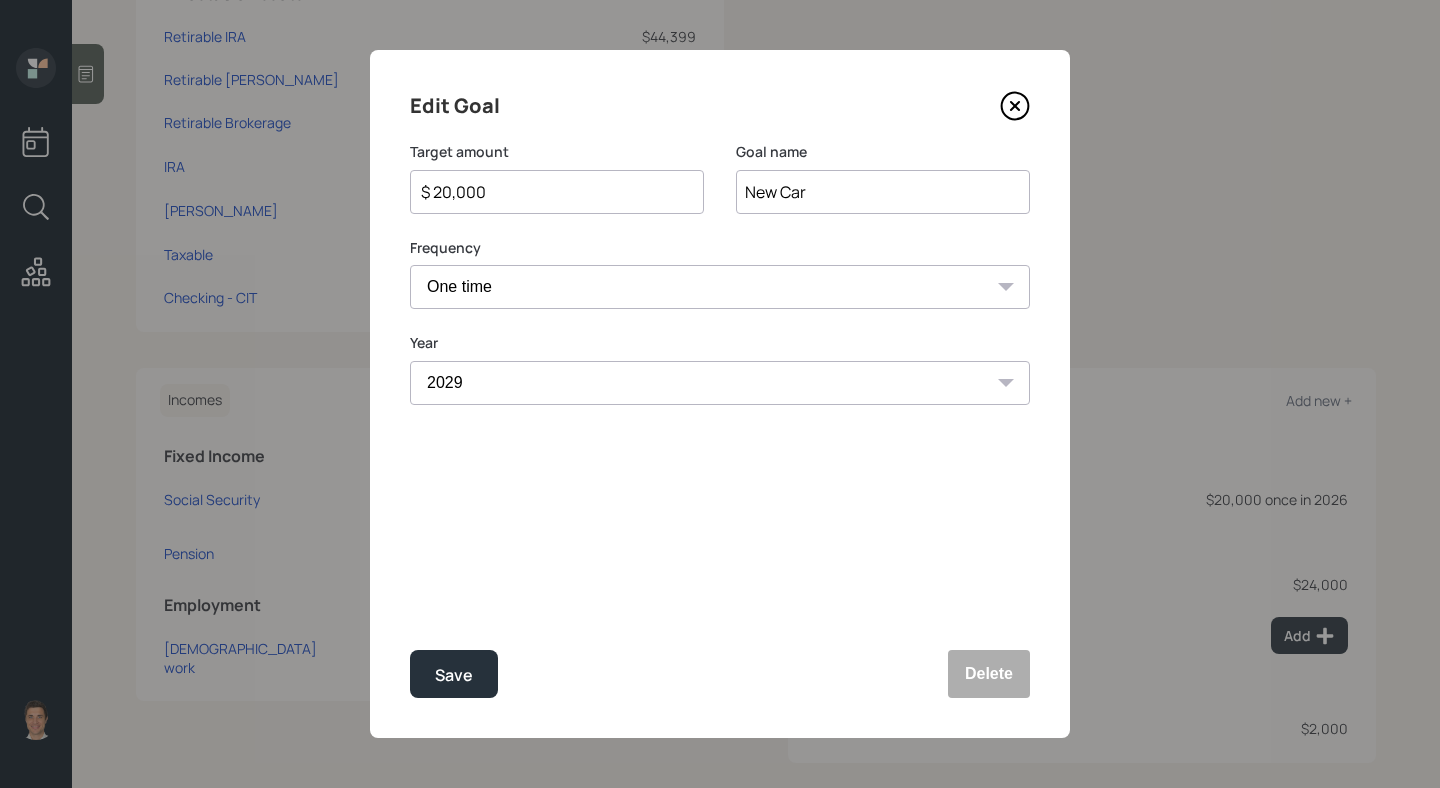 click on "$ 20,000" at bounding box center [549, 192] 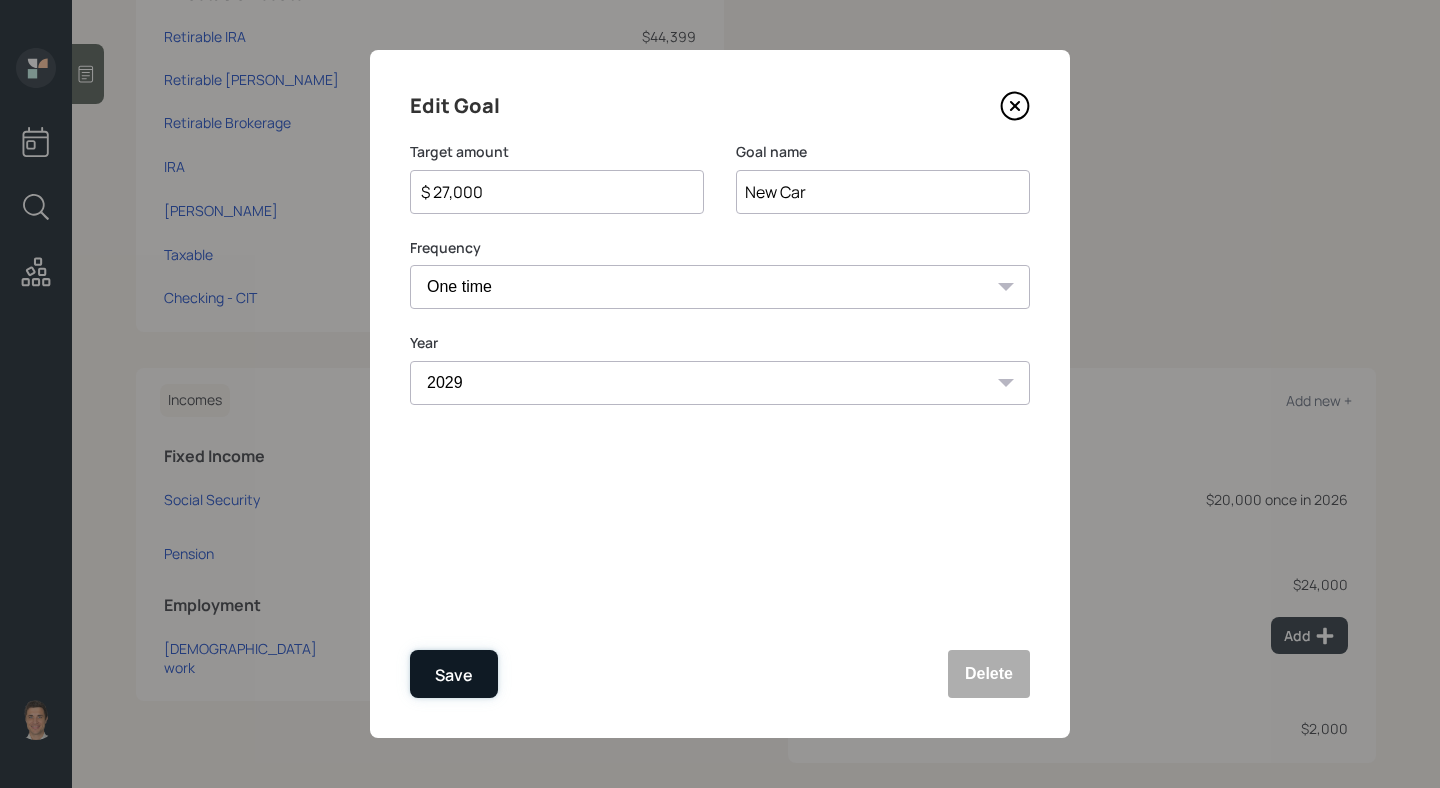 click on "Save" at bounding box center [454, 675] 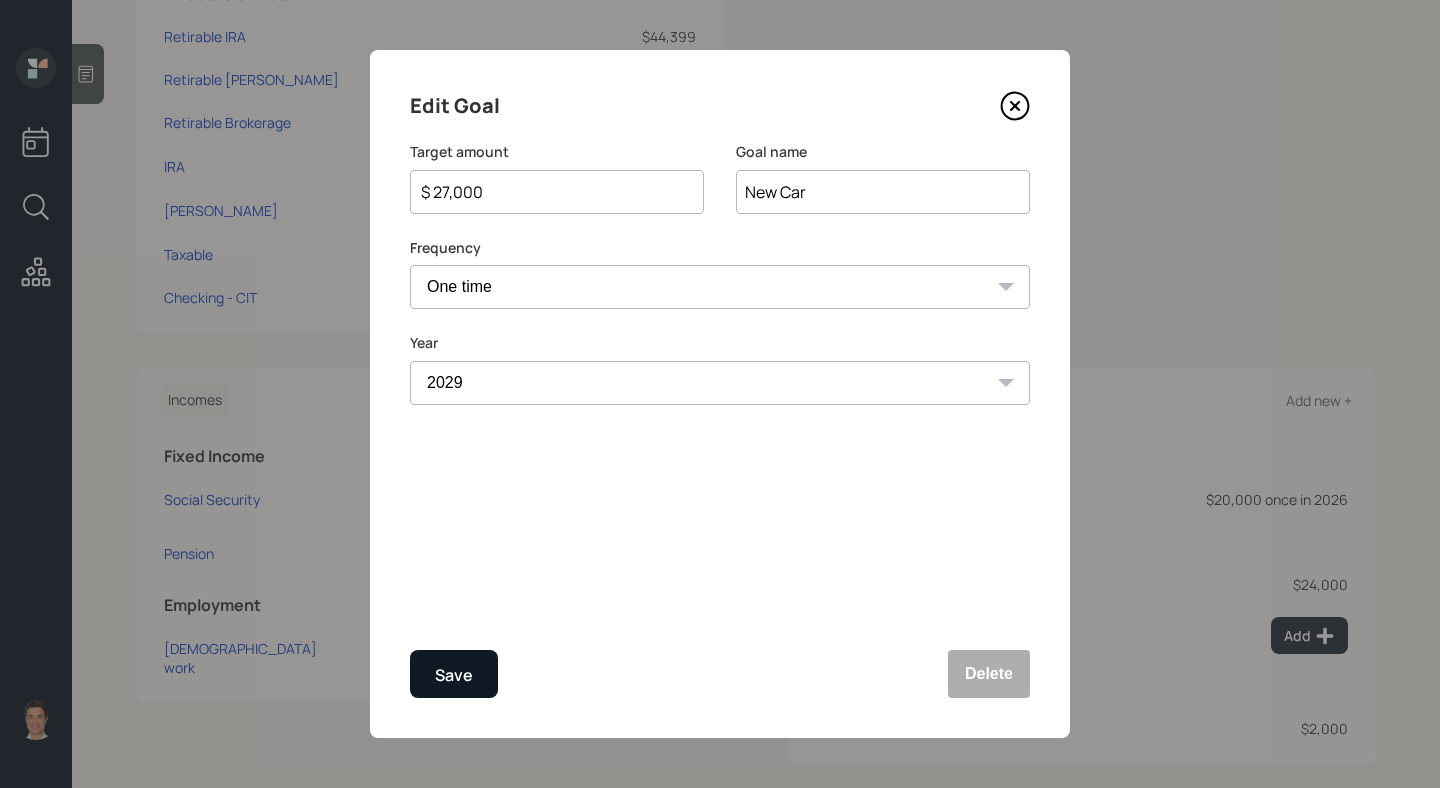 type on "$ 20,000" 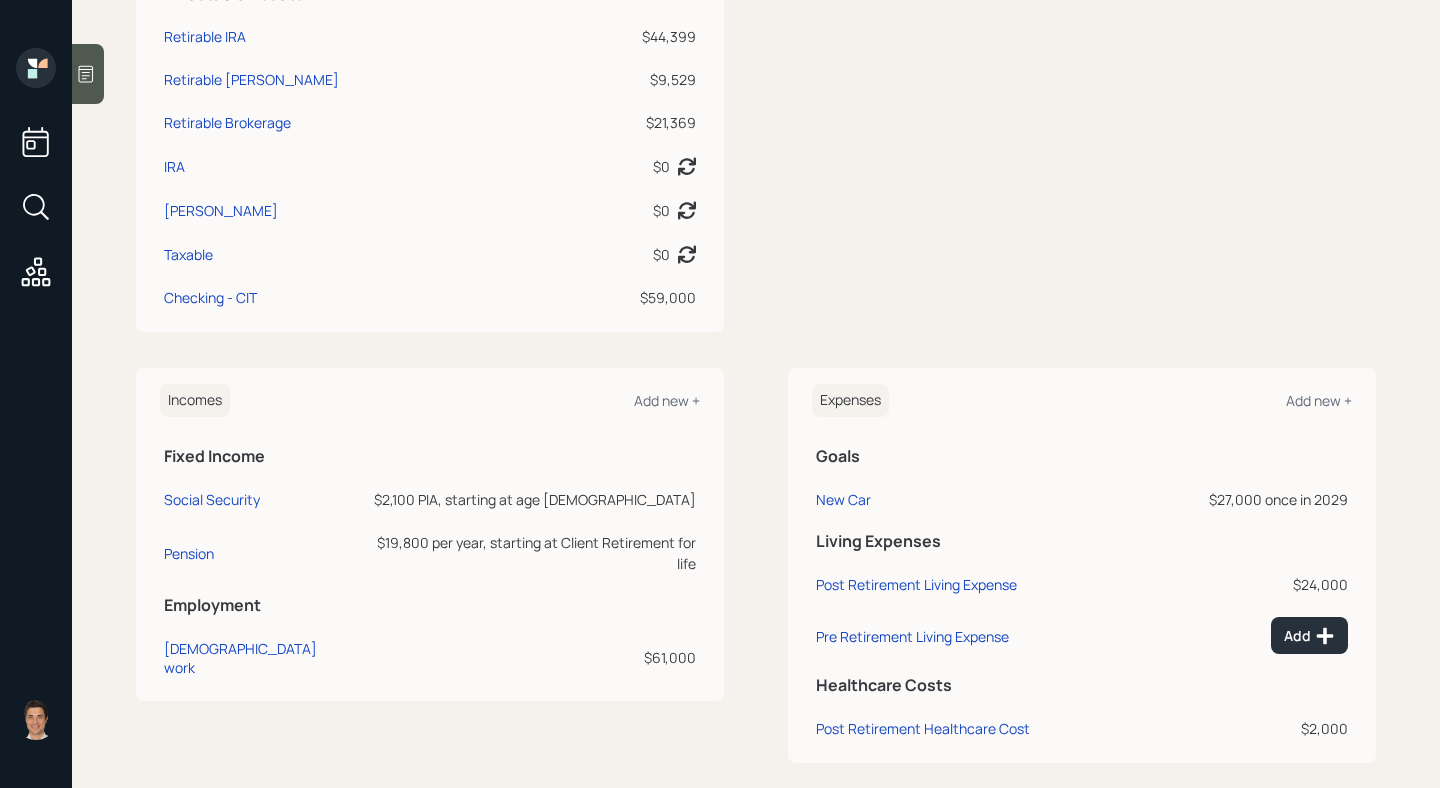 click on "Liabilities Add new +" at bounding box center (1082, 119) 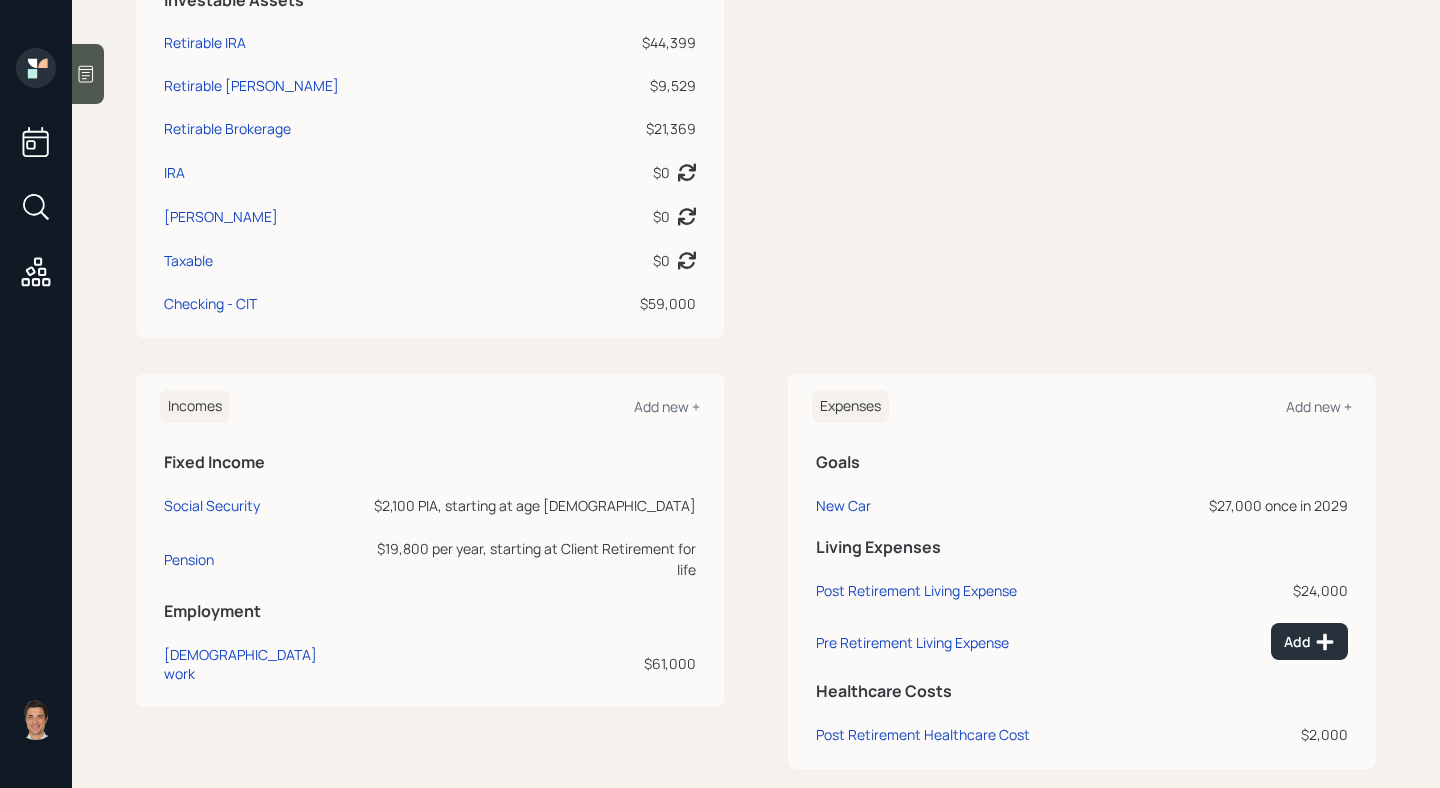 scroll, scrollTop: 663, scrollLeft: 0, axis: vertical 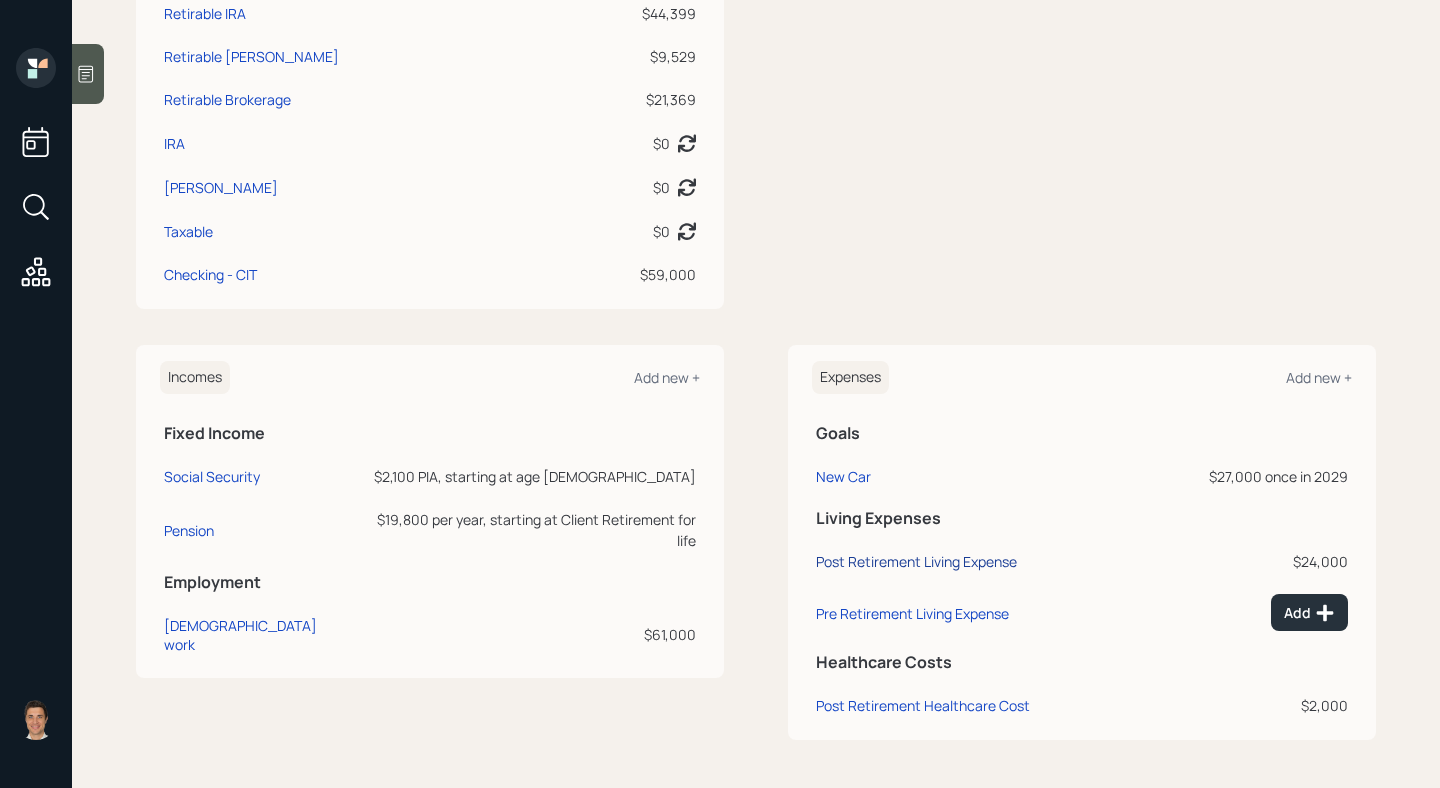 click on "Post Retirement Living Expense" at bounding box center [916, 561] 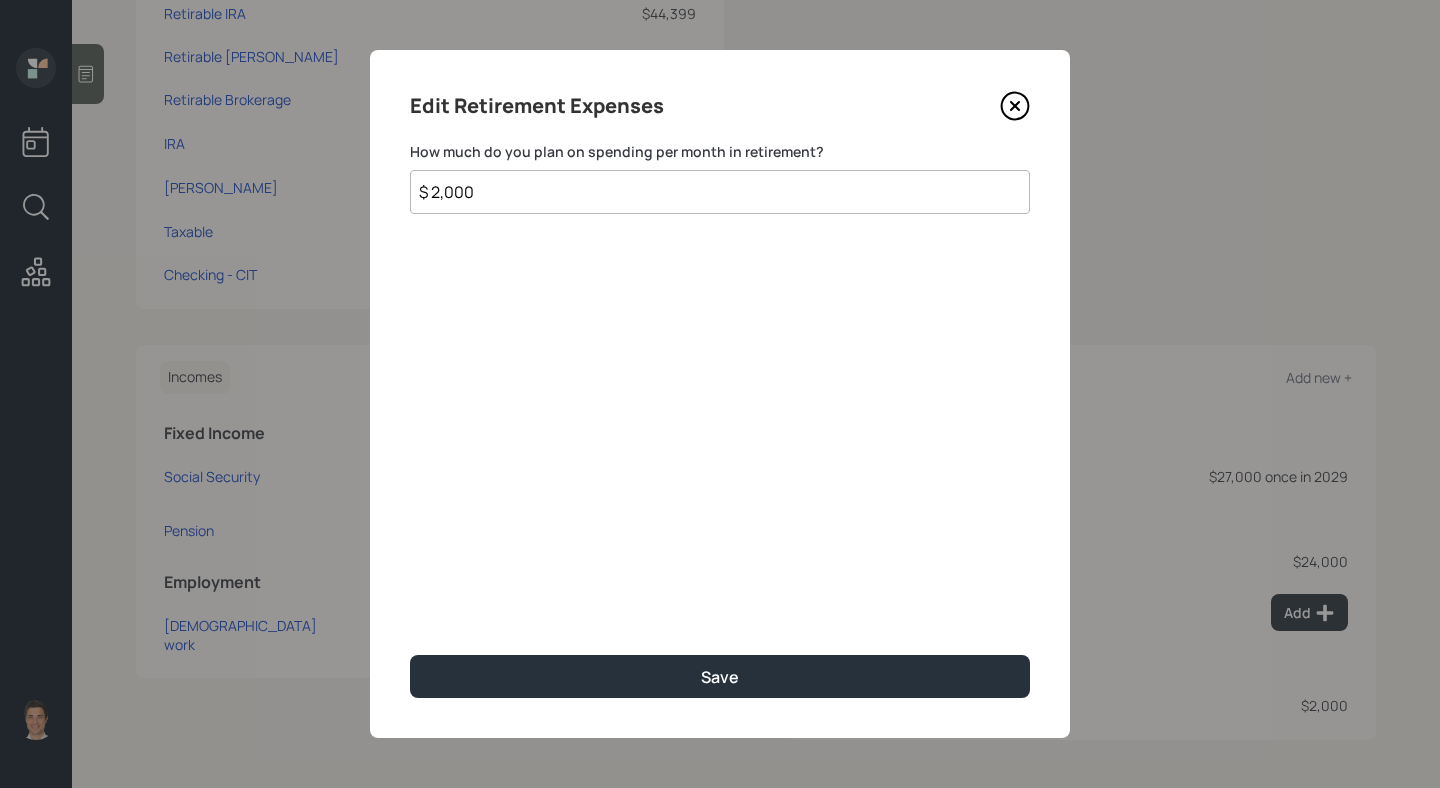 click 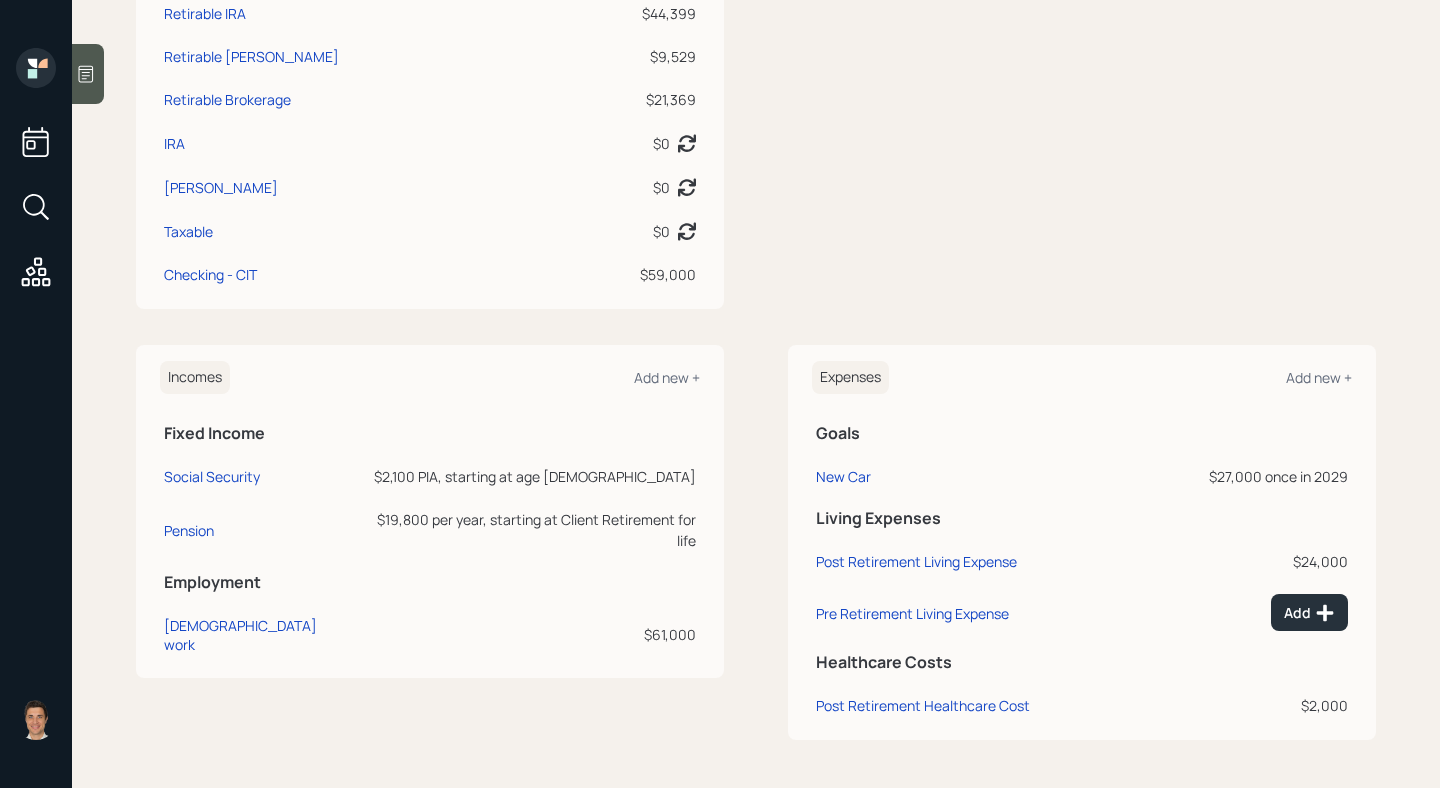click on "Expenses Add new +" at bounding box center [1082, 377] 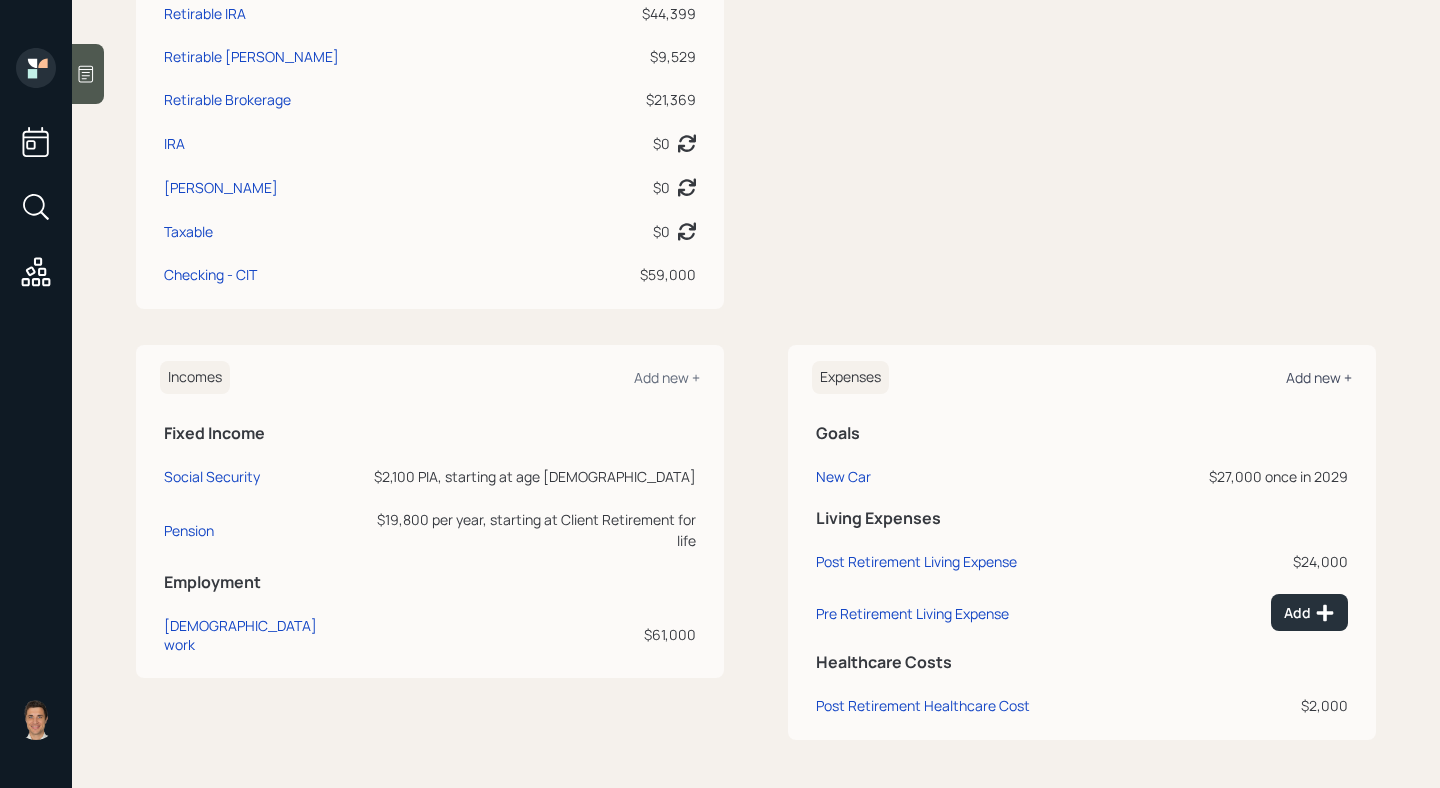 click on "Add new +" at bounding box center [1319, 377] 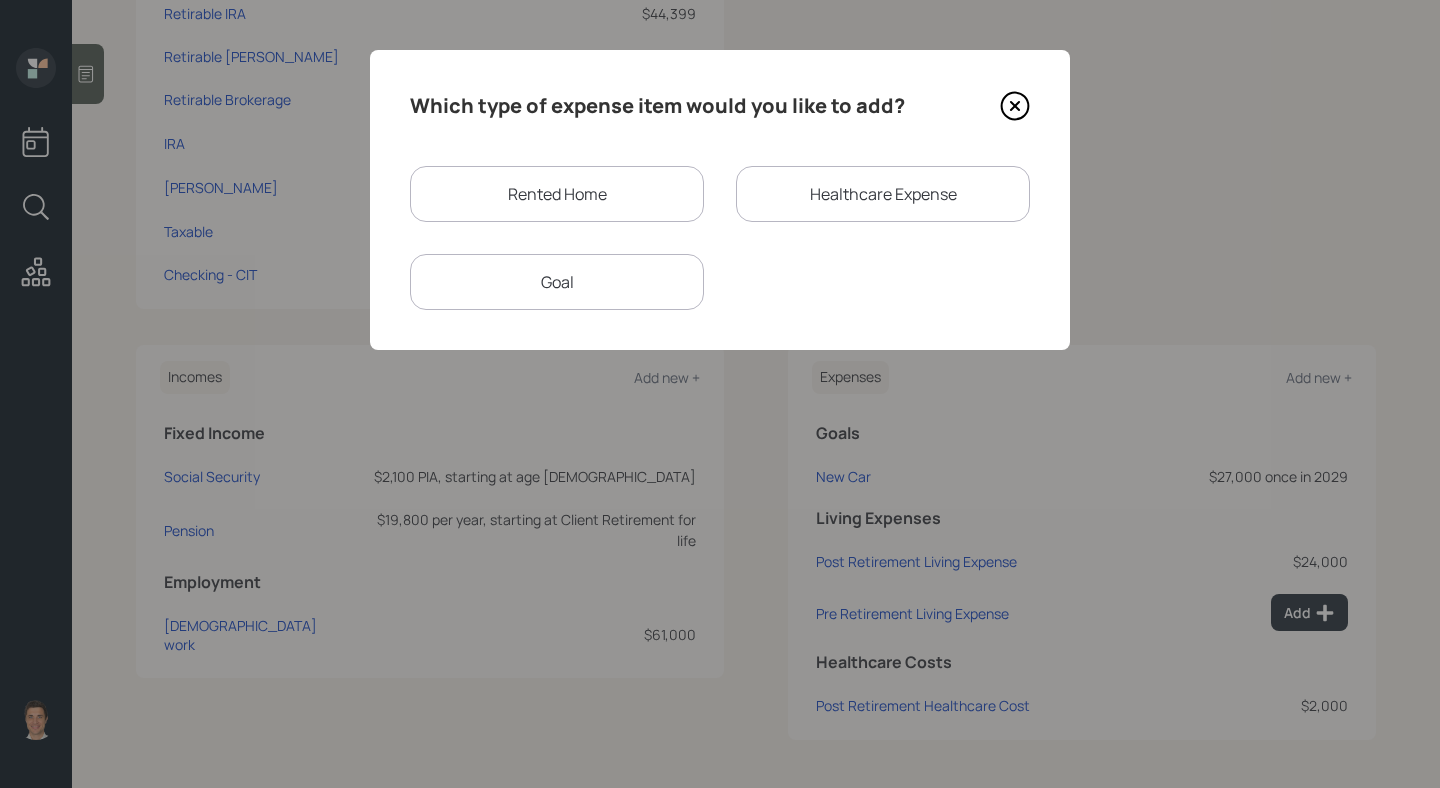 click on "Rented Home" at bounding box center [557, 194] 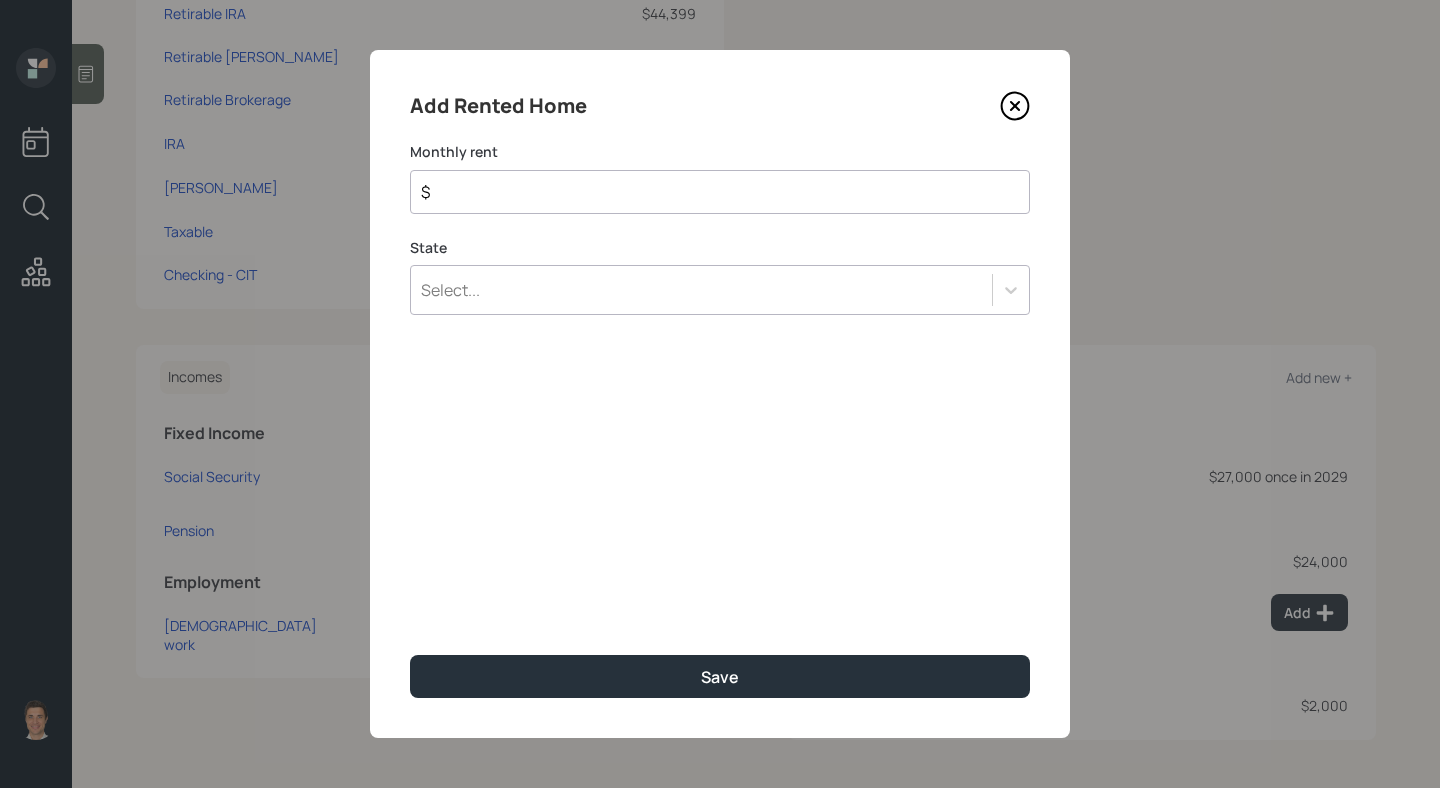 click on "State Select..." at bounding box center (720, 277) 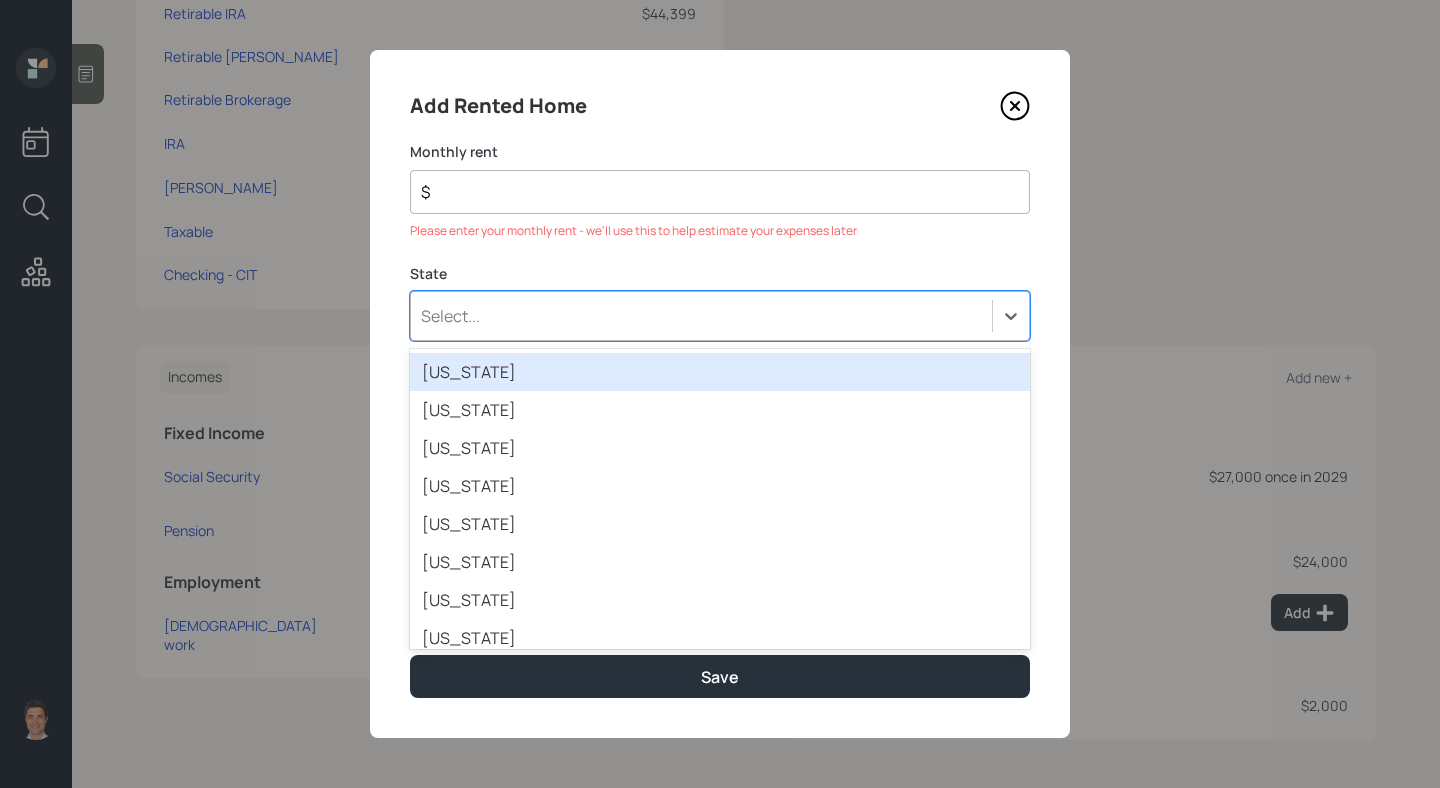click 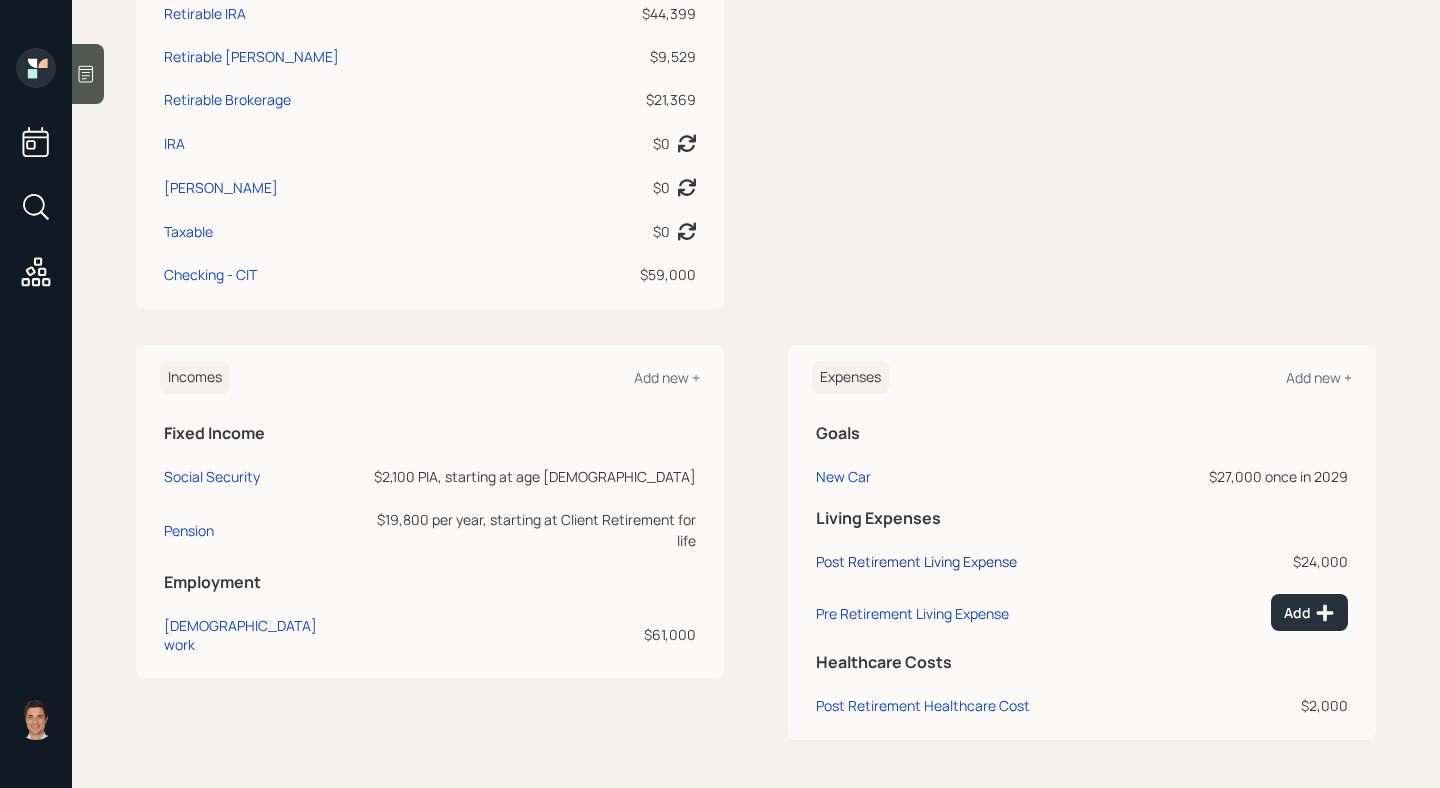 click on "Post Retirement Living Expense" at bounding box center [916, 561] 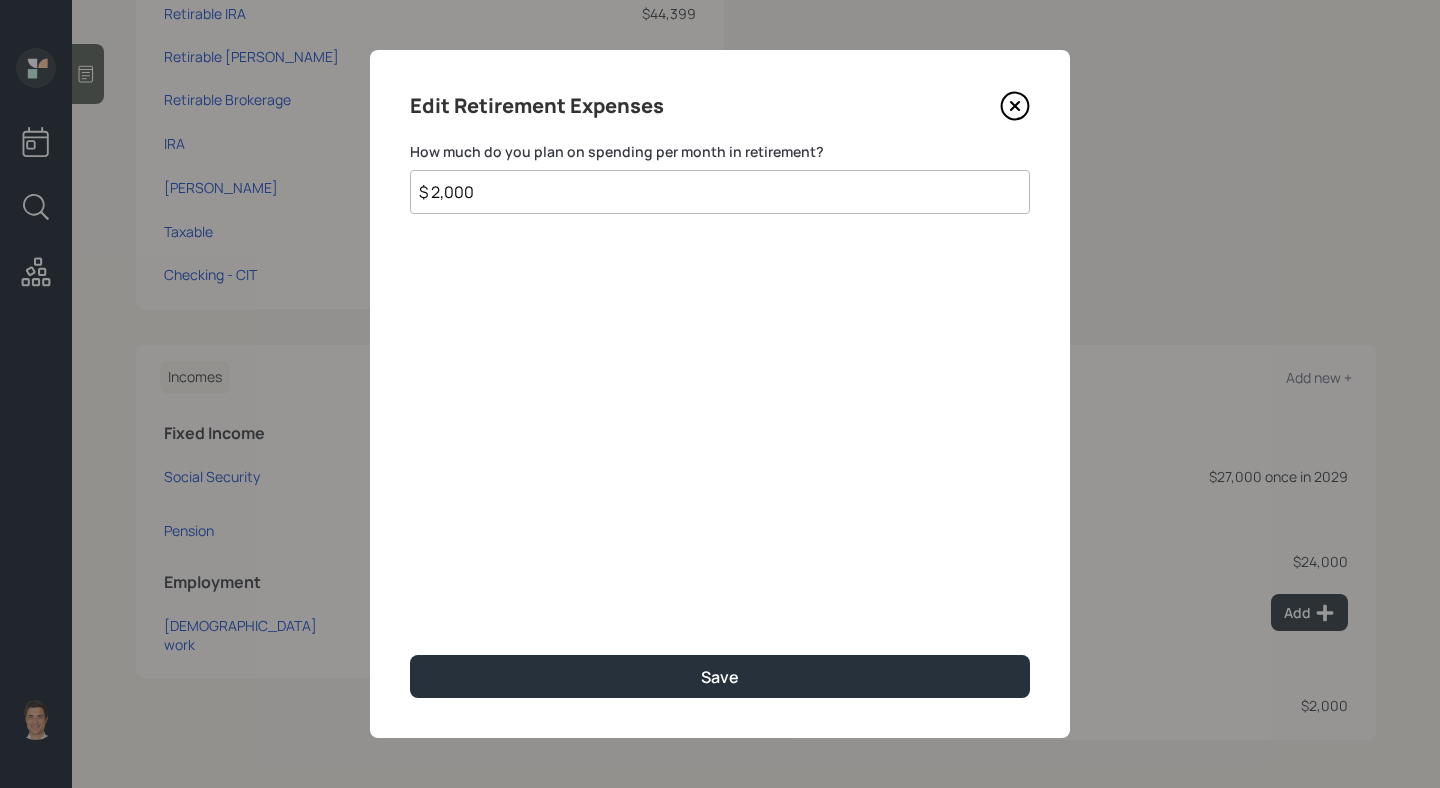 drag, startPoint x: 443, startPoint y: 195, endPoint x: 432, endPoint y: 195, distance: 11 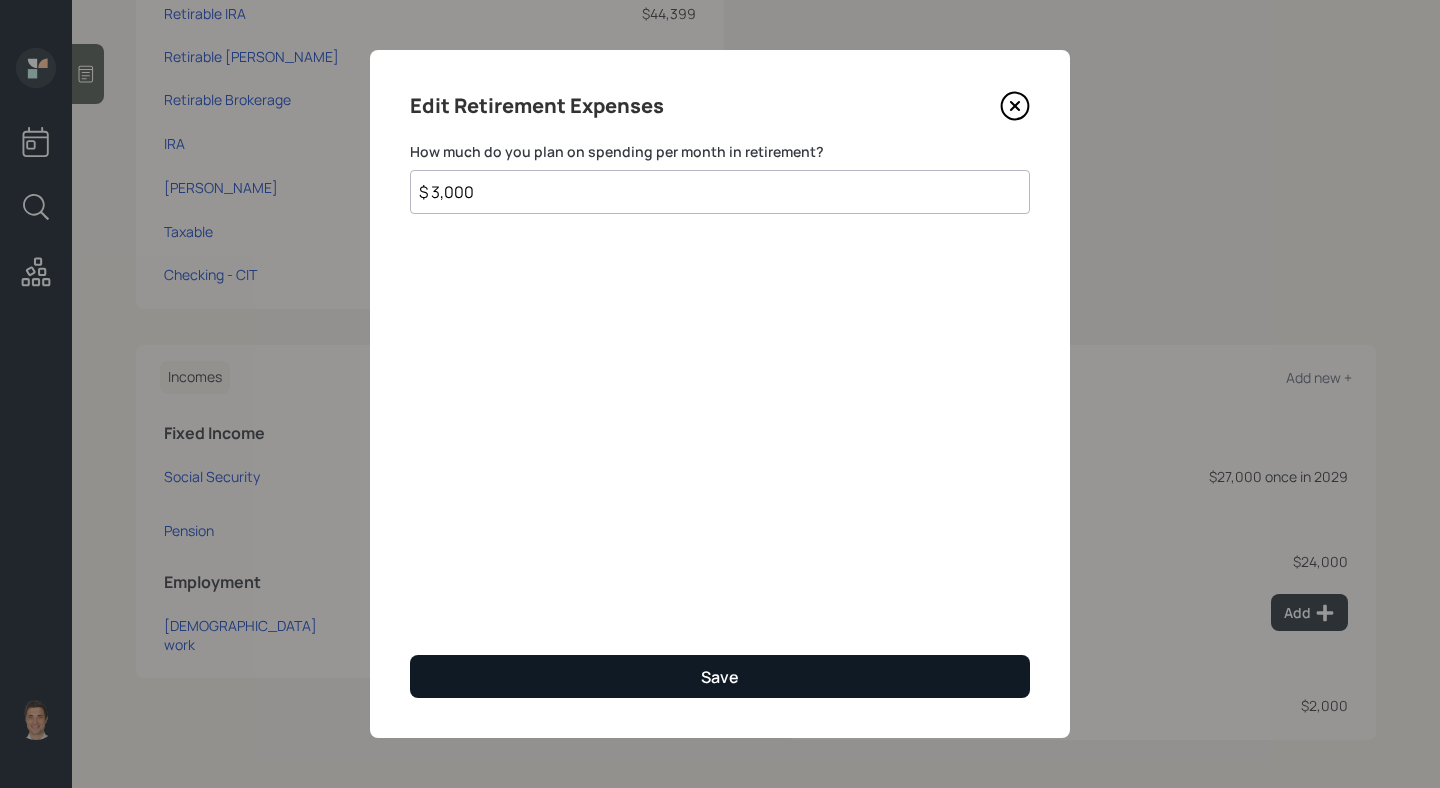 type on "$ 3,000" 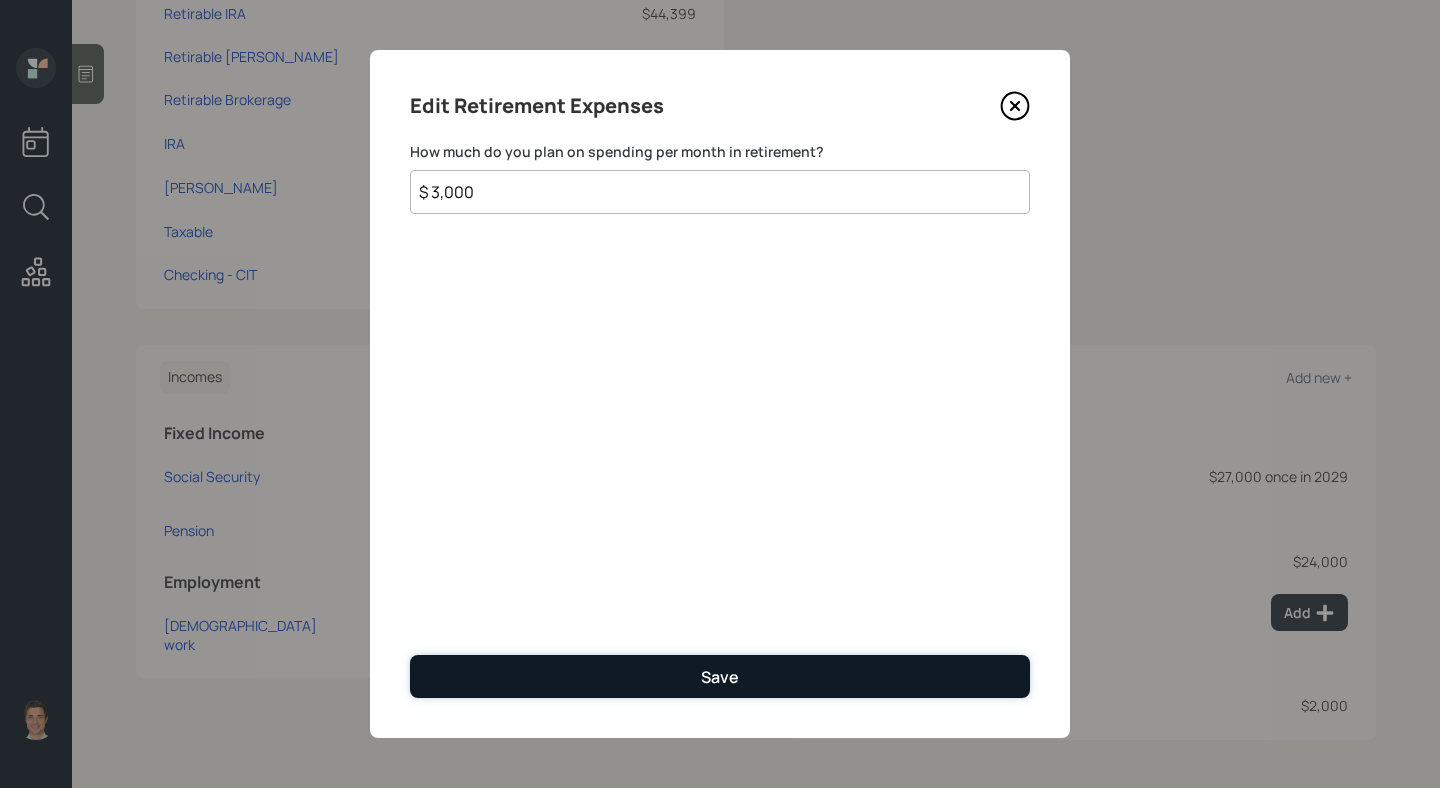 click on "Save" at bounding box center [720, 676] 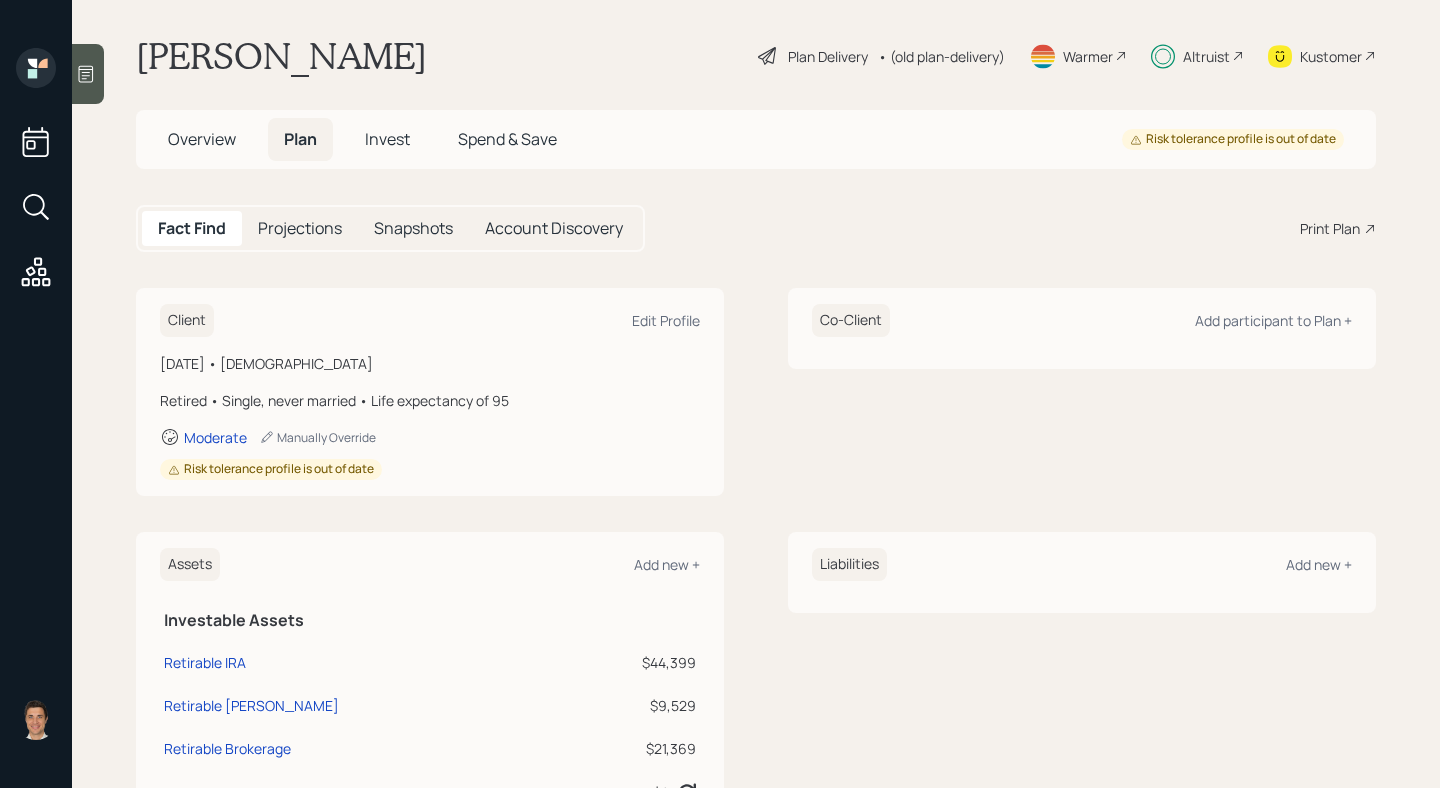 scroll, scrollTop: 0, scrollLeft: 0, axis: both 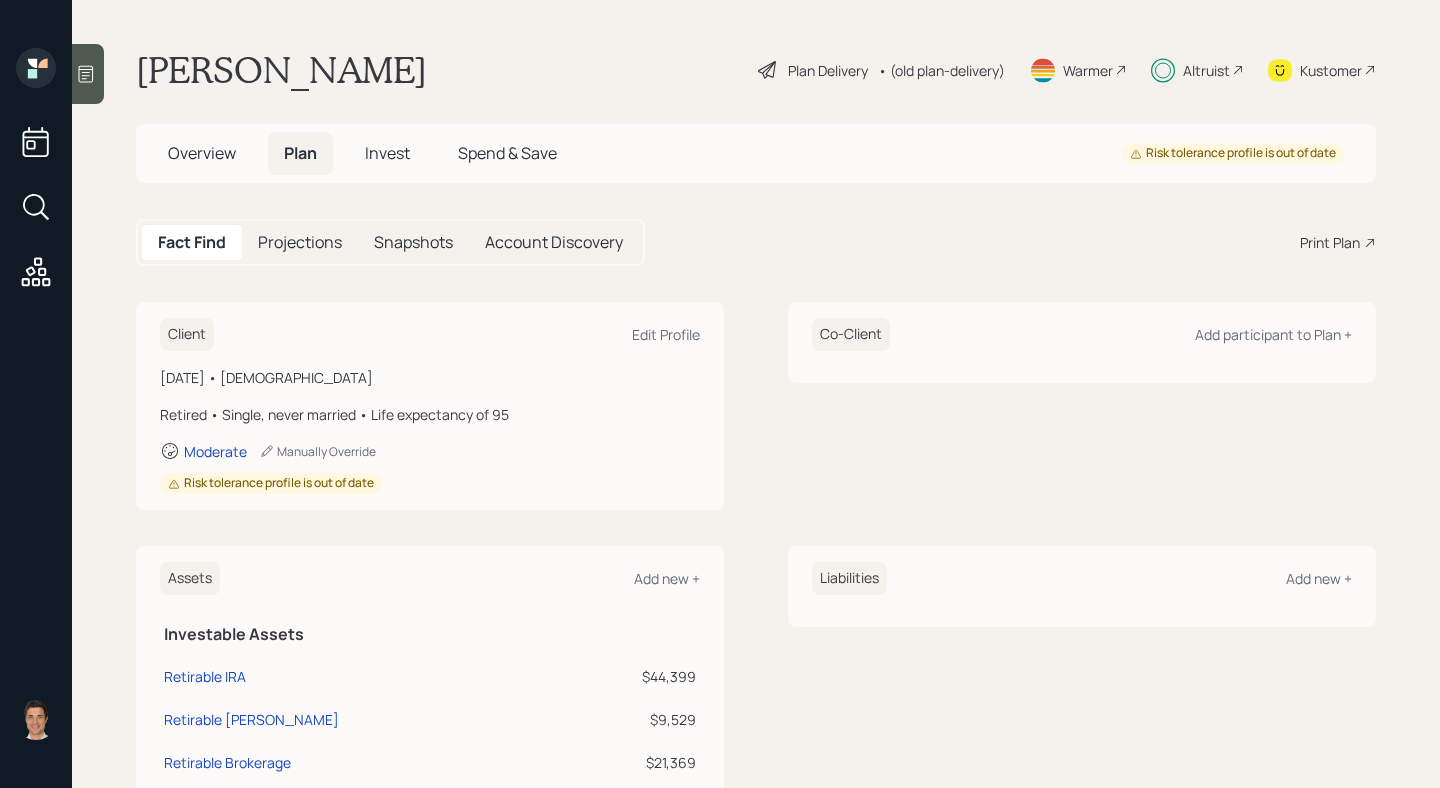 click on "• (old plan-delivery)" at bounding box center (938, 70) 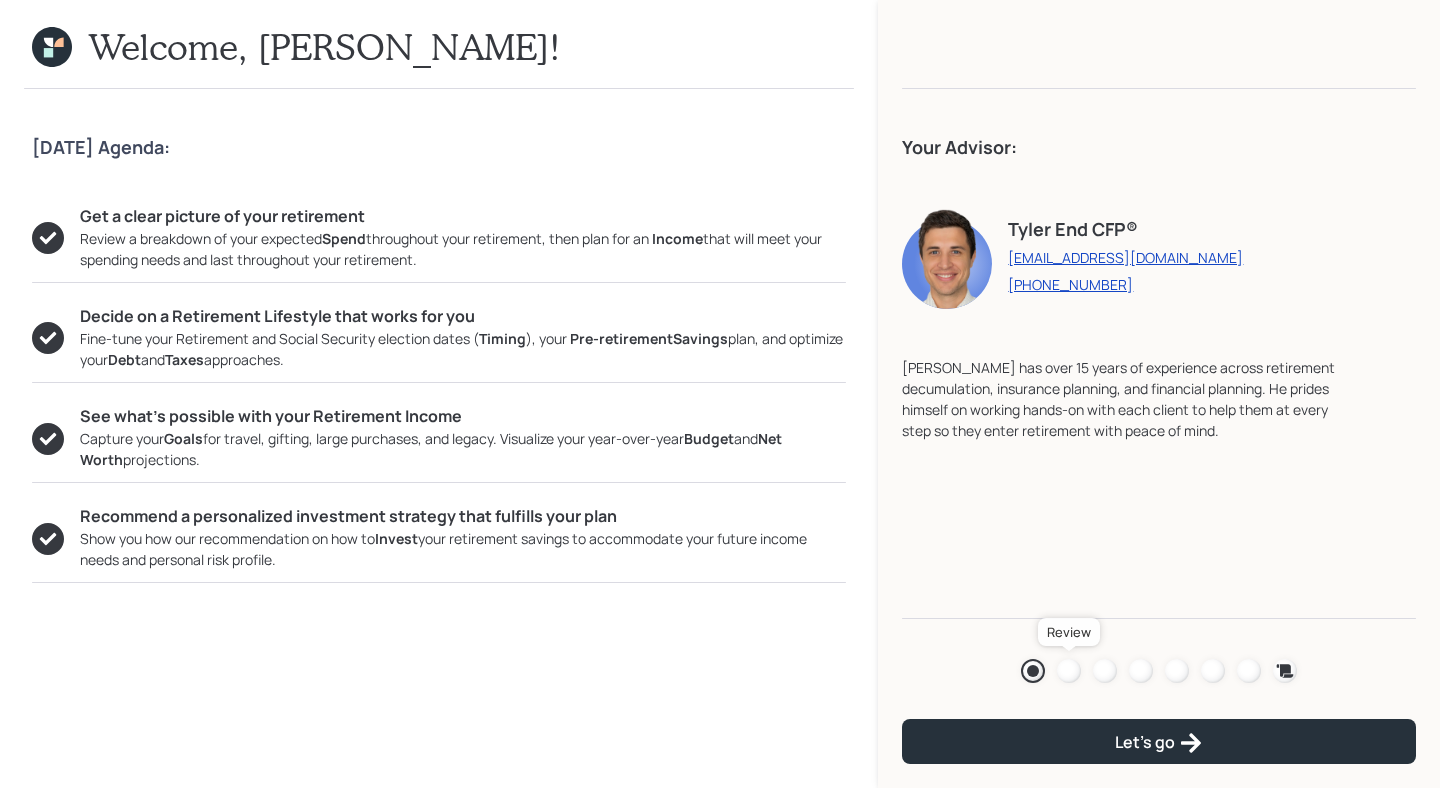 click at bounding box center [1069, 671] 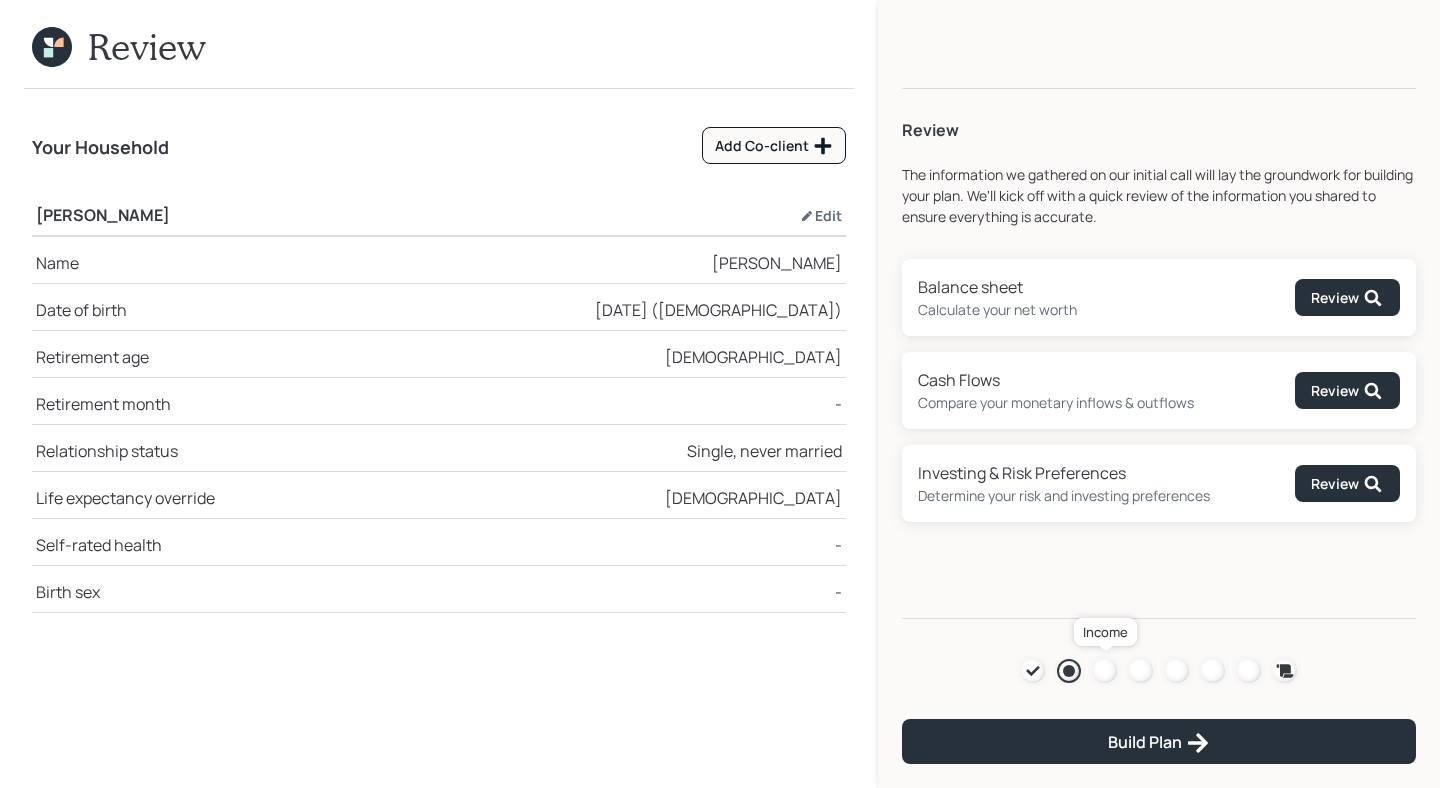 click at bounding box center (1105, 671) 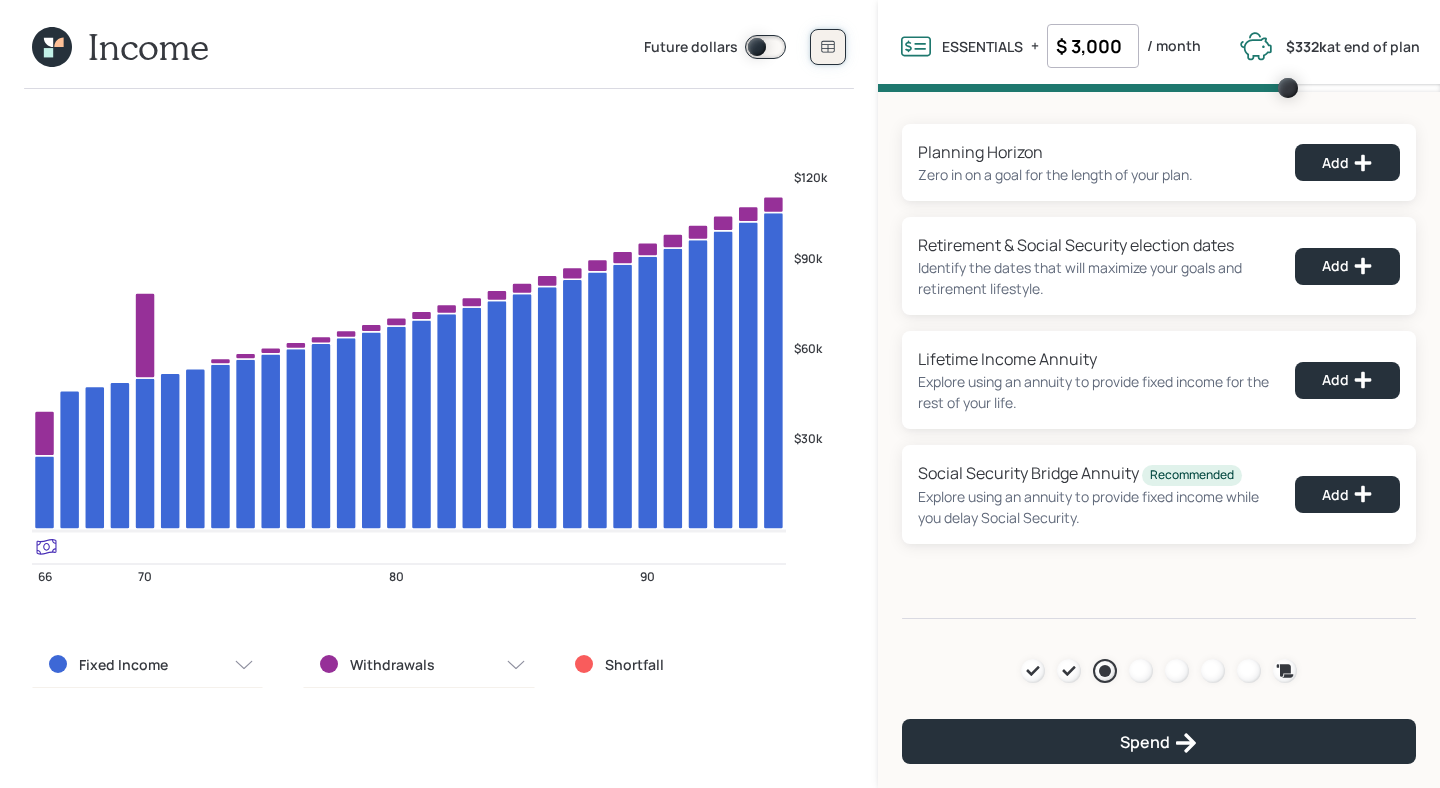 click at bounding box center [828, 47] 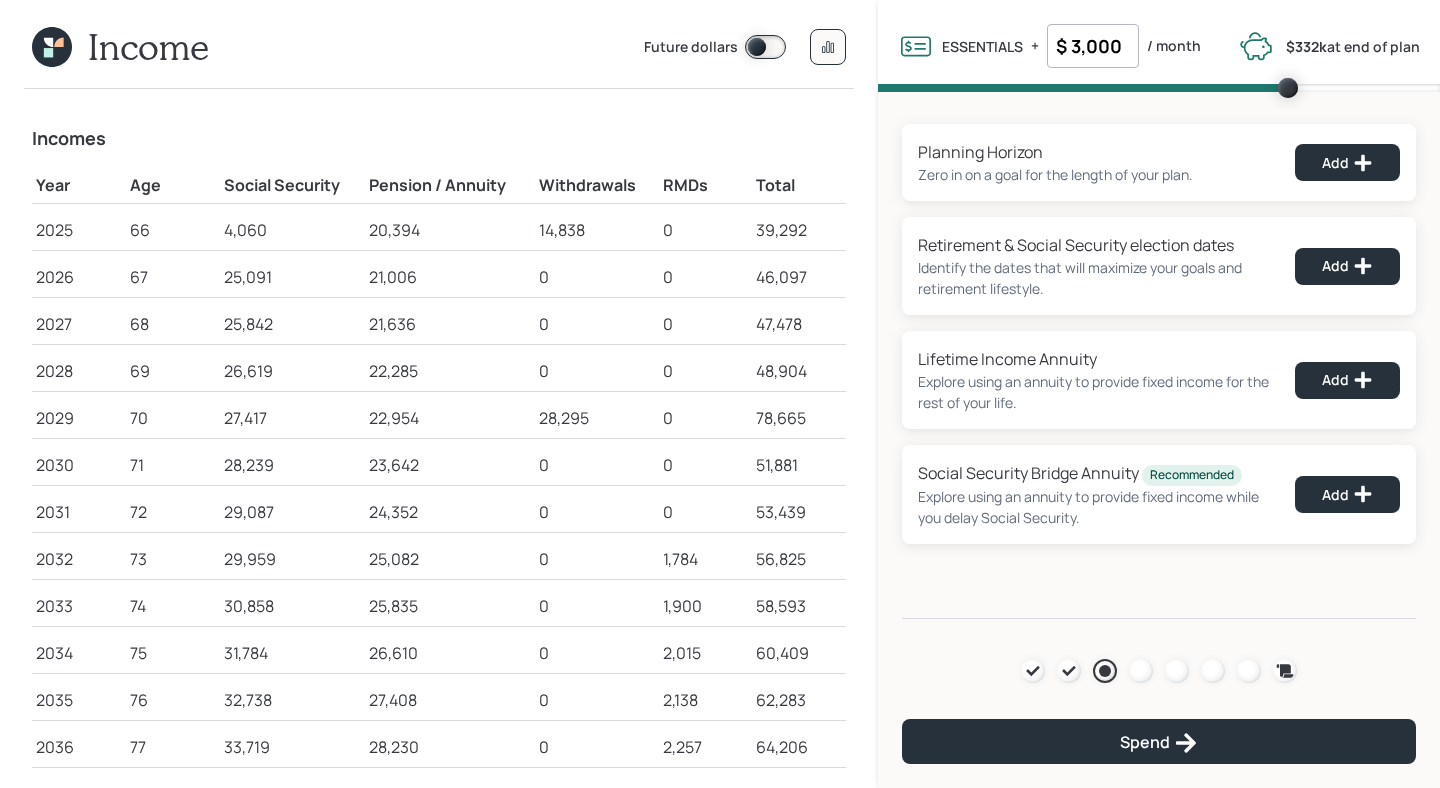 scroll, scrollTop: 41, scrollLeft: 0, axis: vertical 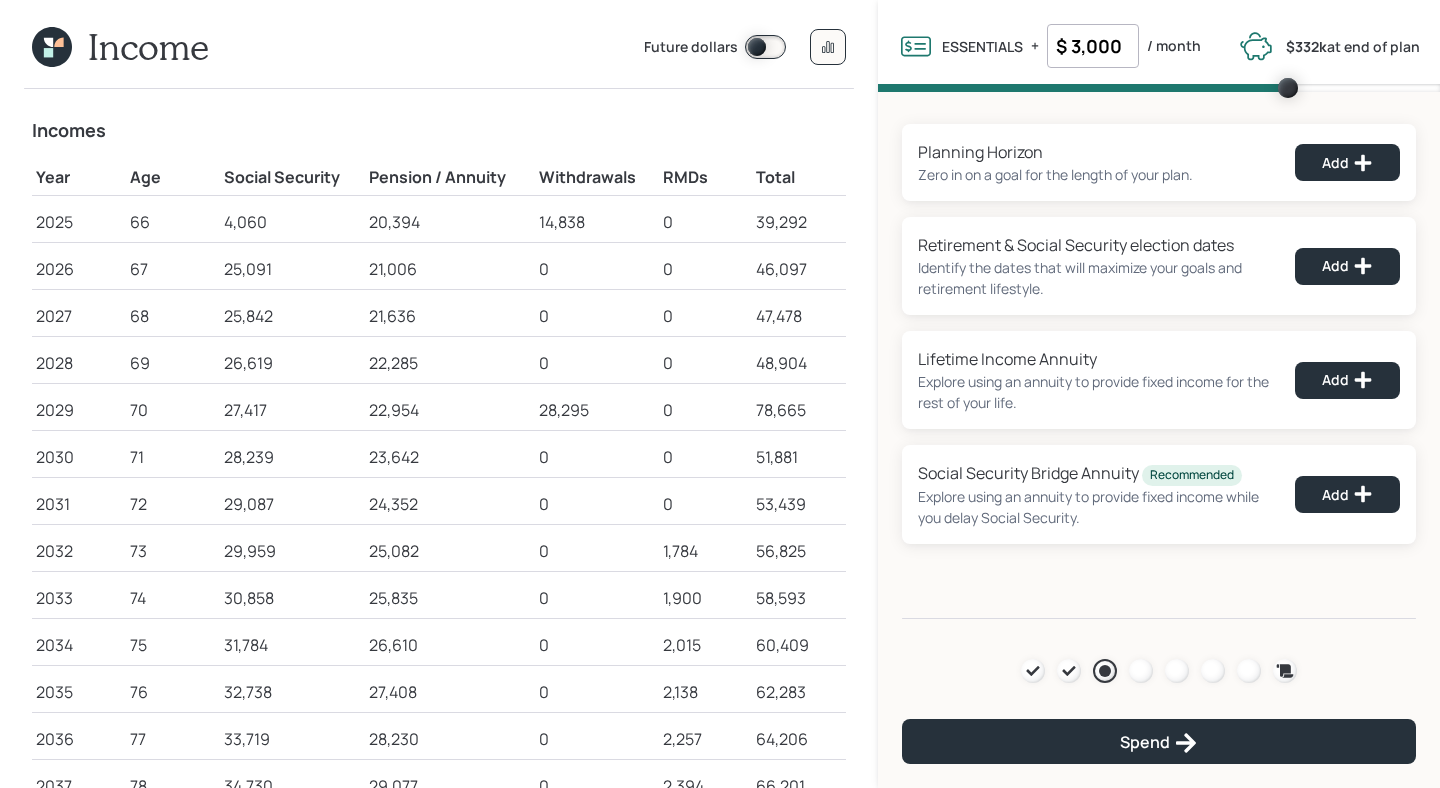 click on "28,295" at bounding box center (596, 410) 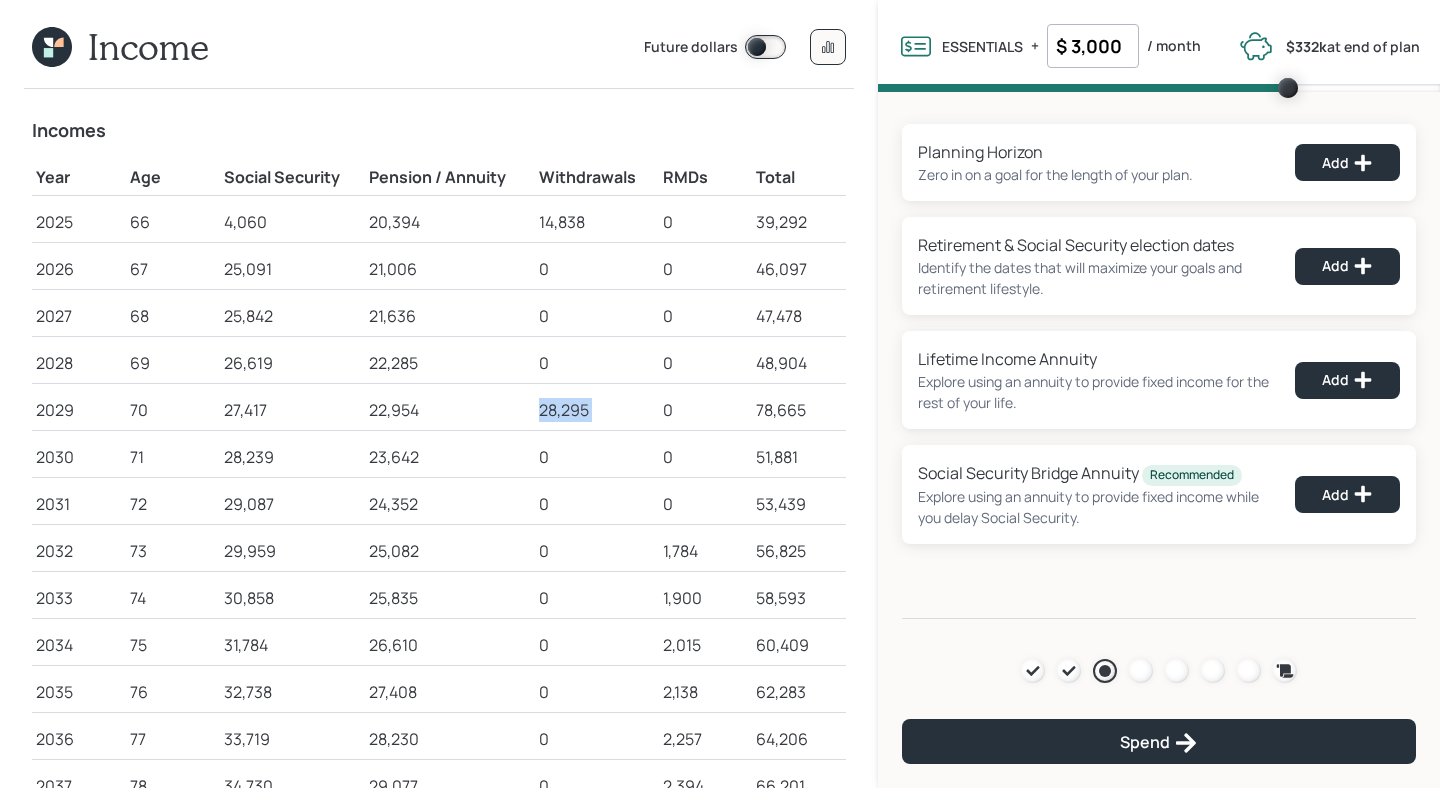 click on "28,295" at bounding box center [596, 410] 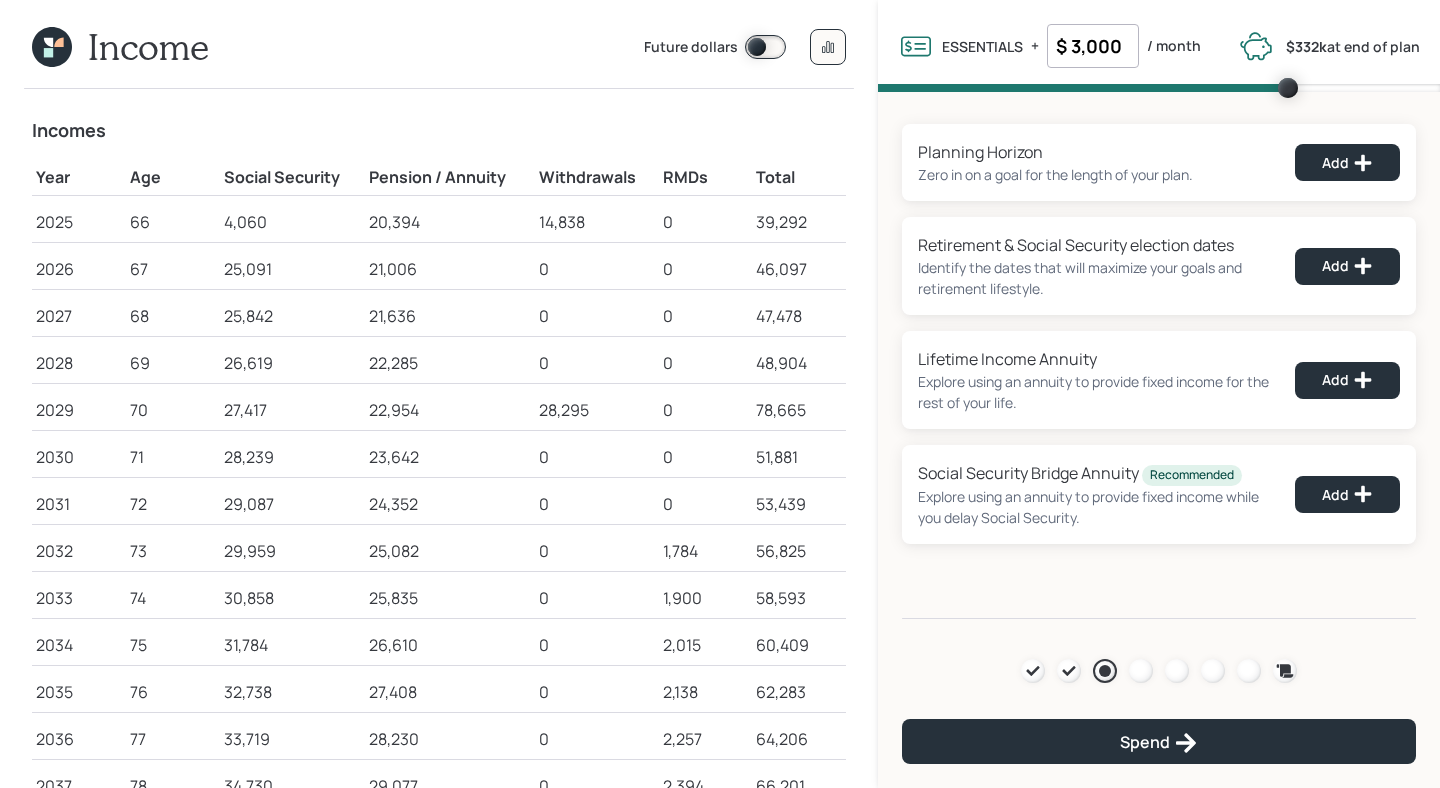click on "0" at bounding box center (596, 363) 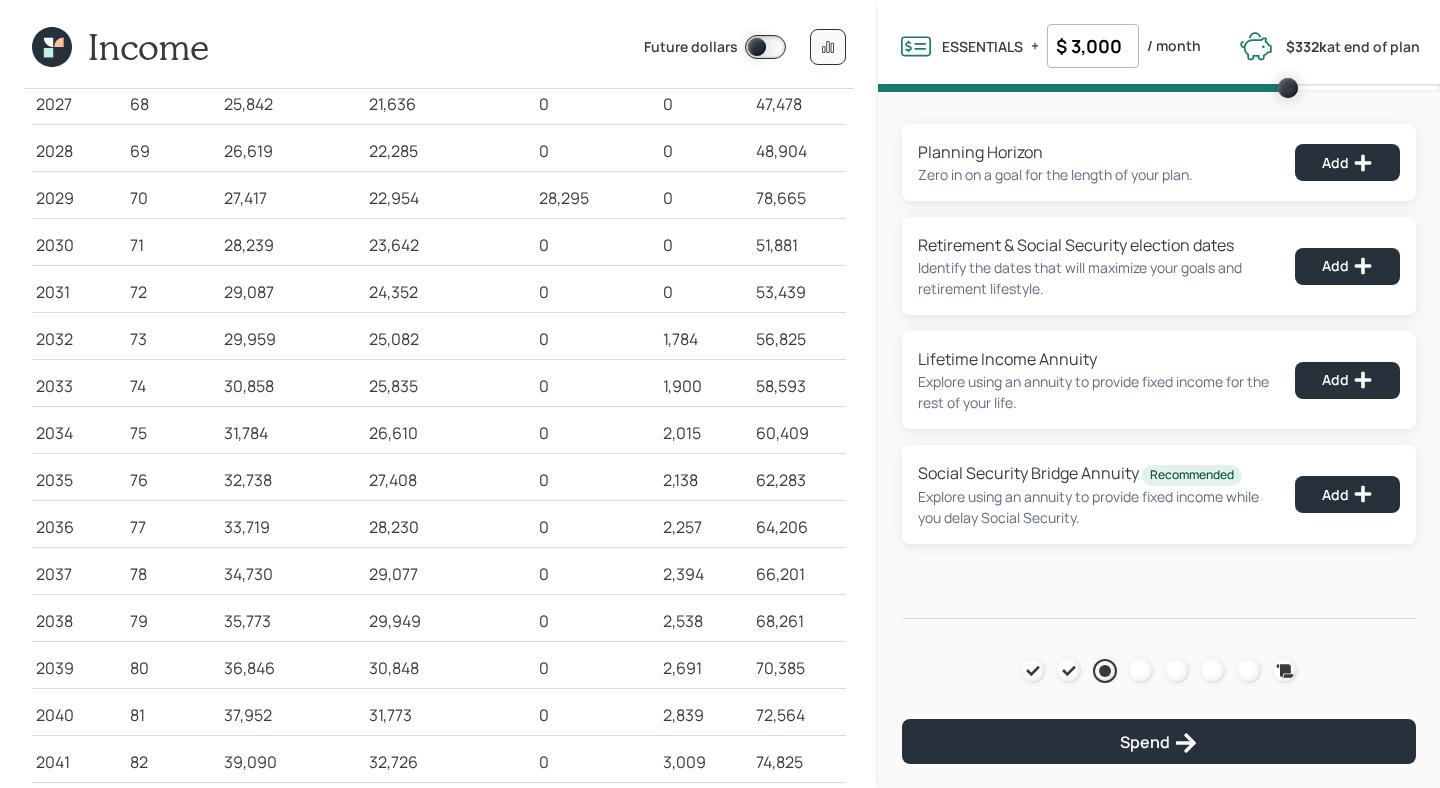 scroll, scrollTop: 74, scrollLeft: 0, axis: vertical 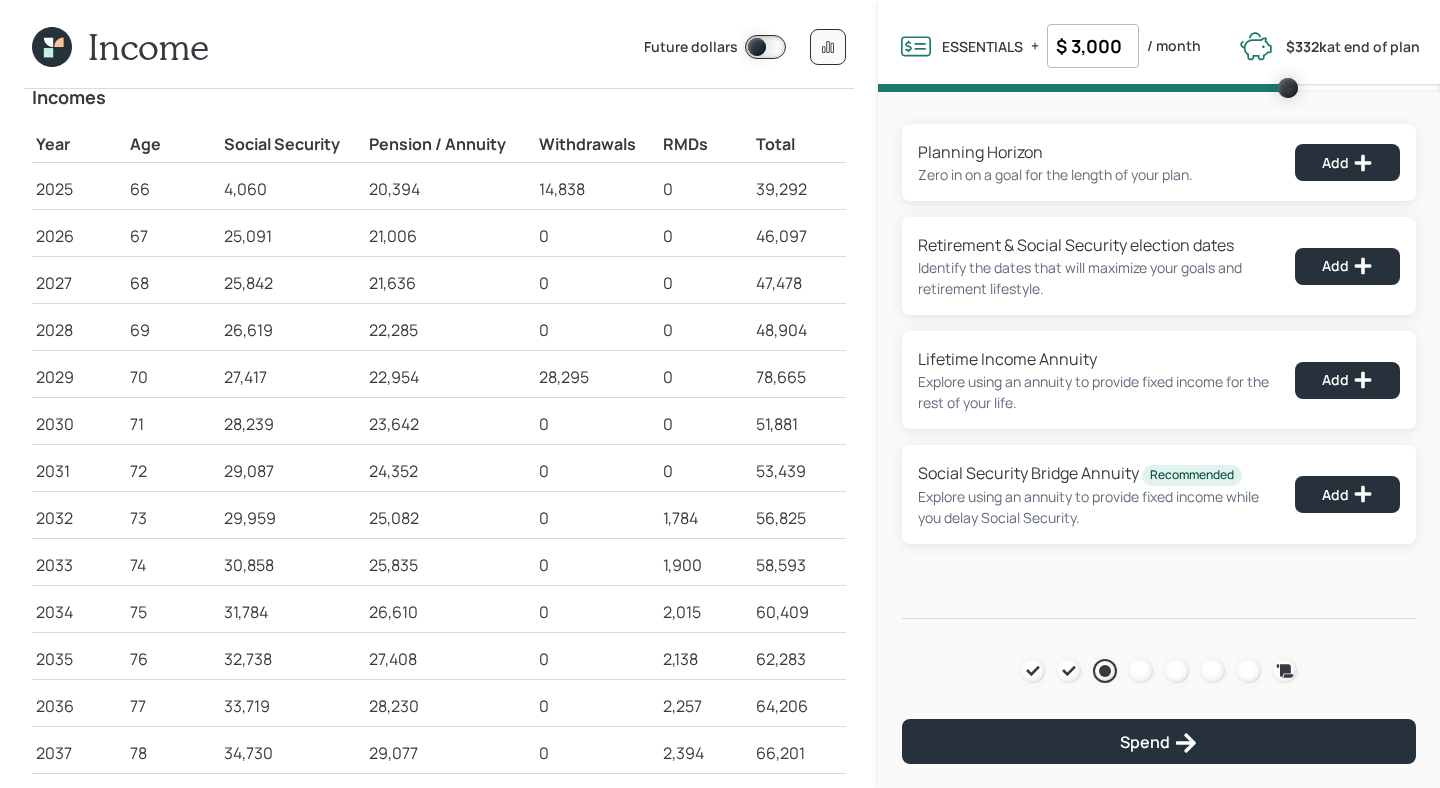 click on "28,295" at bounding box center [596, 373] 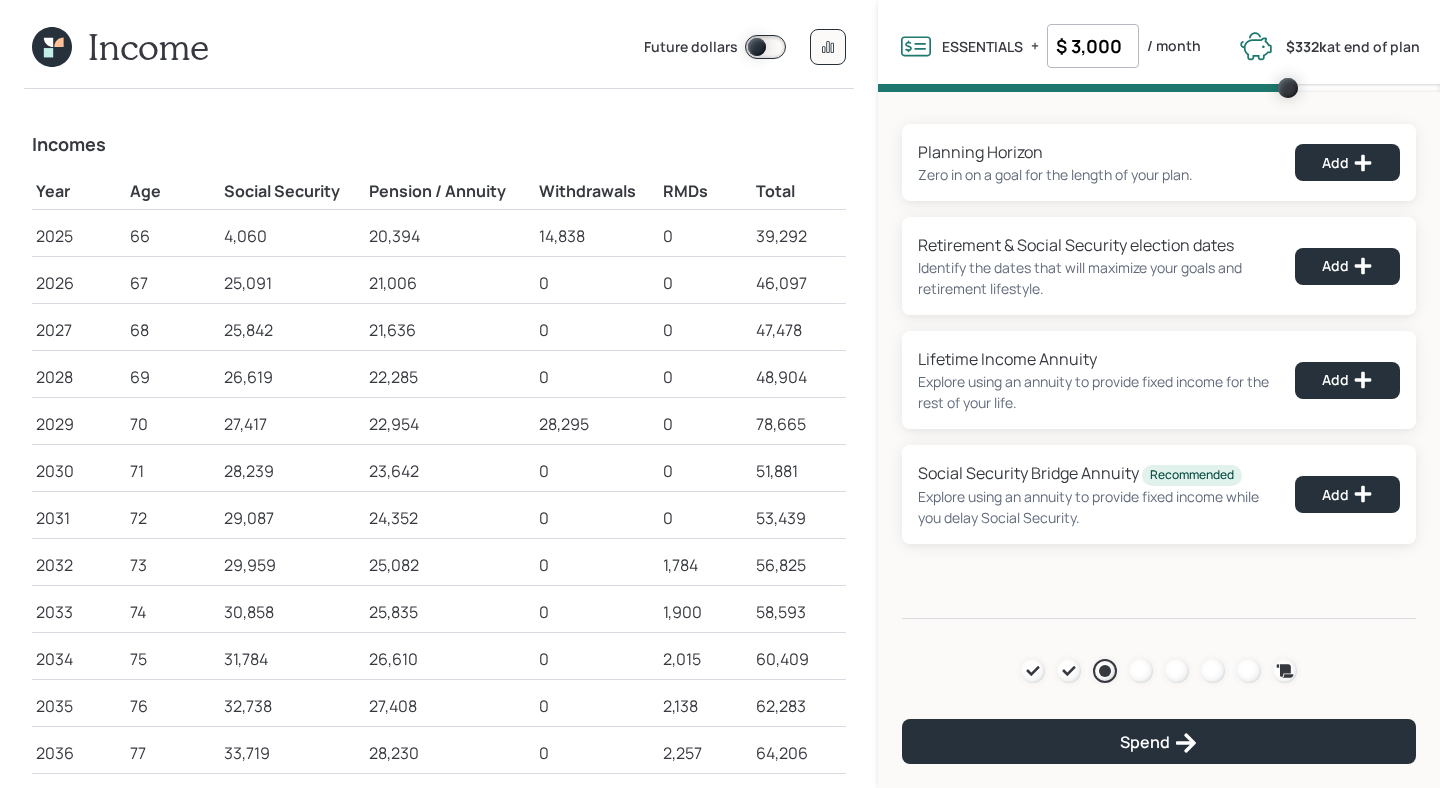 scroll, scrollTop: 21, scrollLeft: 0, axis: vertical 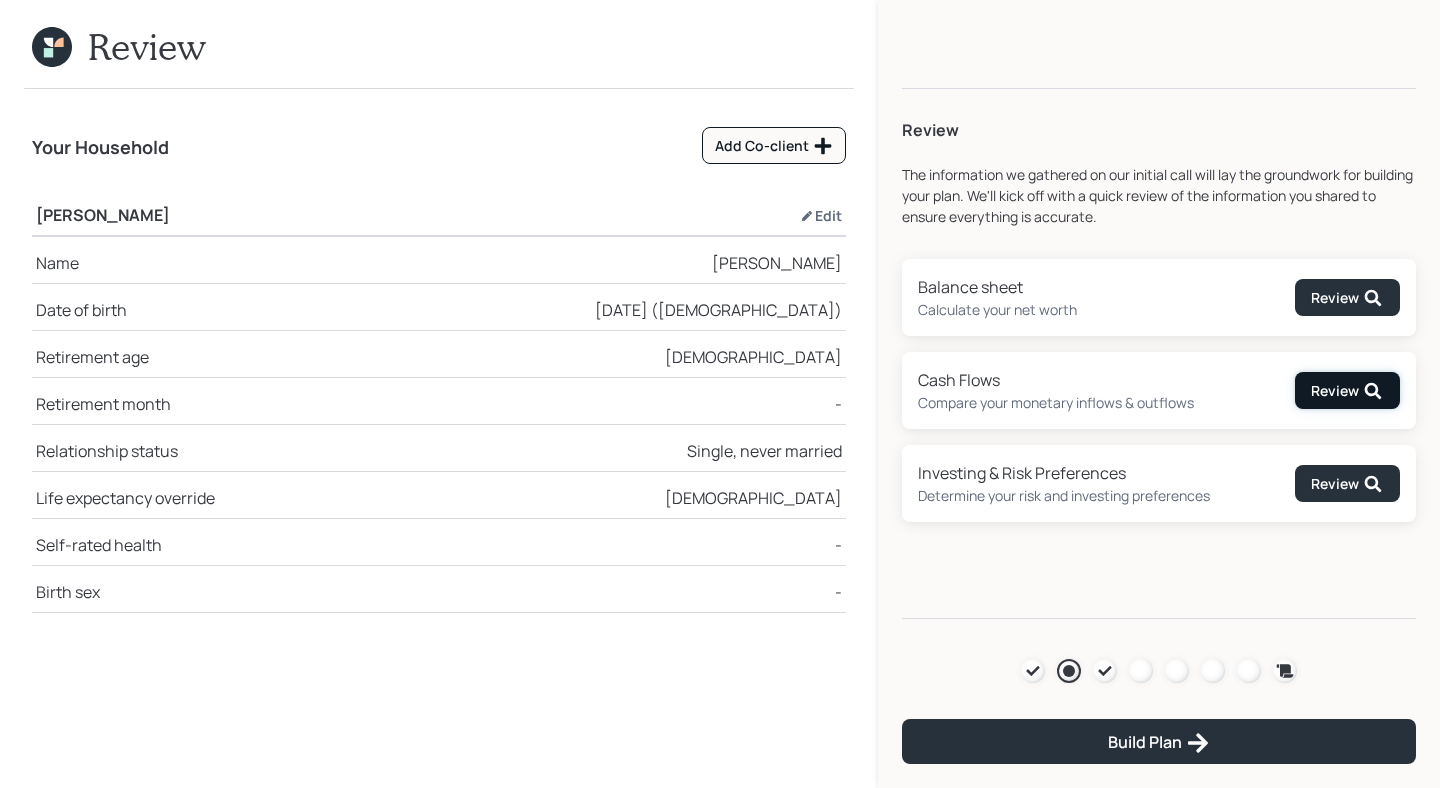 click on "Review" at bounding box center [1347, 390] 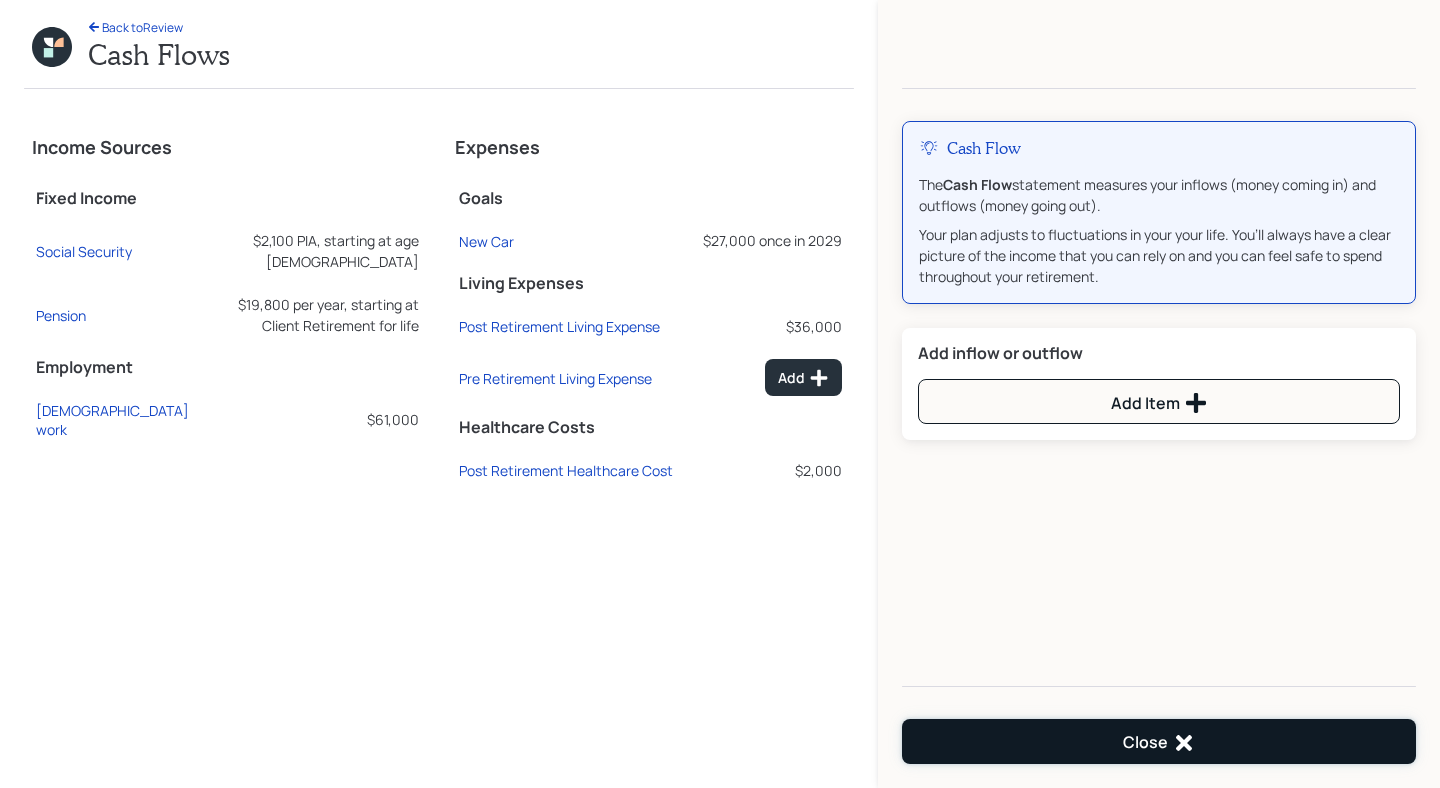 click on "Close" at bounding box center (1159, 741) 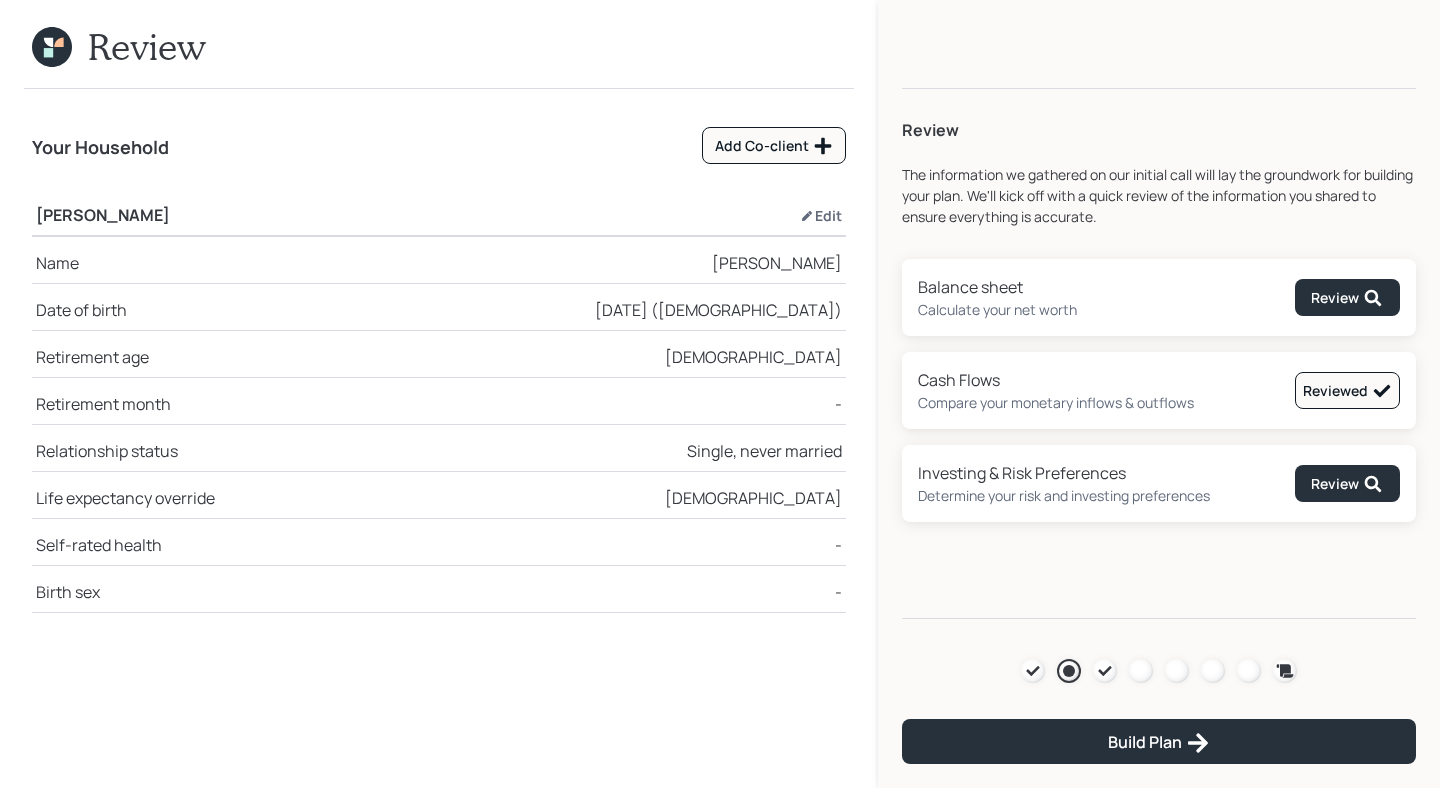 click on "Agenda Review Income Spend Net-worth Budget Taxes Invest" at bounding box center [1159, 671] 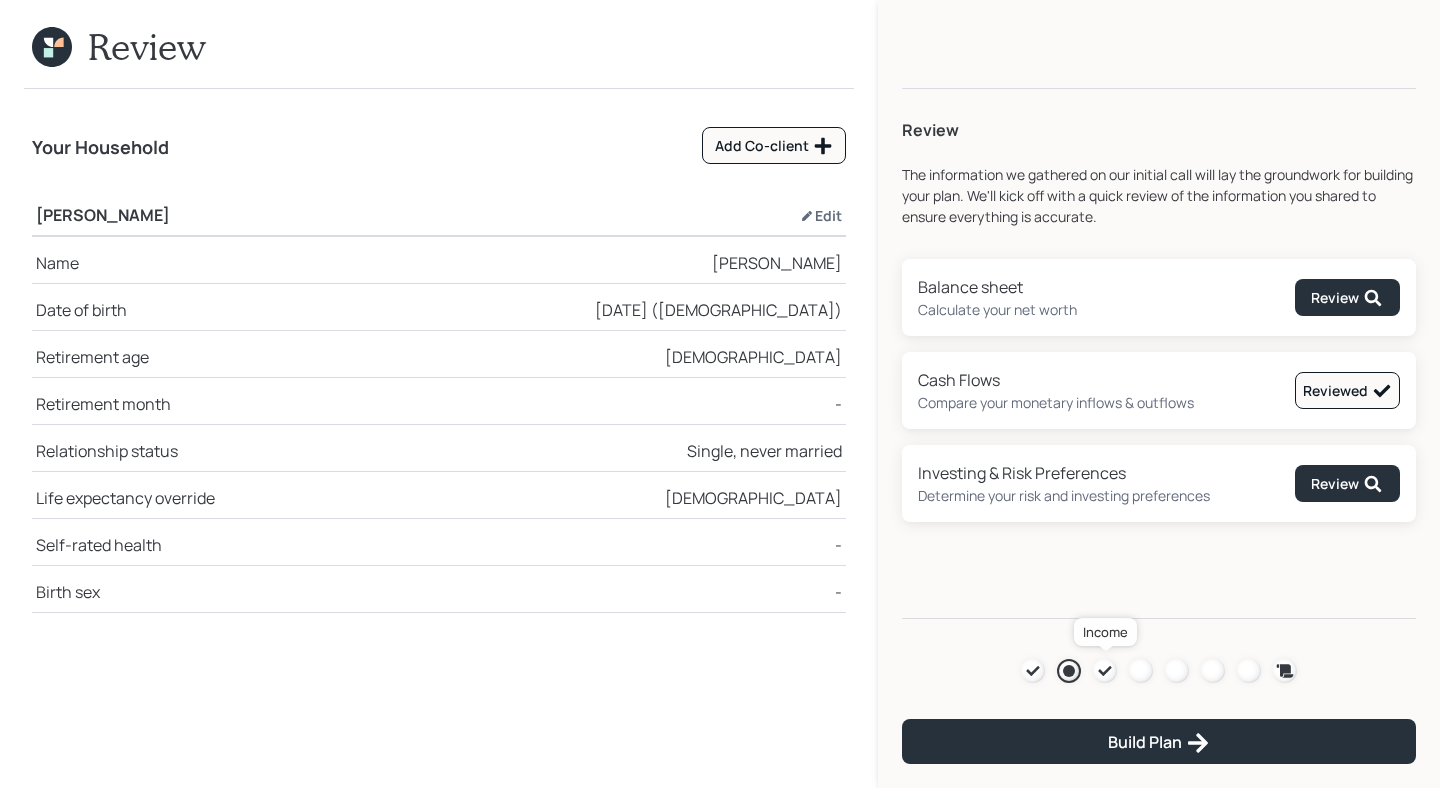 click 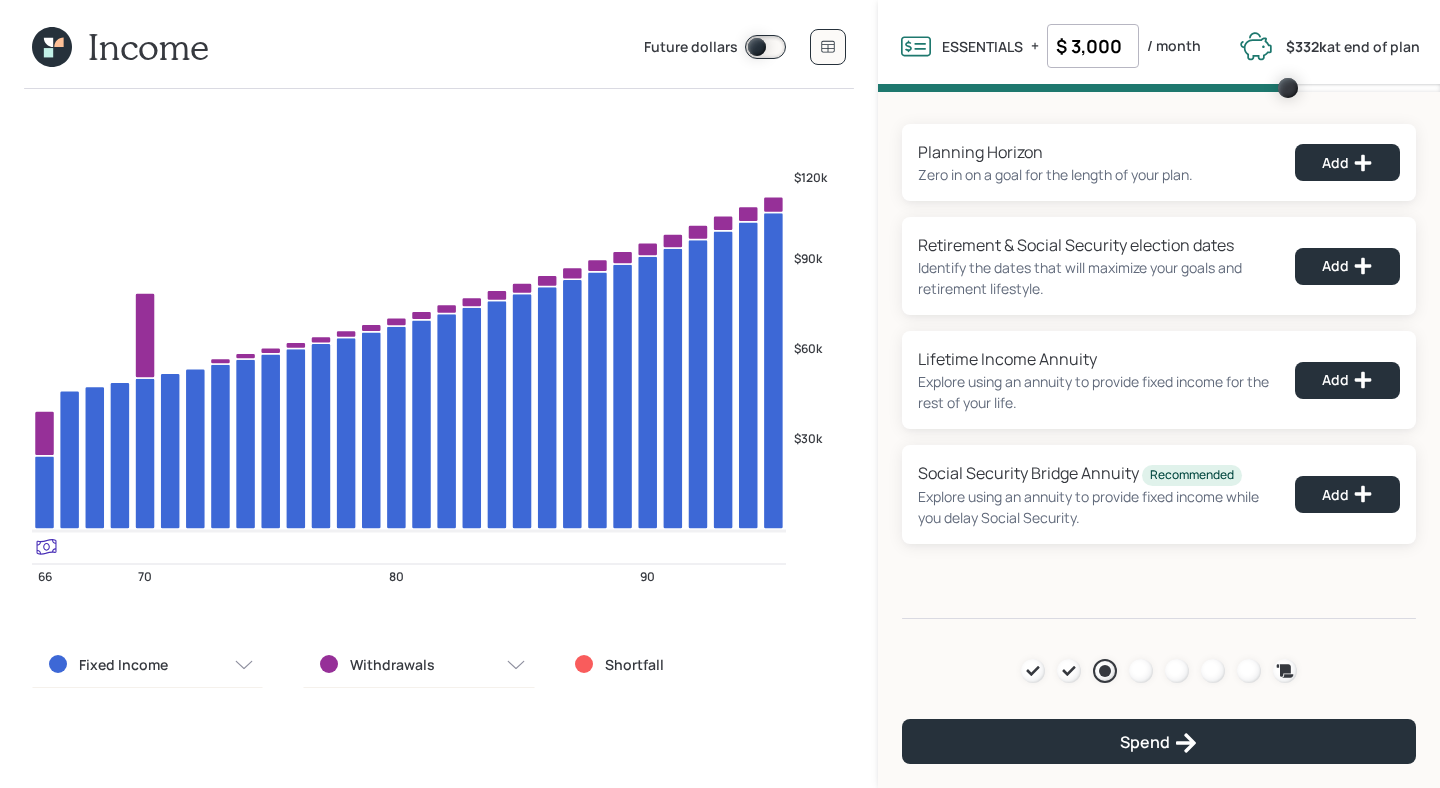 click on "Agenda Review Income Spend Net-worth Budget Taxes Invest" at bounding box center (1159, 671) 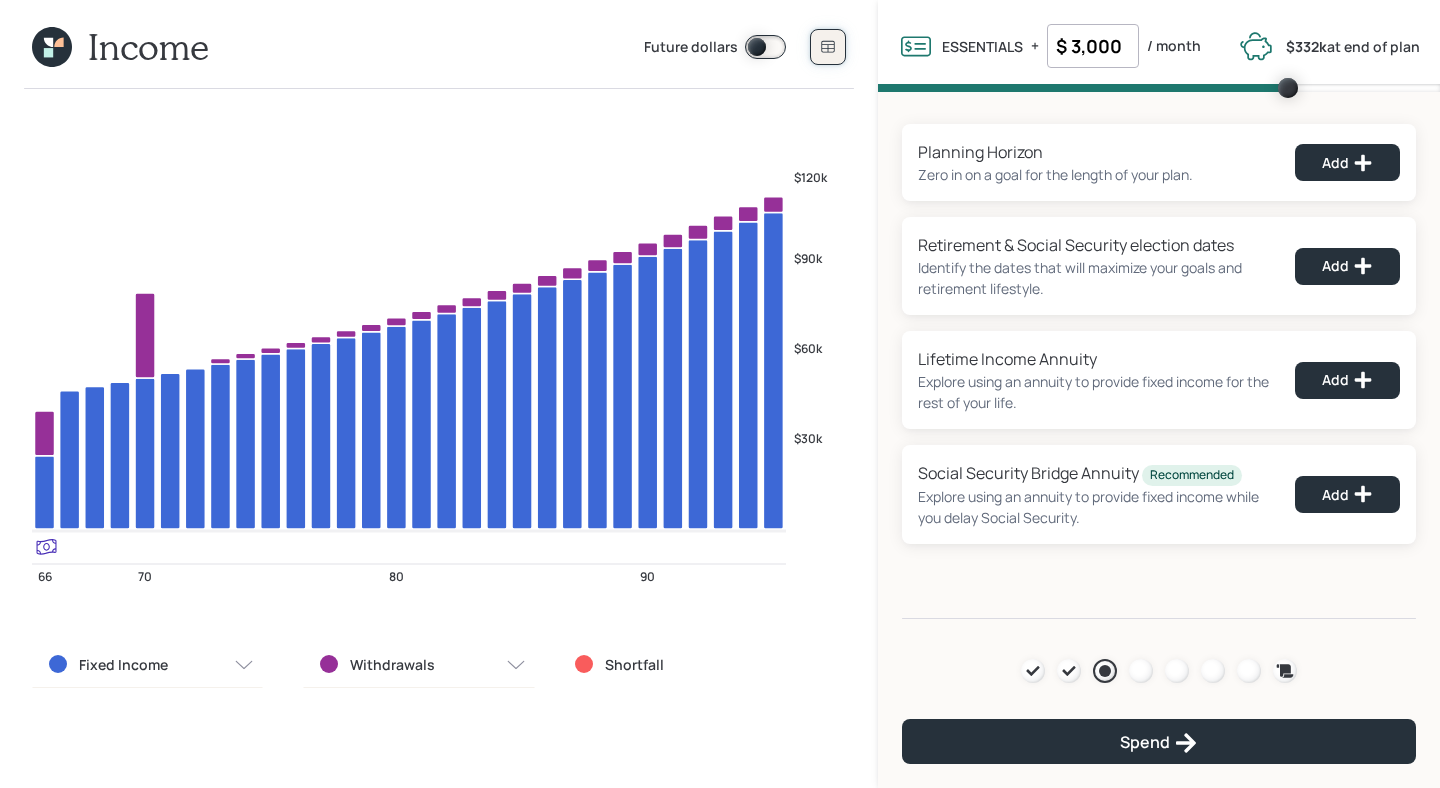 click 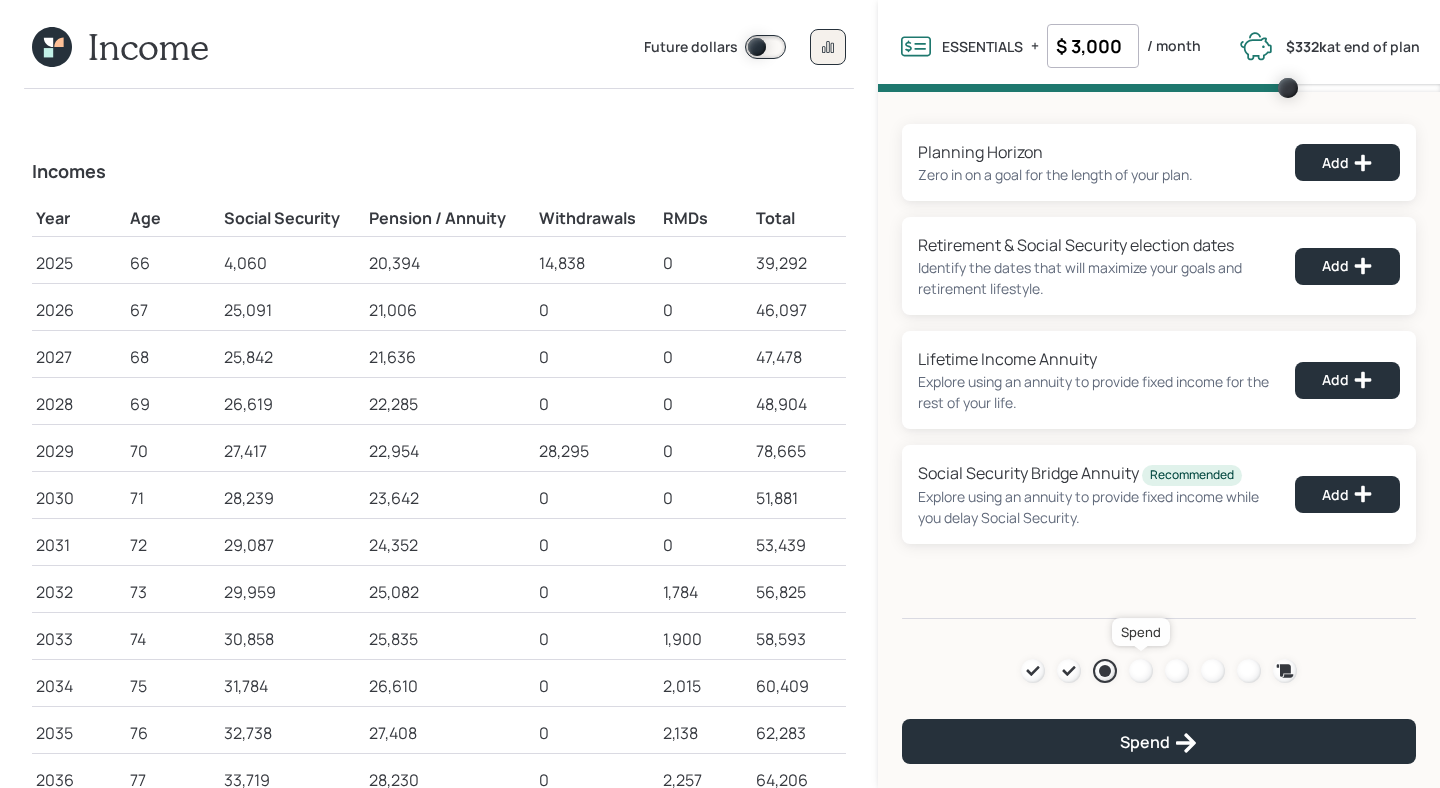 click at bounding box center [1141, 671] 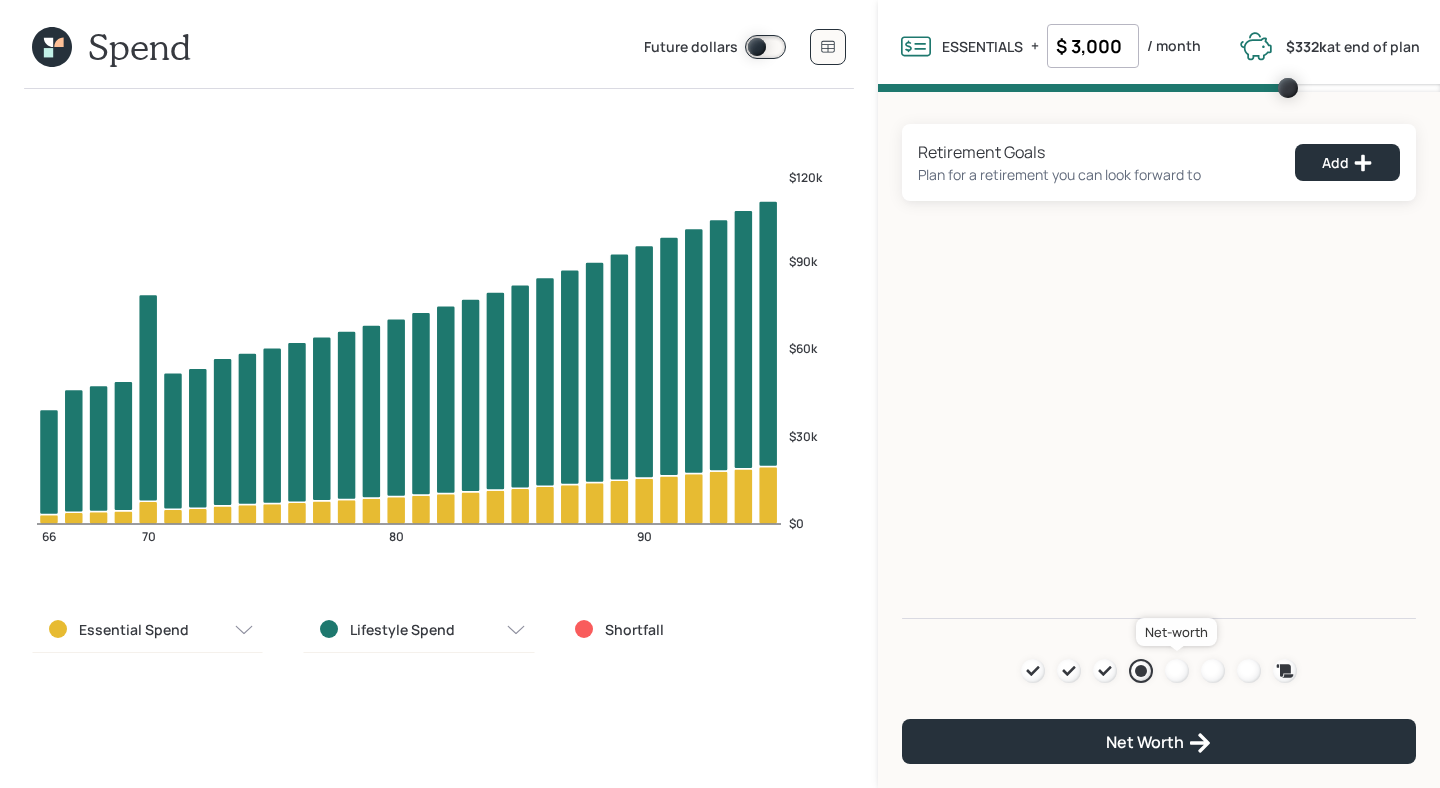 click at bounding box center (1177, 671) 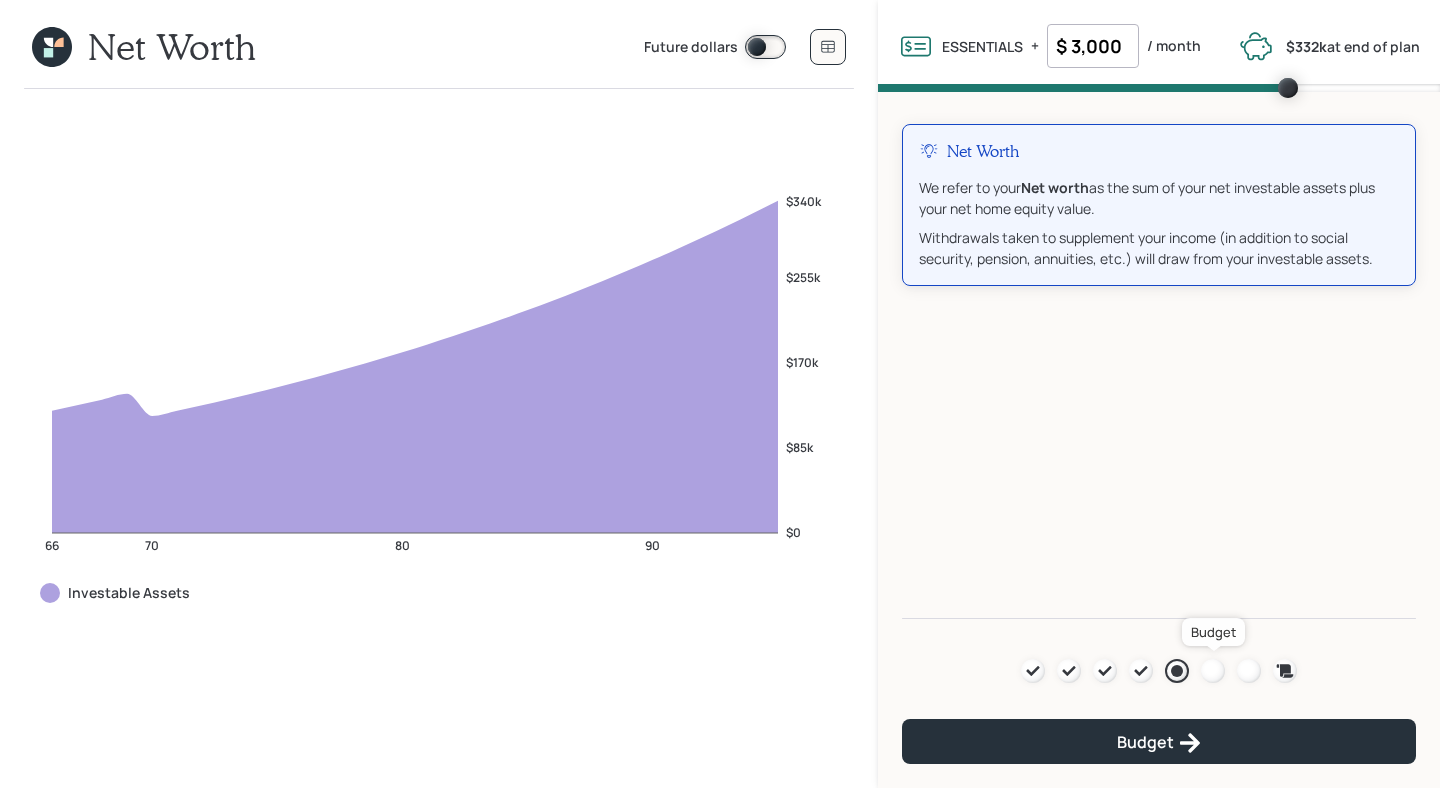click at bounding box center [1213, 671] 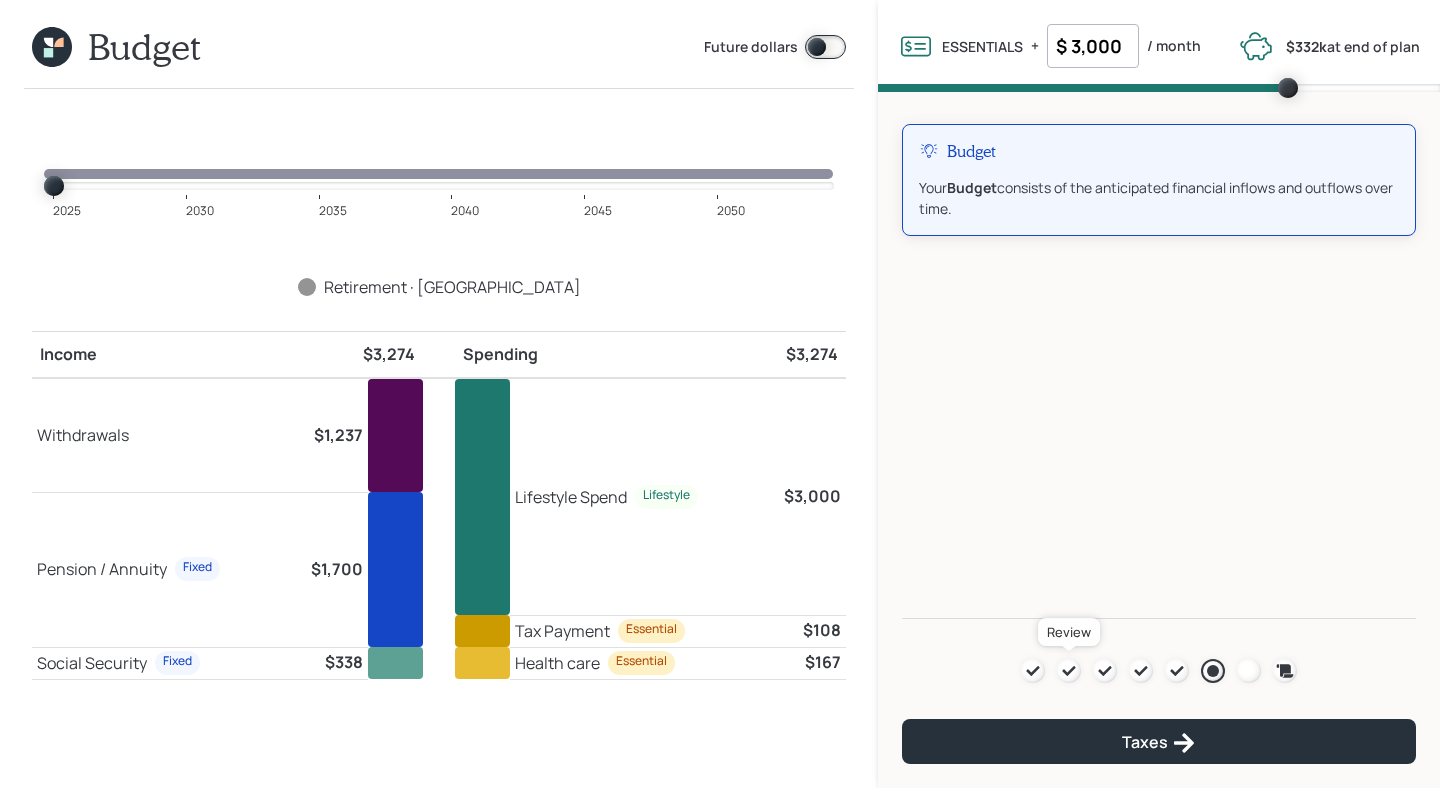 click at bounding box center [1069, 671] 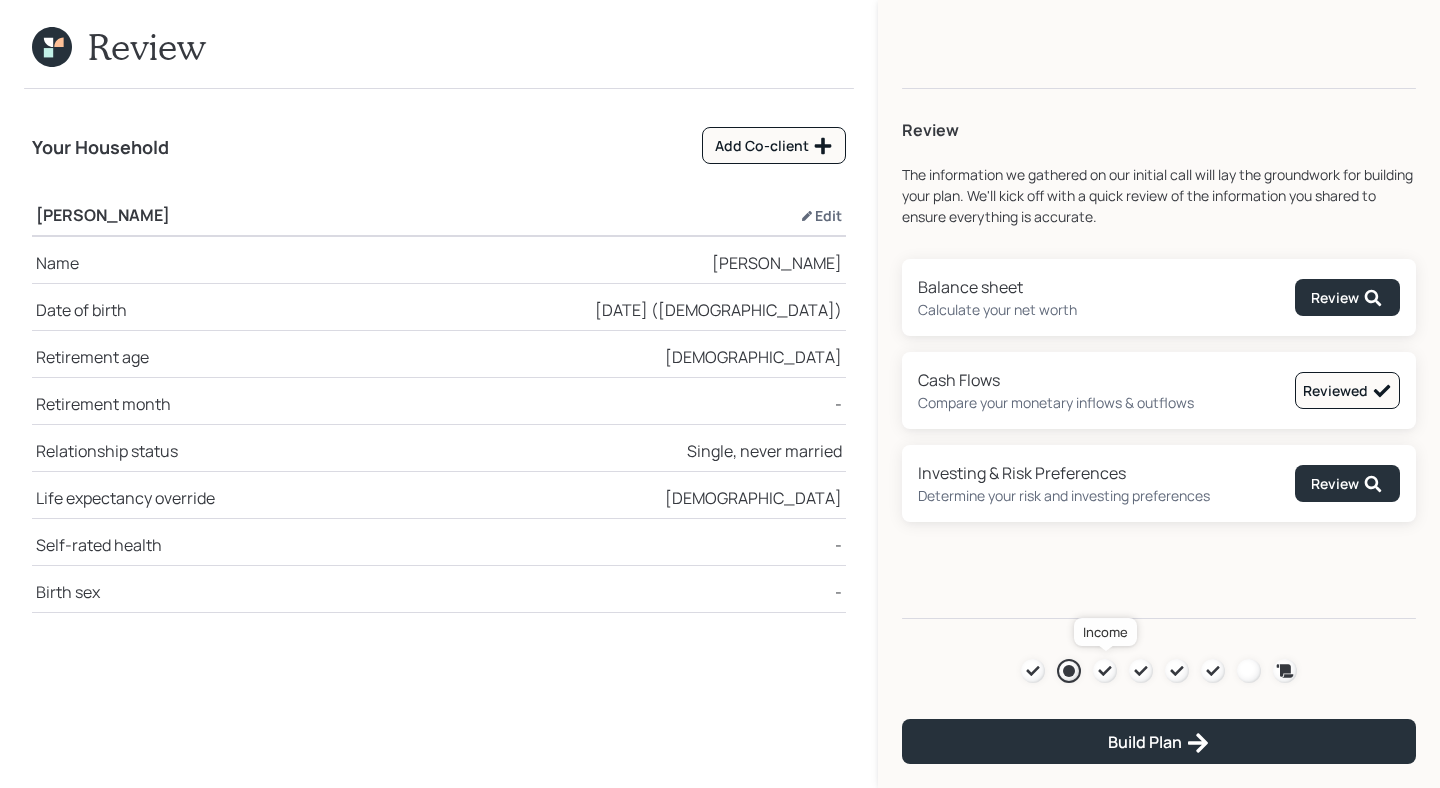 click 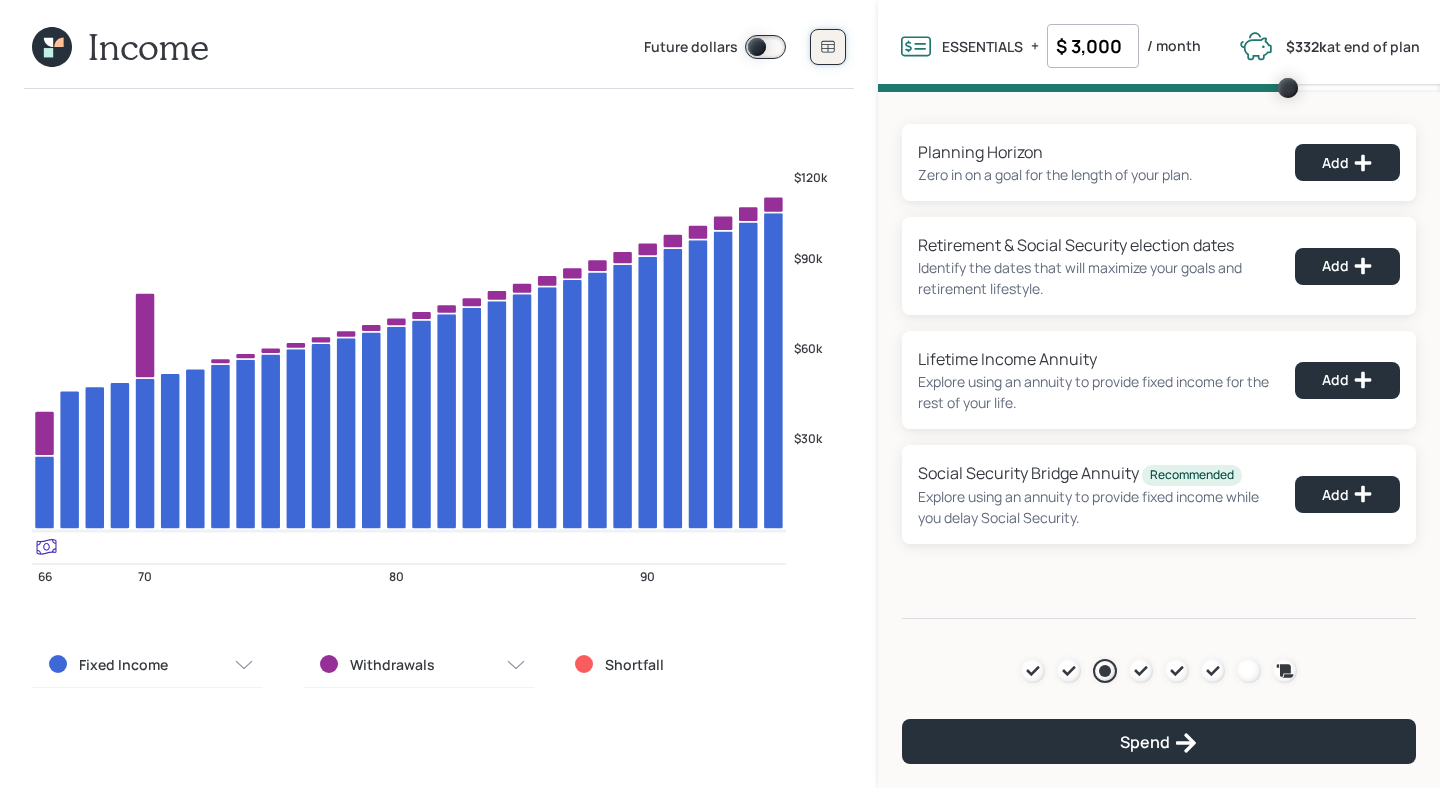 click at bounding box center (828, 47) 